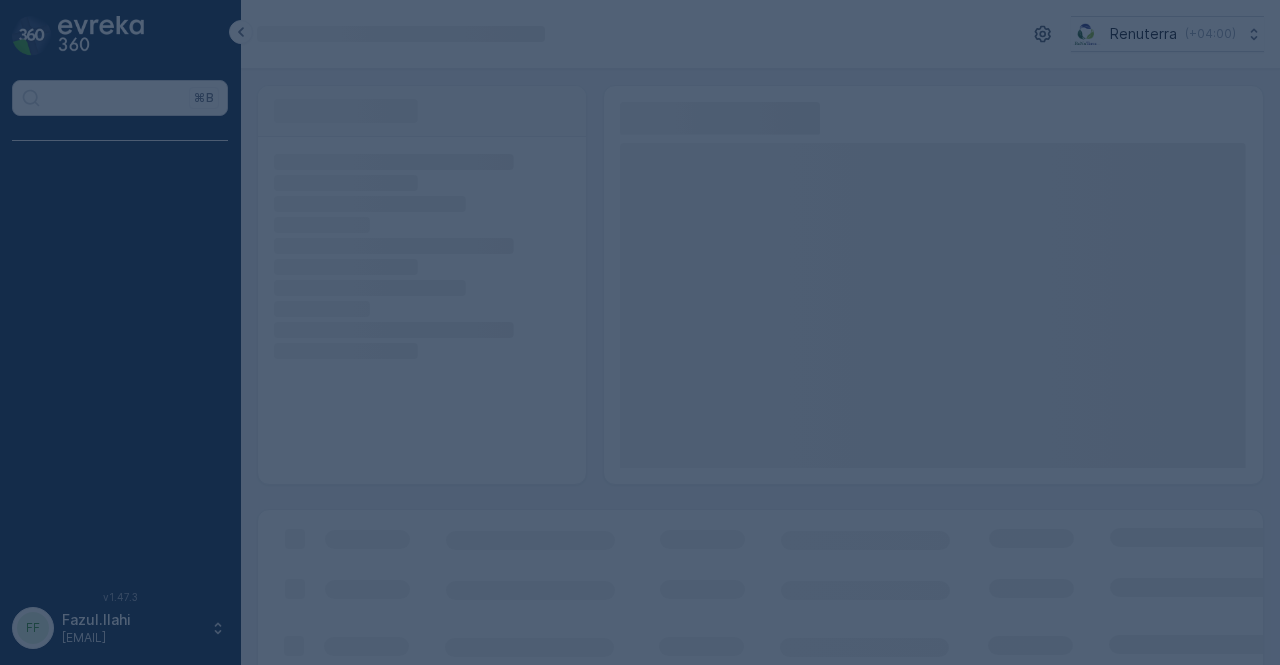 scroll, scrollTop: 0, scrollLeft: 0, axis: both 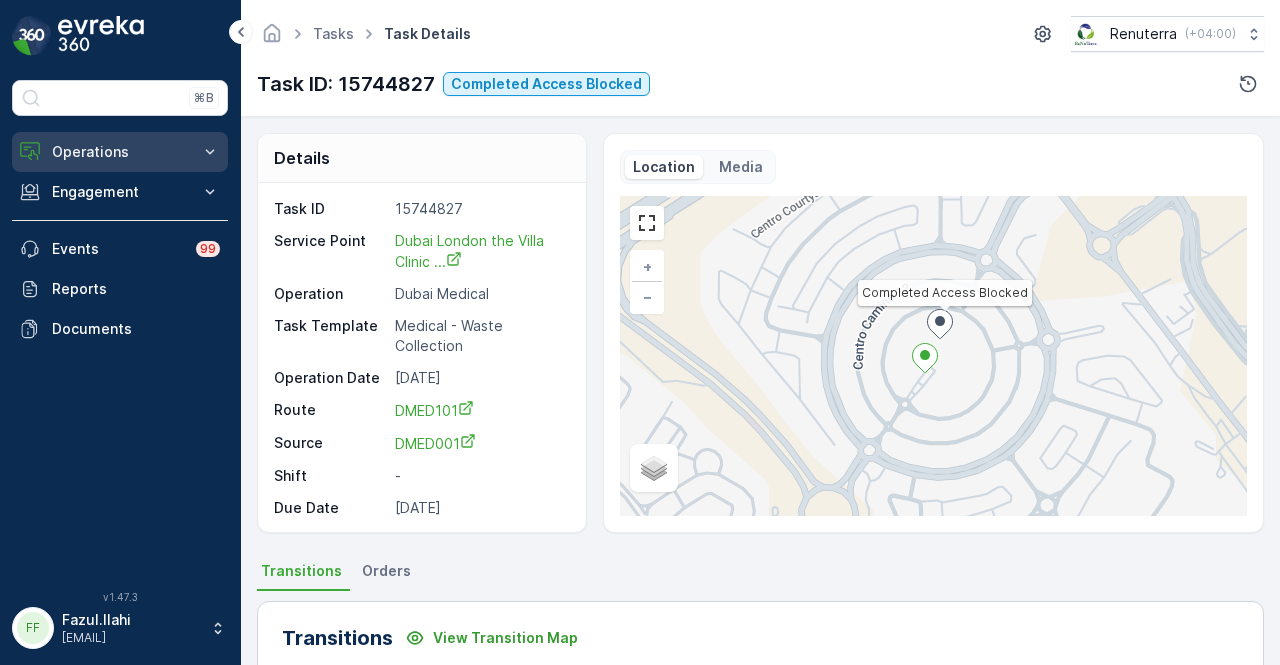click on "Operations" at bounding box center (120, 152) 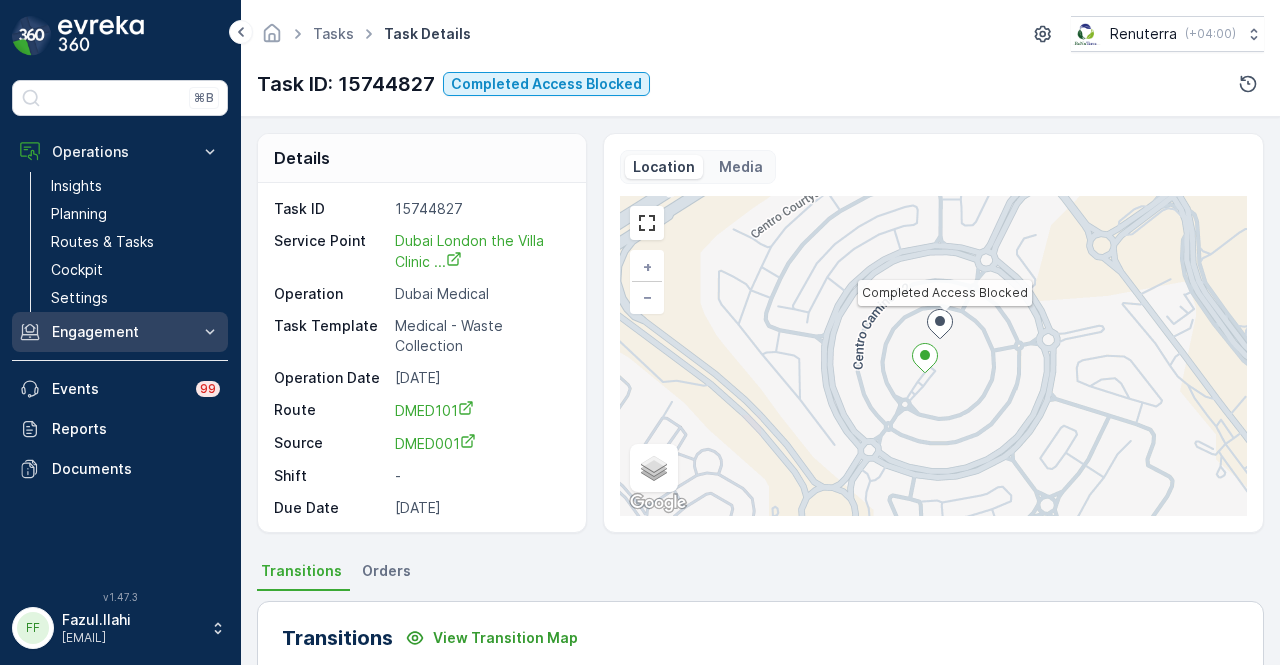 click on "Engagement" at bounding box center (120, 332) 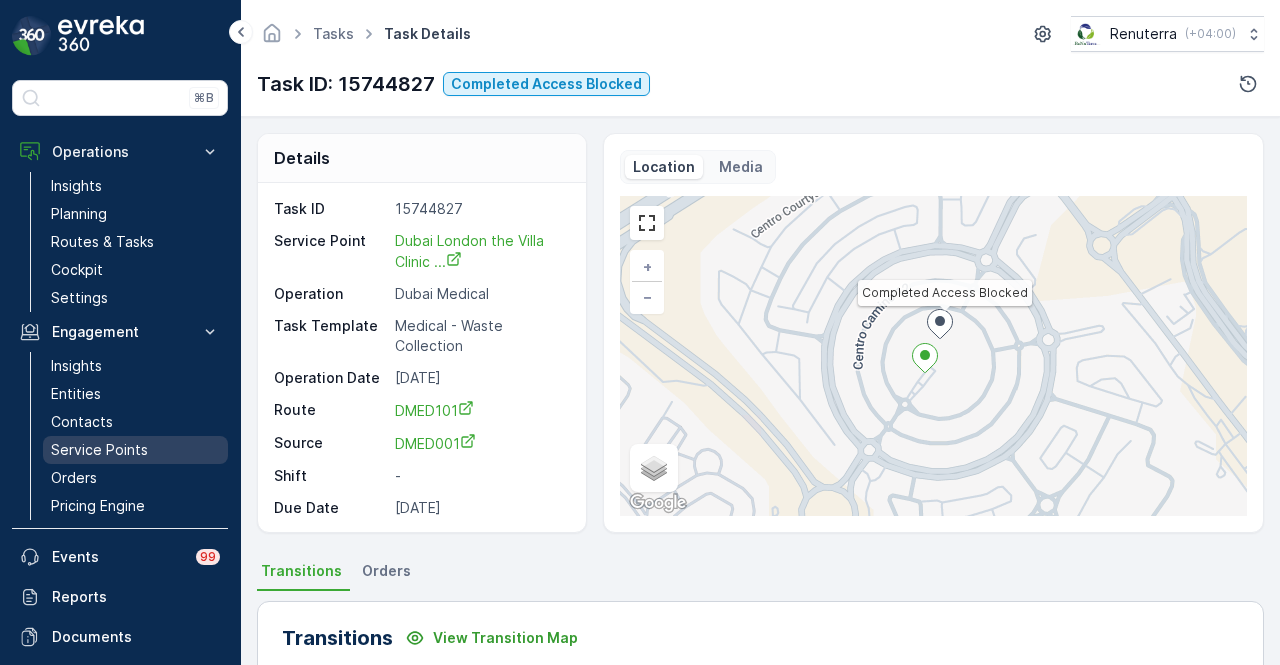 click on "Service Points" at bounding box center [99, 450] 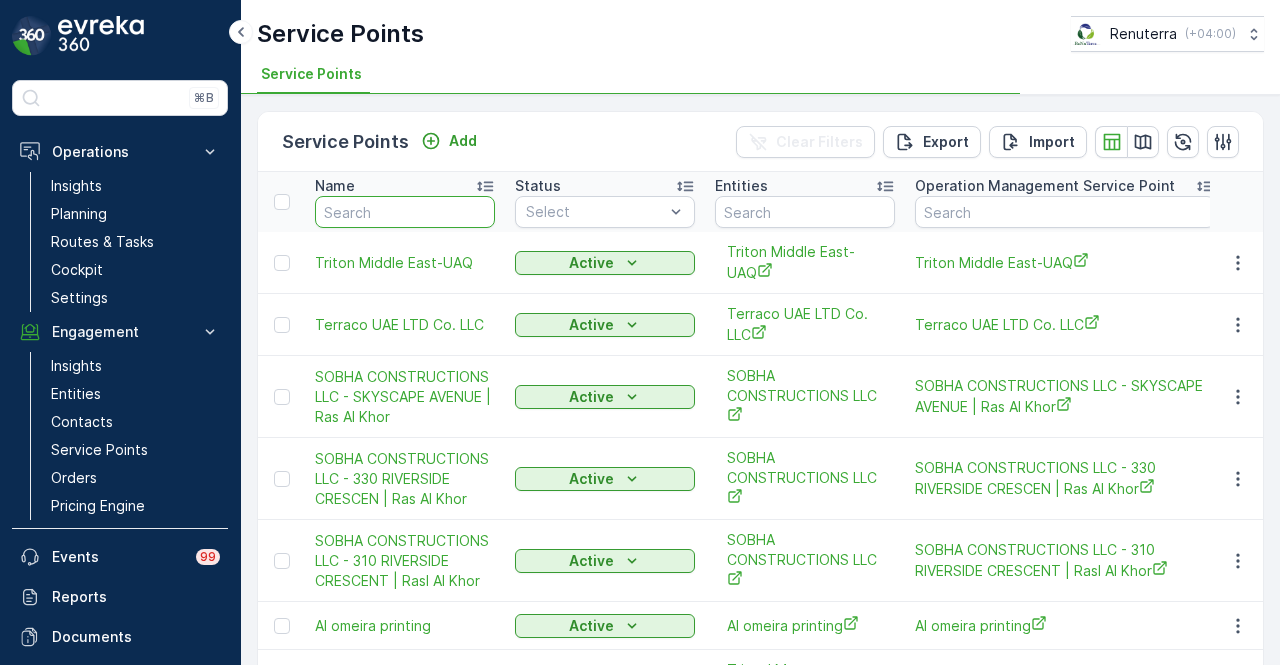 click at bounding box center [405, 212] 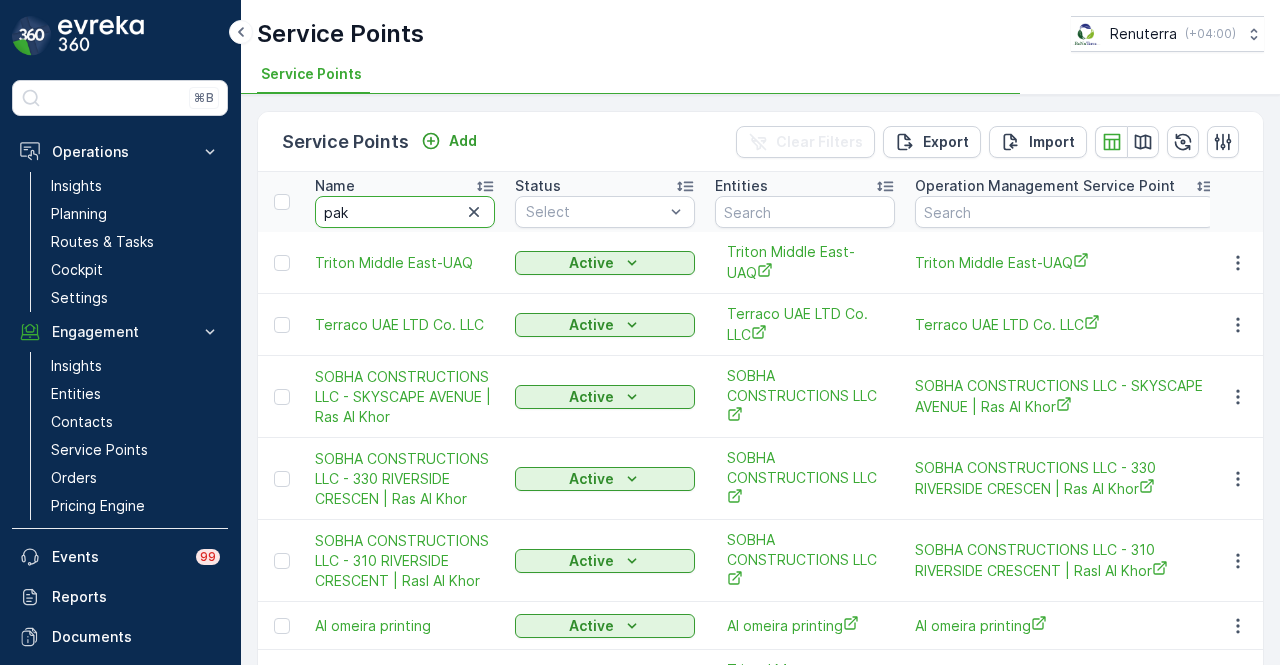 type on "pak" 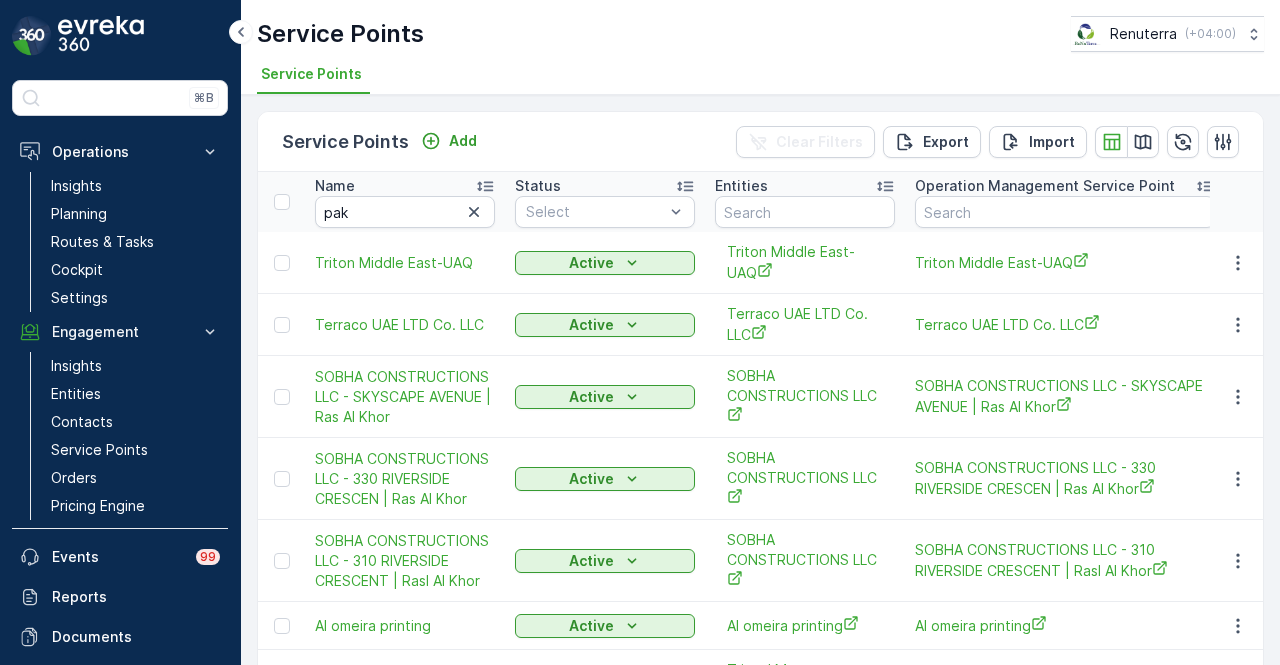 type 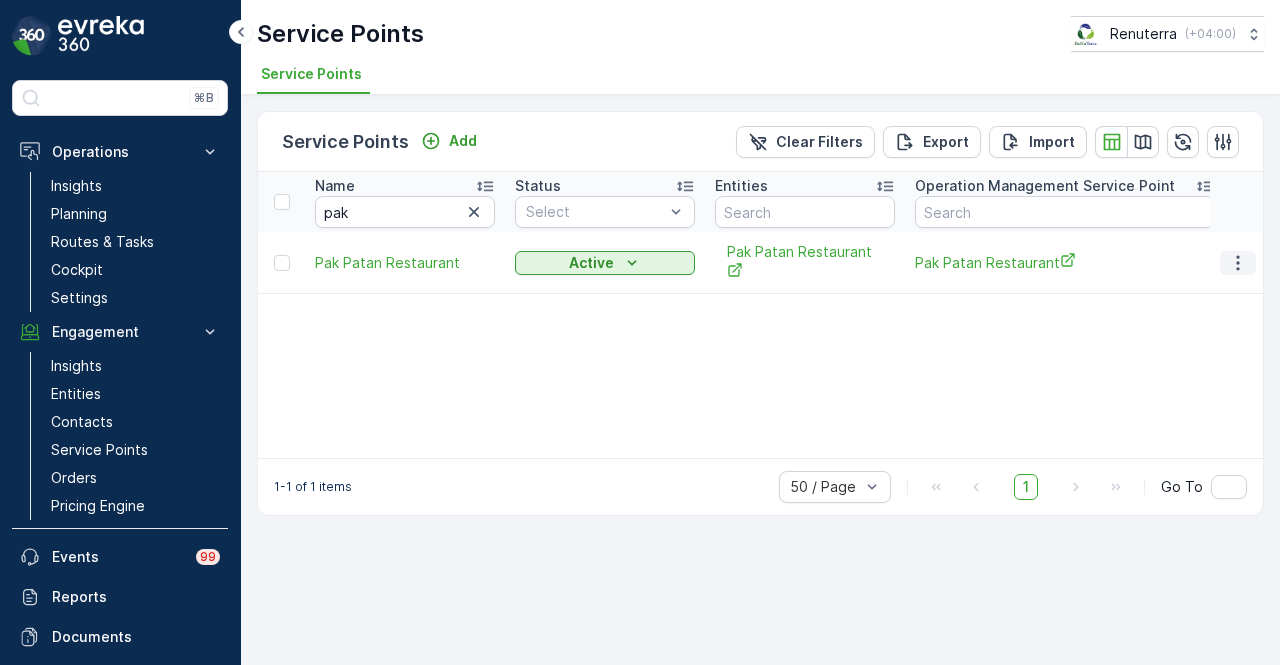click 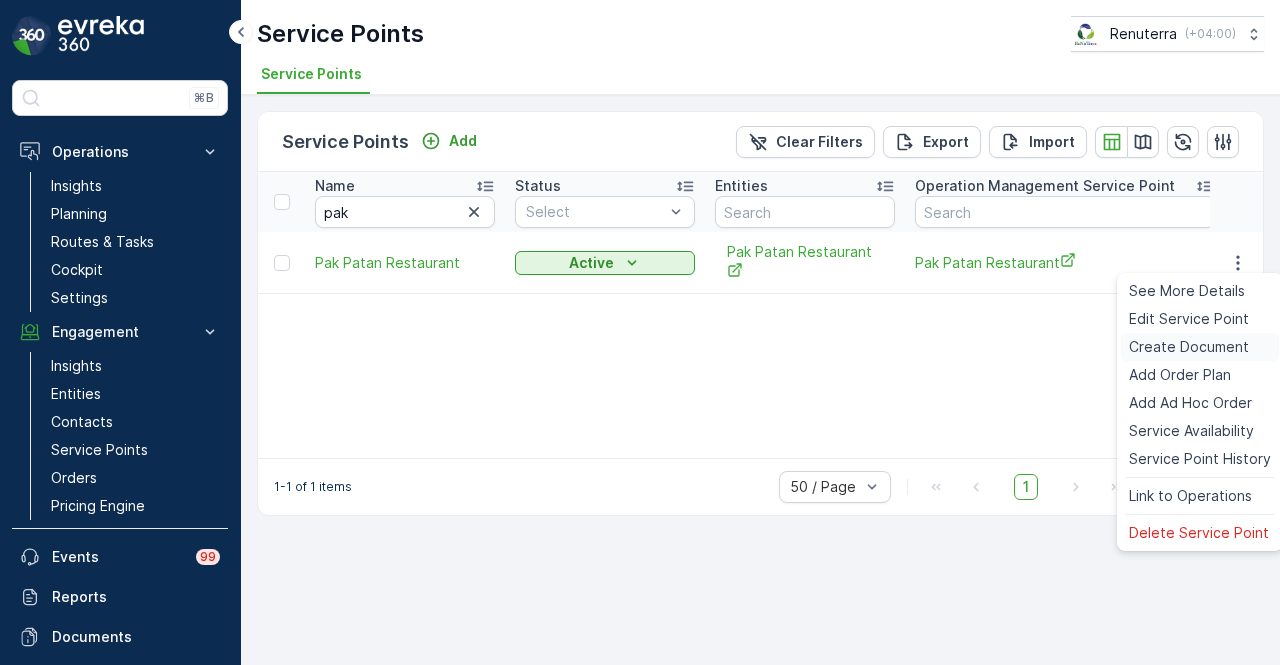 click on "Create Document" at bounding box center [1189, 347] 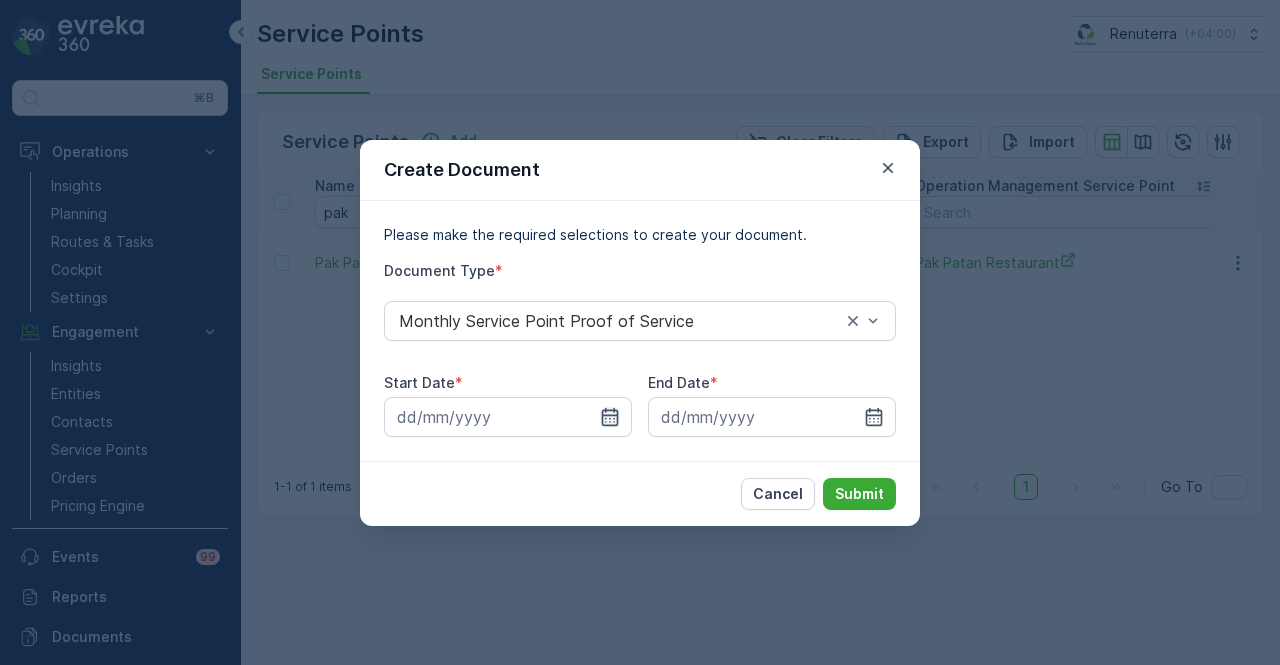 click 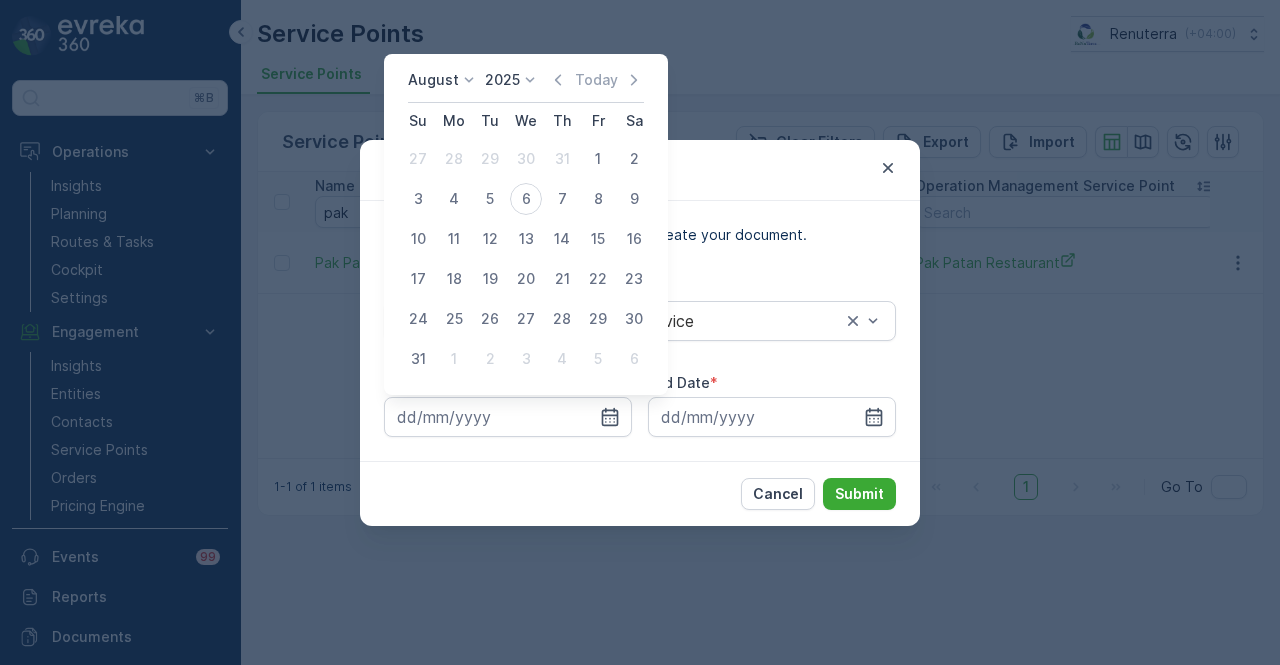 click on "August 2025 Today Su Mo Tu We Th Fr Sa 27 28 29 30 31 1 2 3 4 5 6 7 8 9 10 11 12 13 14 15 16 17 18 19 20 21 22 23 24 25 26 27 28 29 30 31 1 2 3 4 5 6" at bounding box center (526, 224) 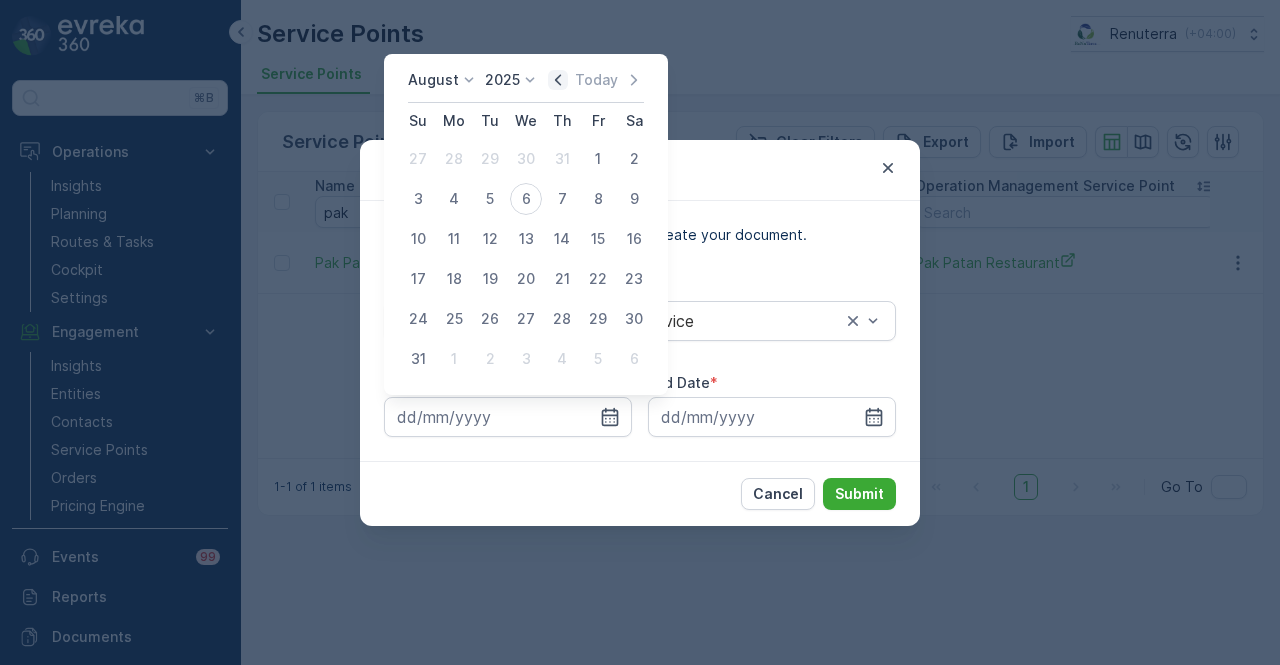 click 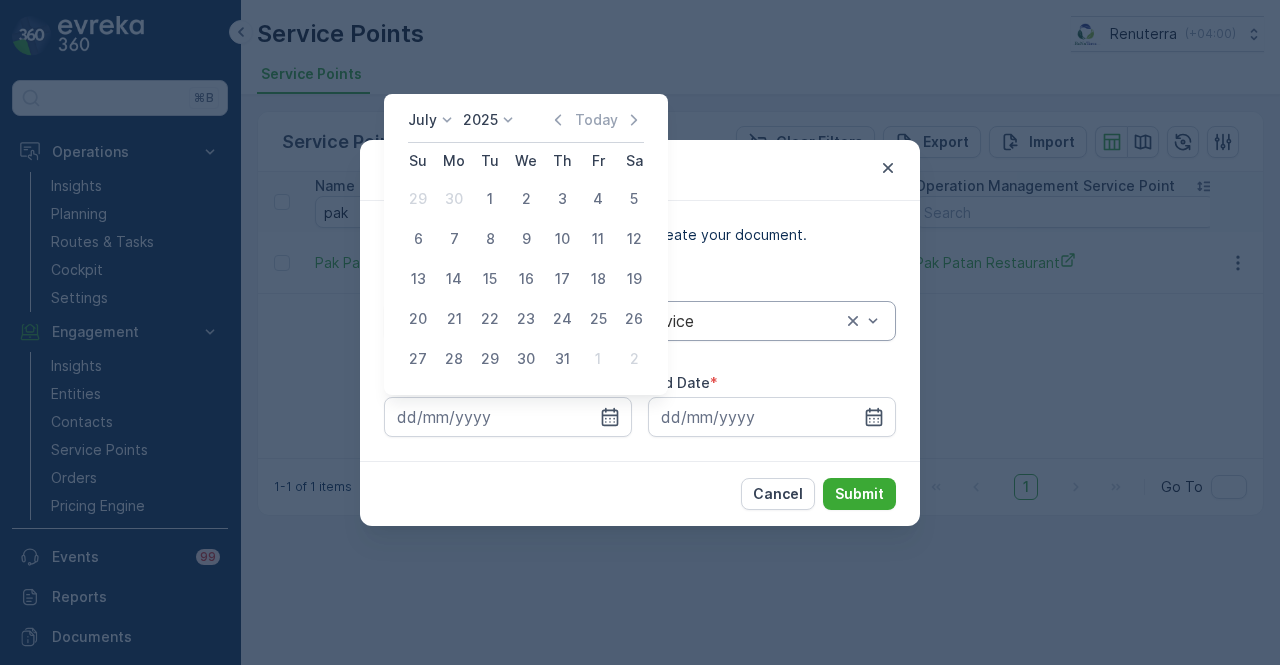 drag, startPoint x: 498, startPoint y: 197, endPoint x: 790, endPoint y: 324, distance: 318.42267 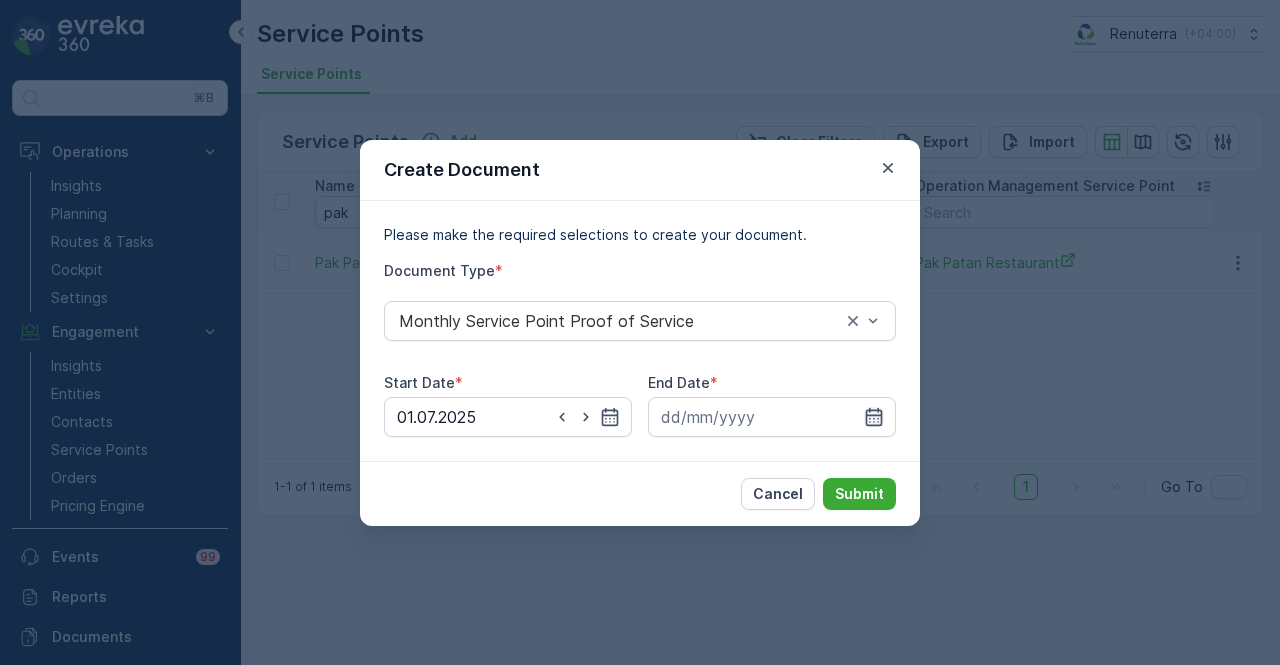click 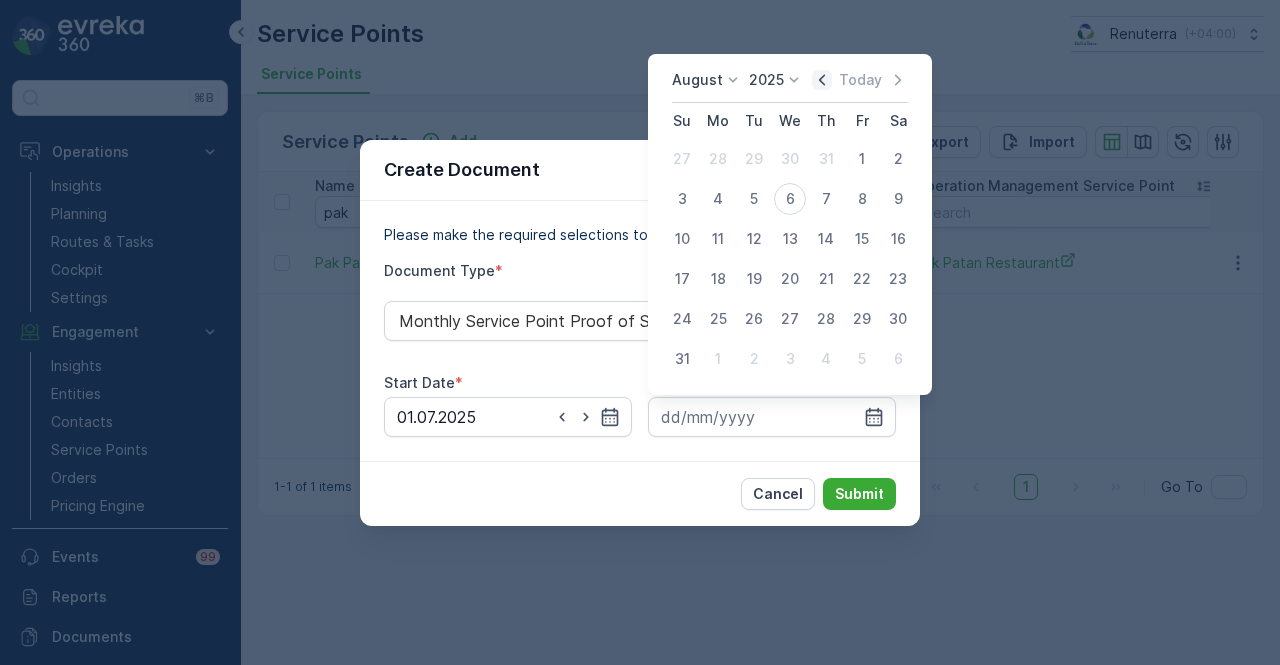 click 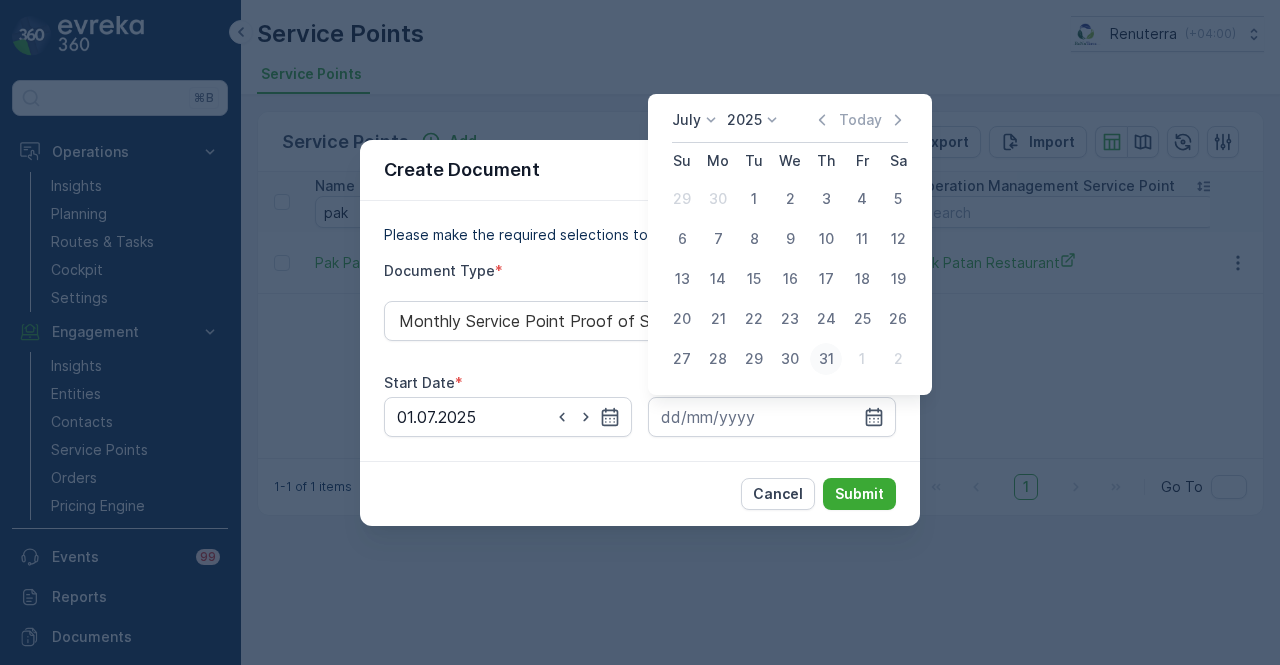 click on "31" at bounding box center (826, 359) 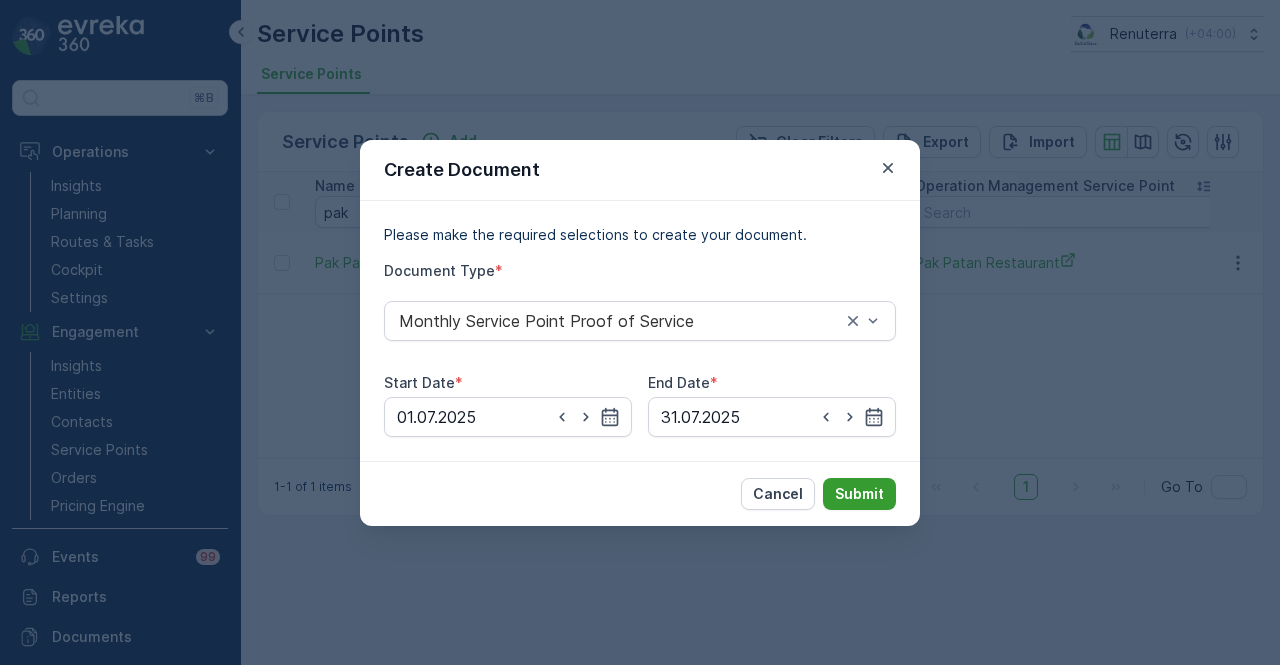click on "Submit" at bounding box center (859, 494) 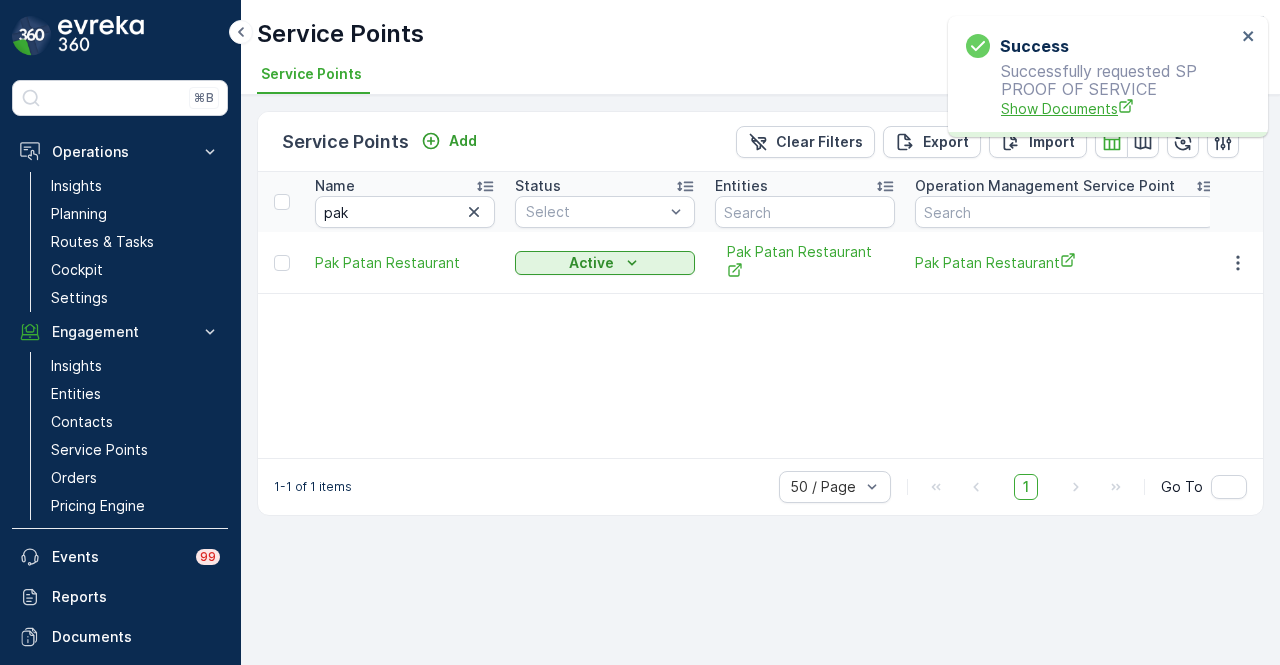 click on "Show Documents" at bounding box center (1118, 108) 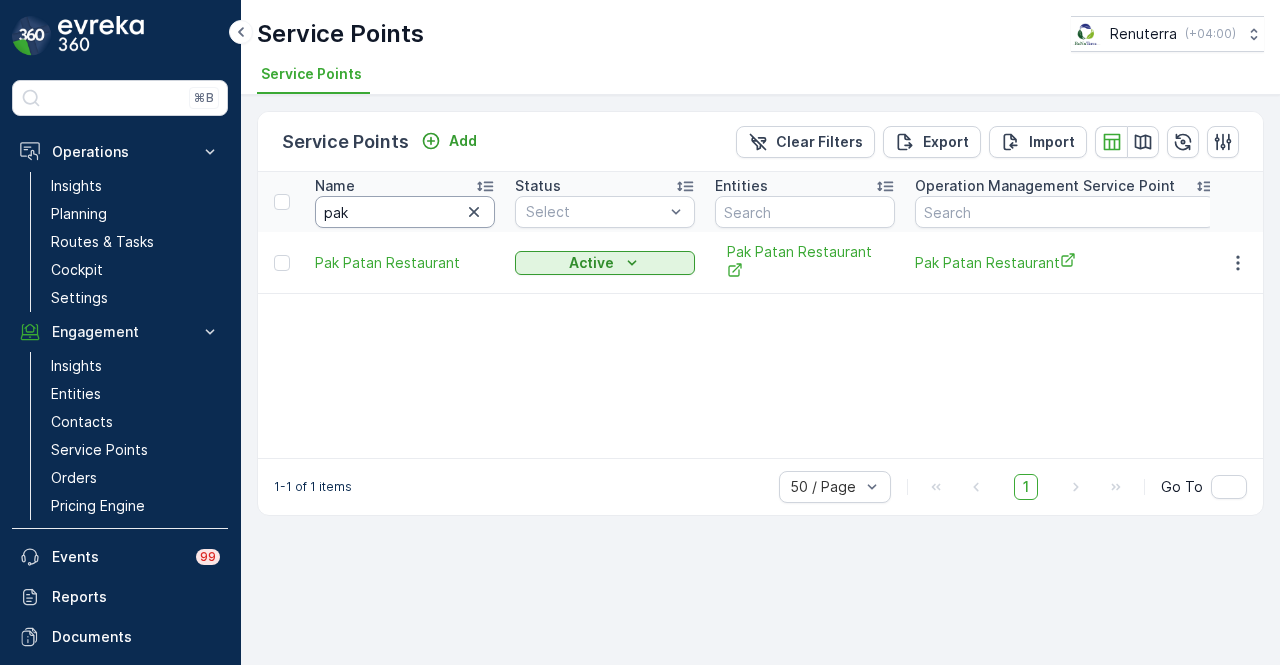 click on "pak" at bounding box center [405, 212] 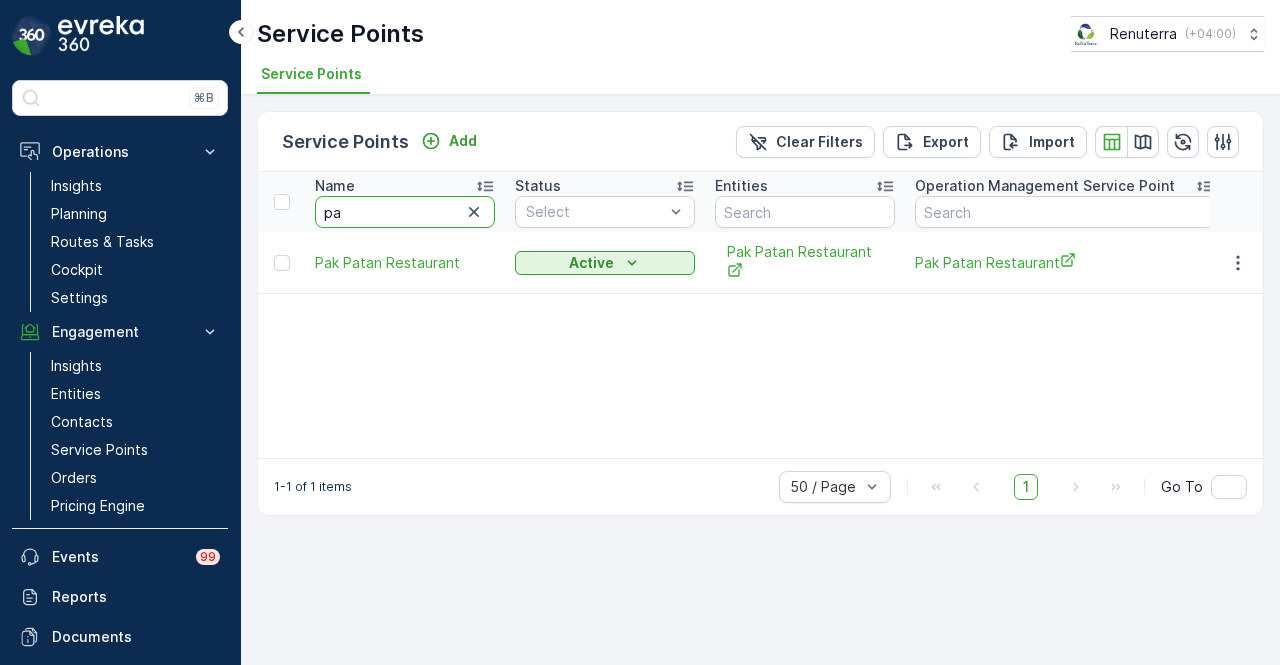 type on "p" 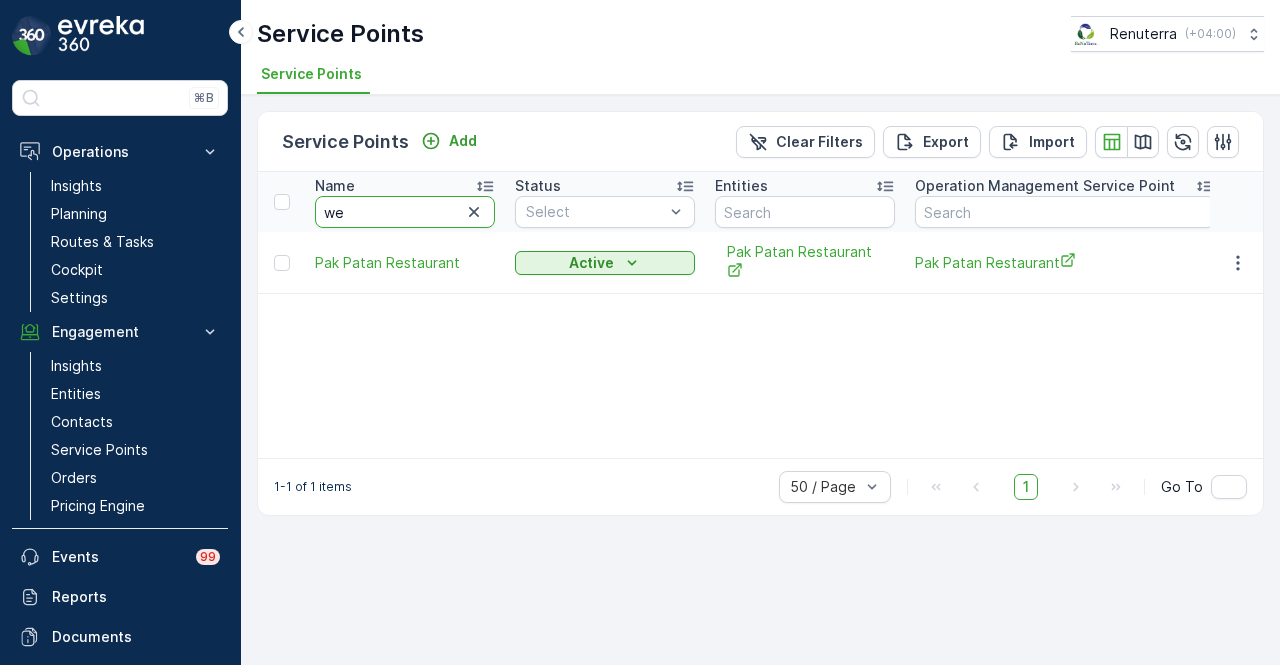 type on "wel" 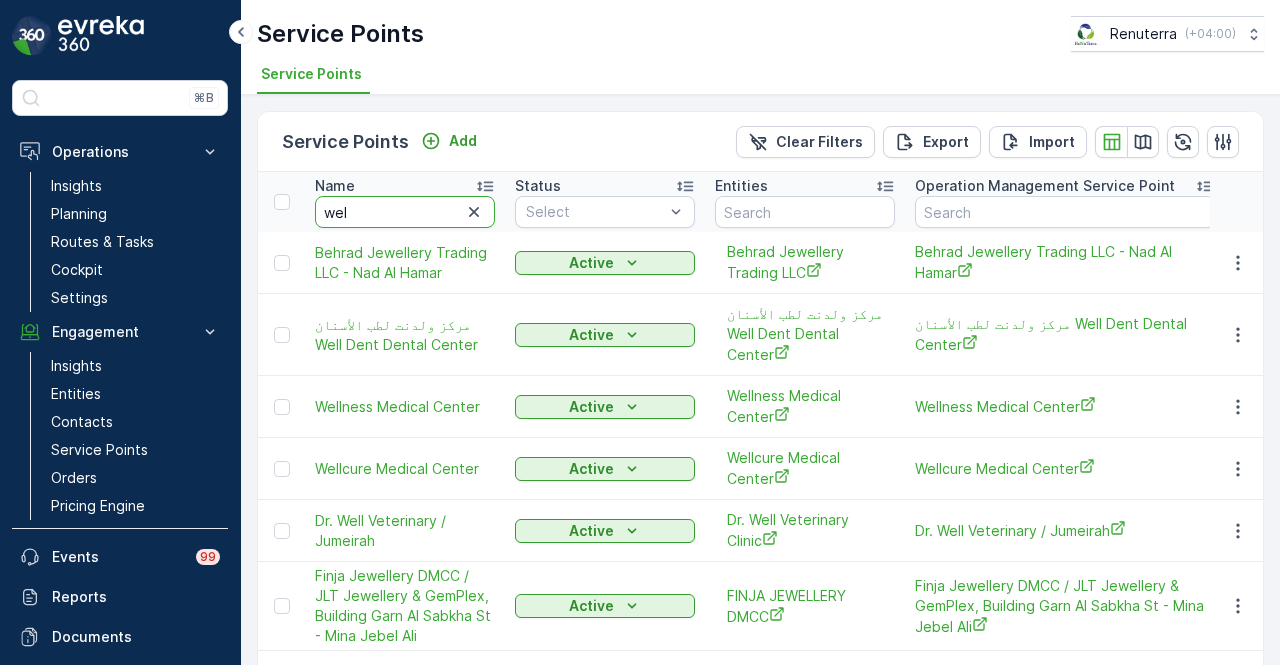 click on "wel" at bounding box center [405, 212] 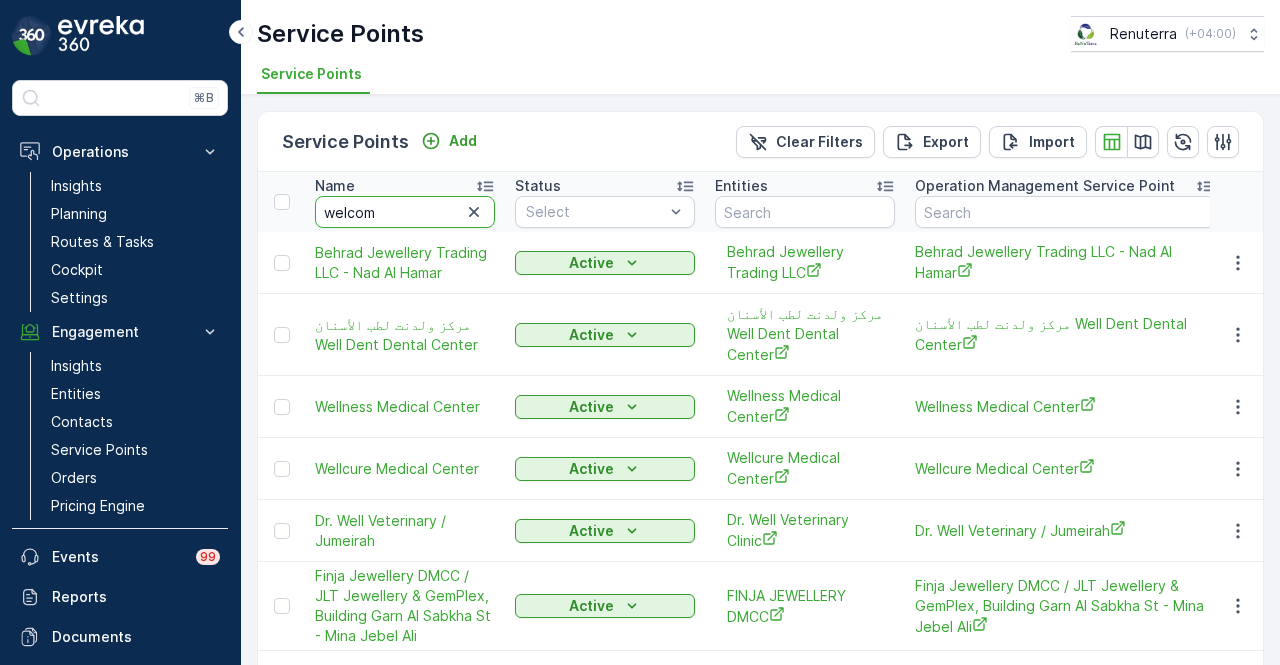 type on "welcome" 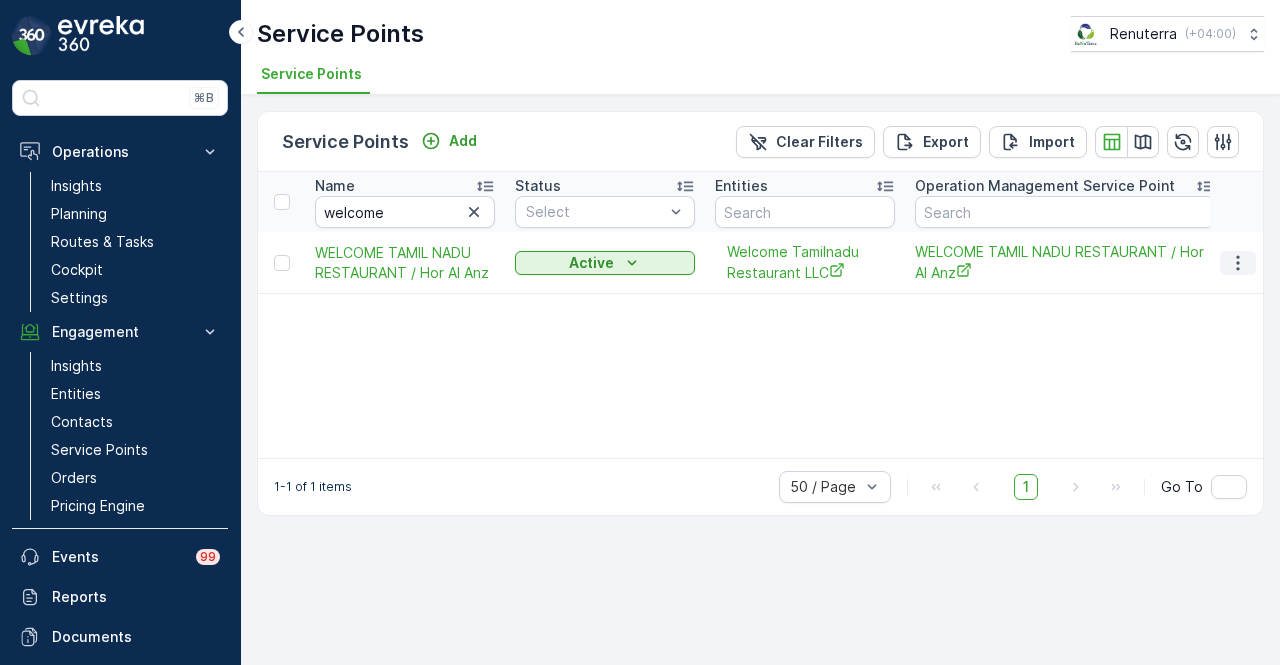 click 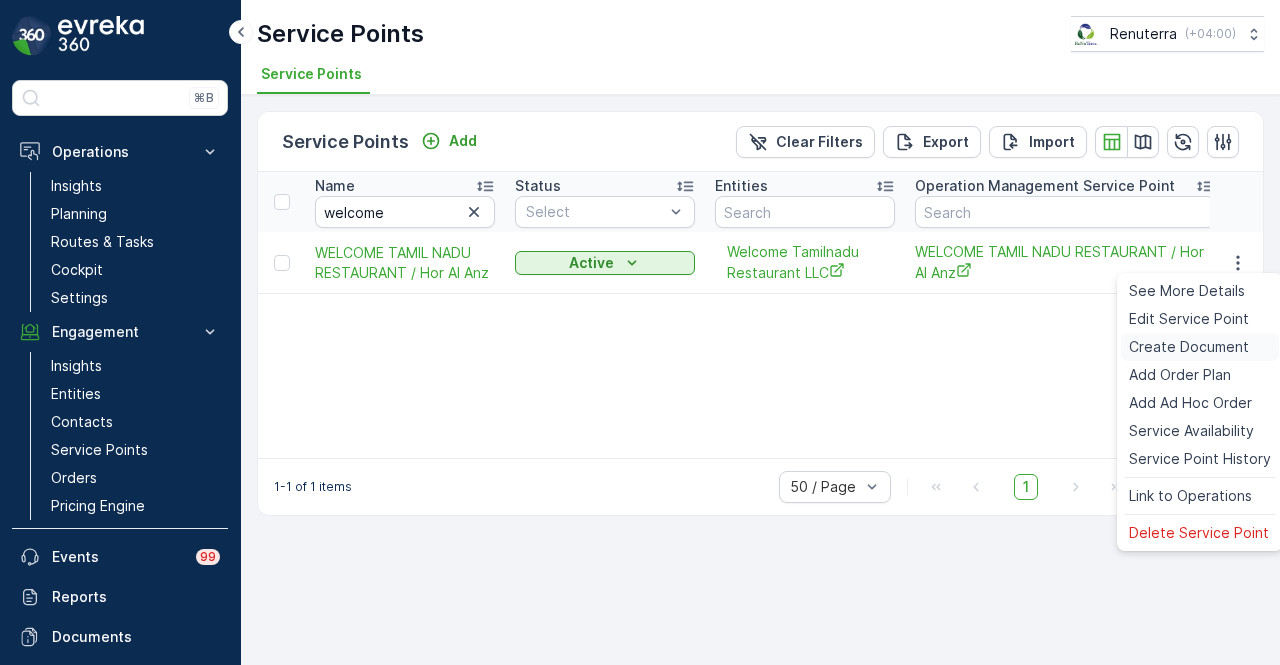 click on "Create Document" at bounding box center [1189, 347] 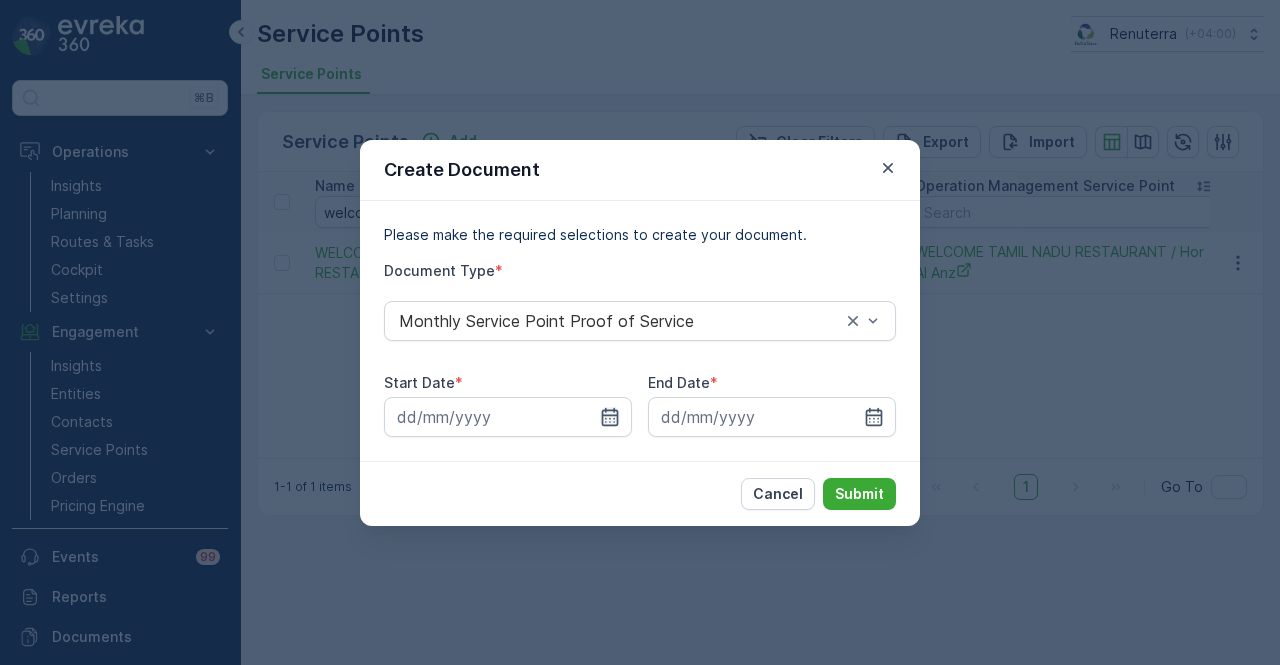 click 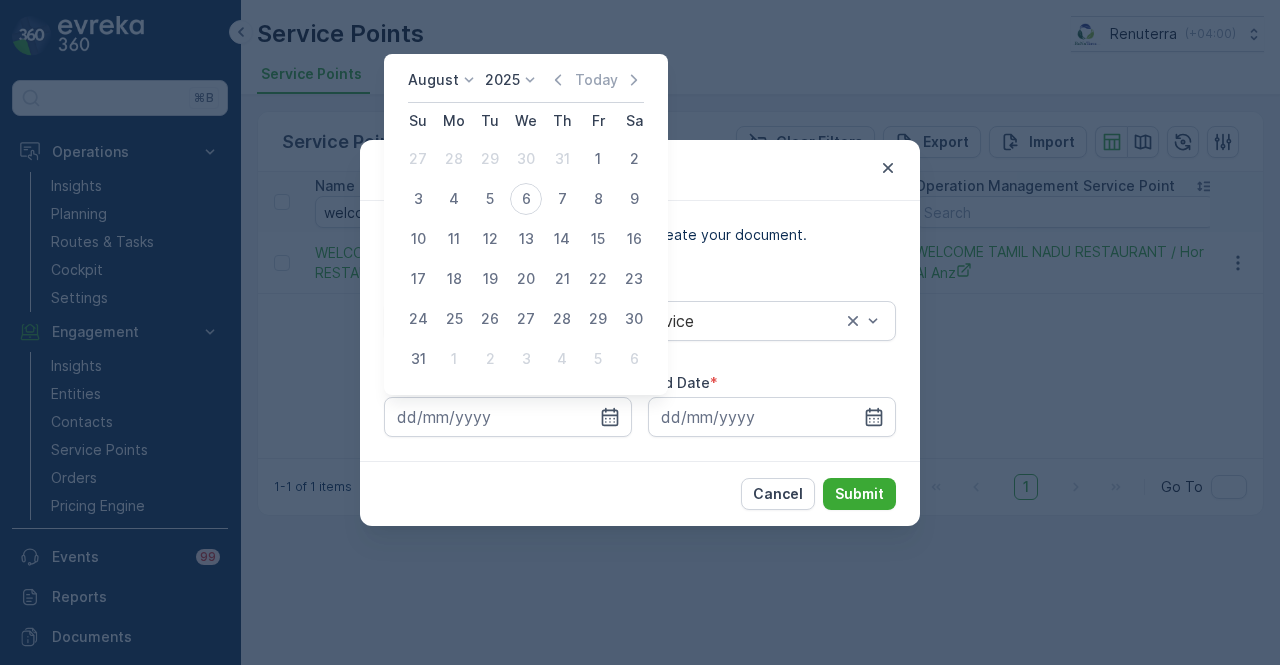 click on "August 2025 Today" at bounding box center (526, 86) 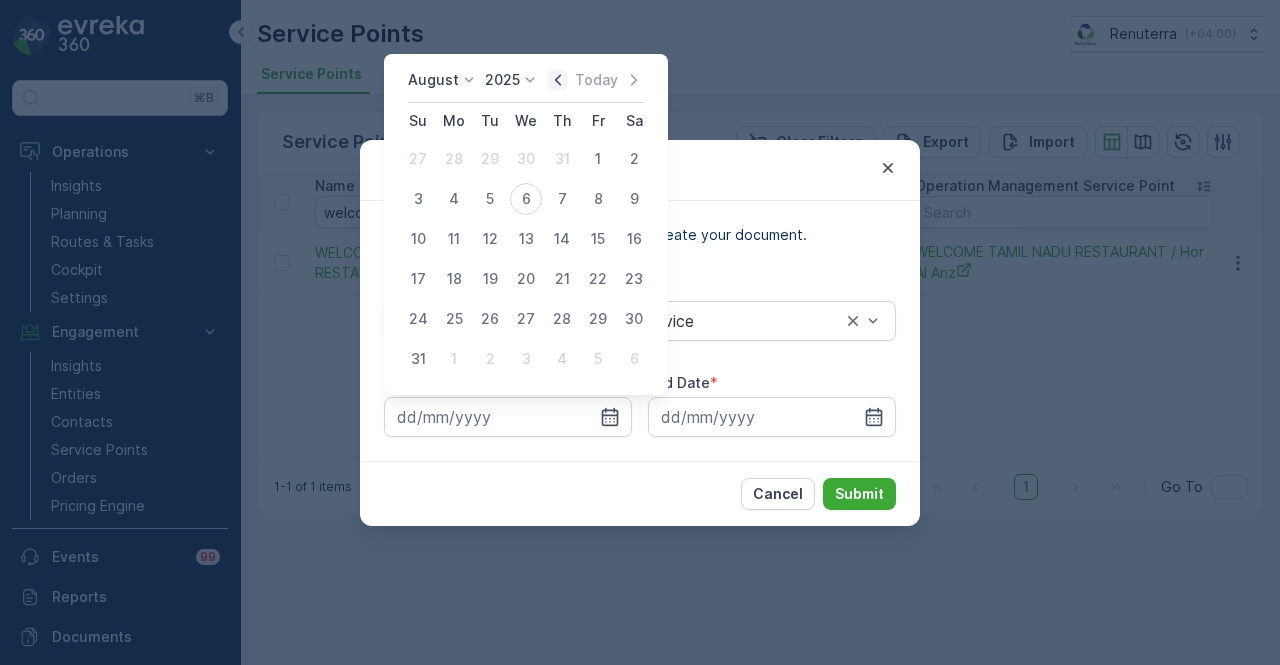 click 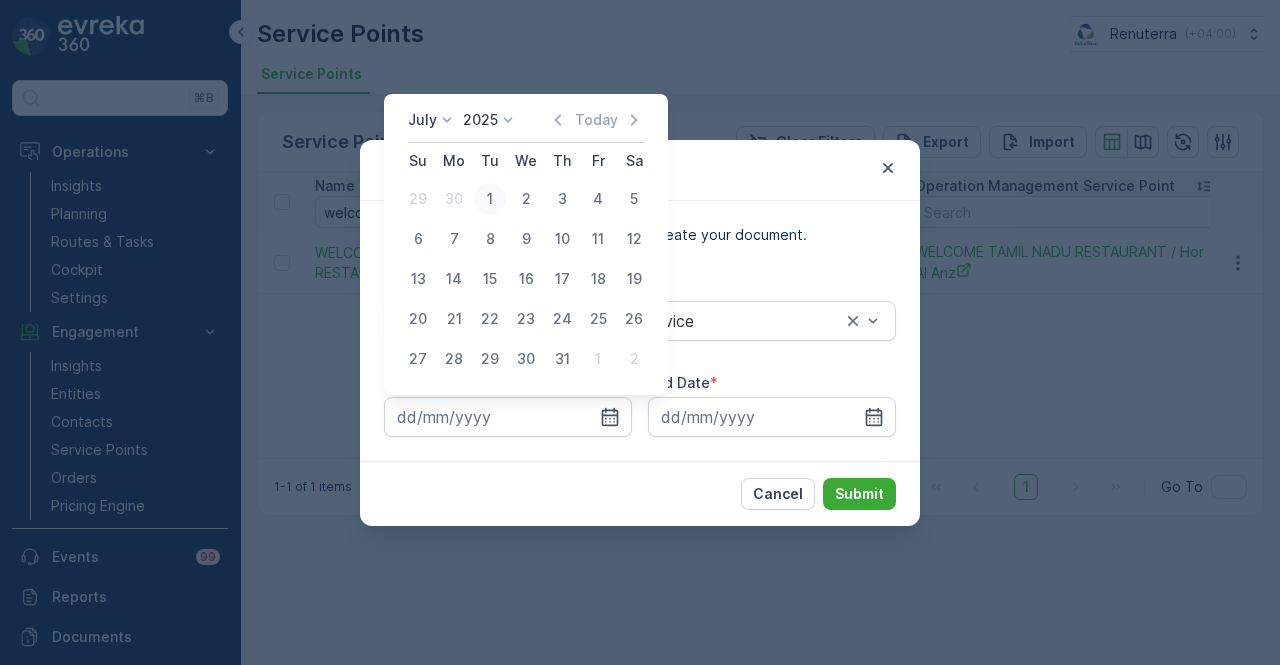 click on "1" at bounding box center [490, 199] 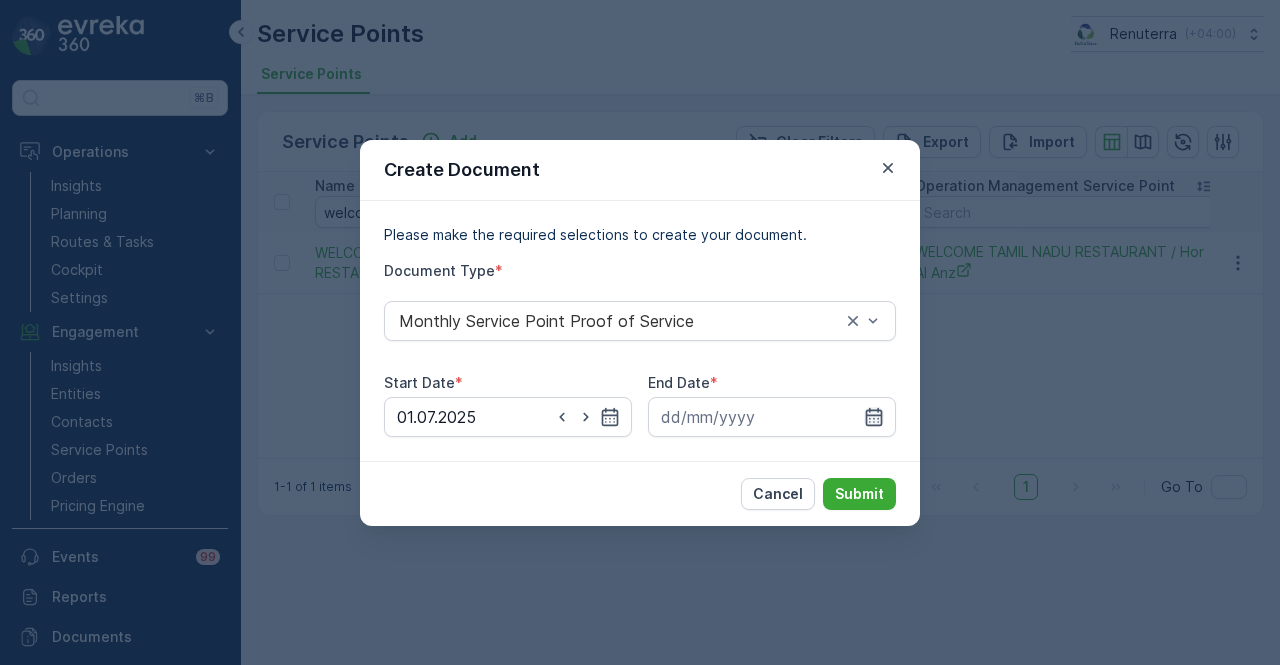 click 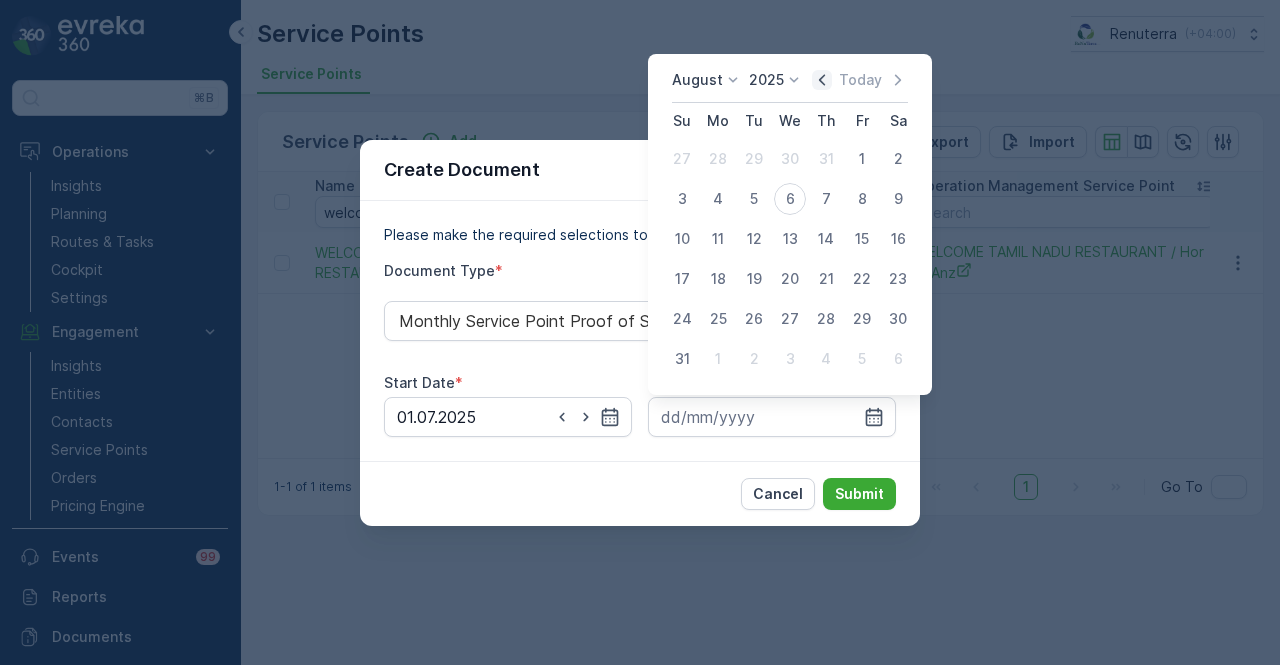 click 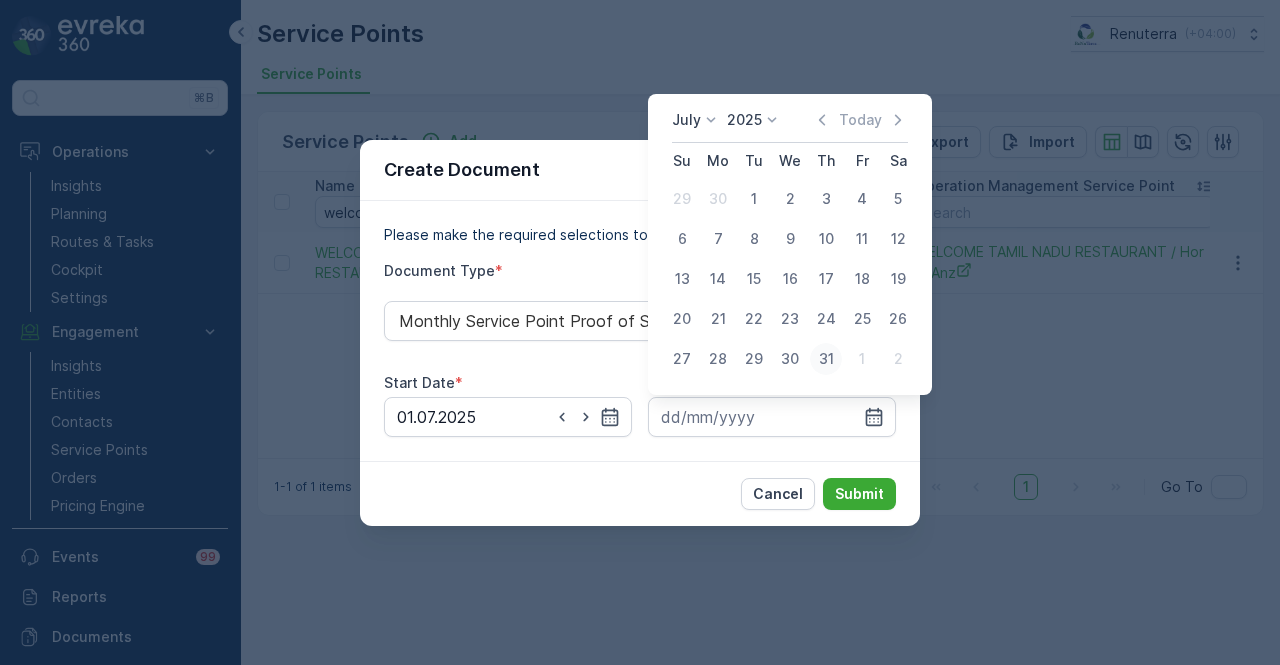 click on "31" at bounding box center (826, 359) 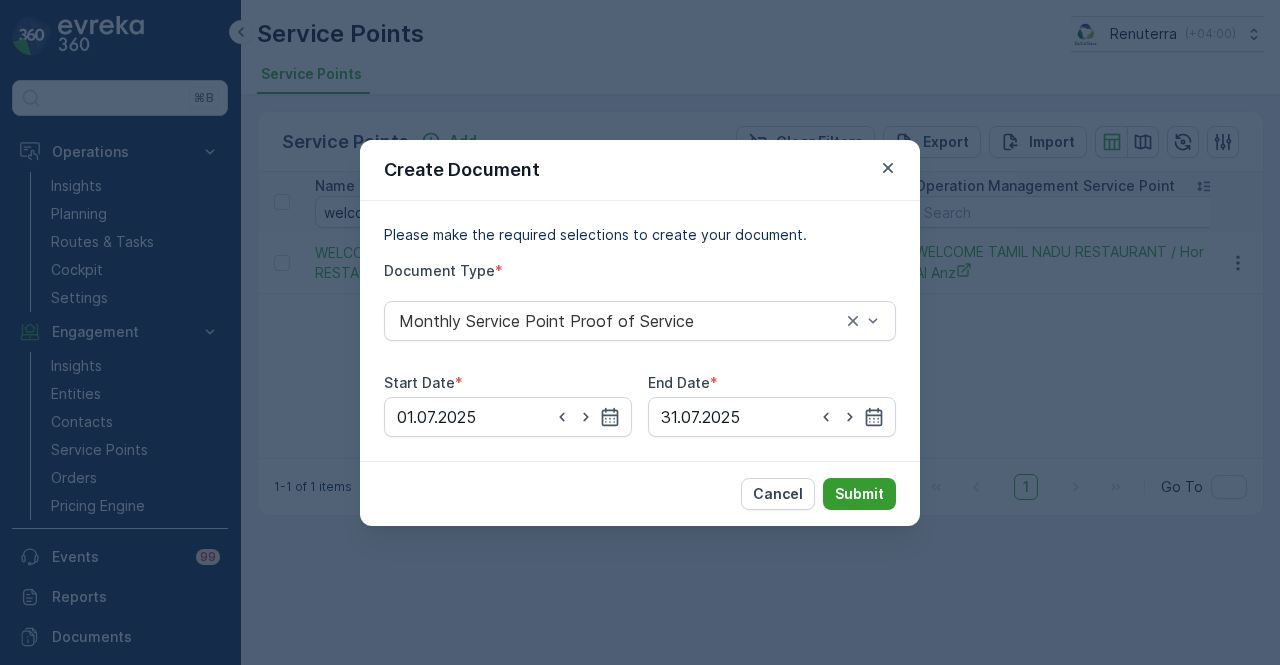 click on "Submit" at bounding box center [859, 494] 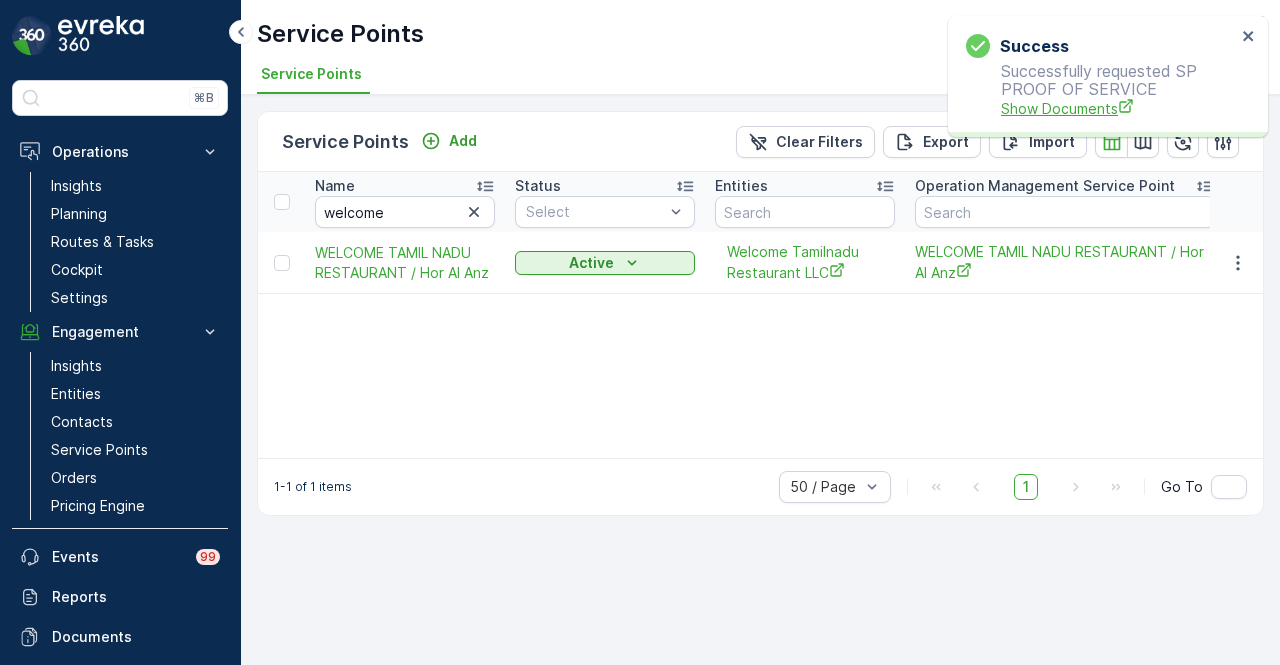 click on "Show Documents" at bounding box center (1118, 108) 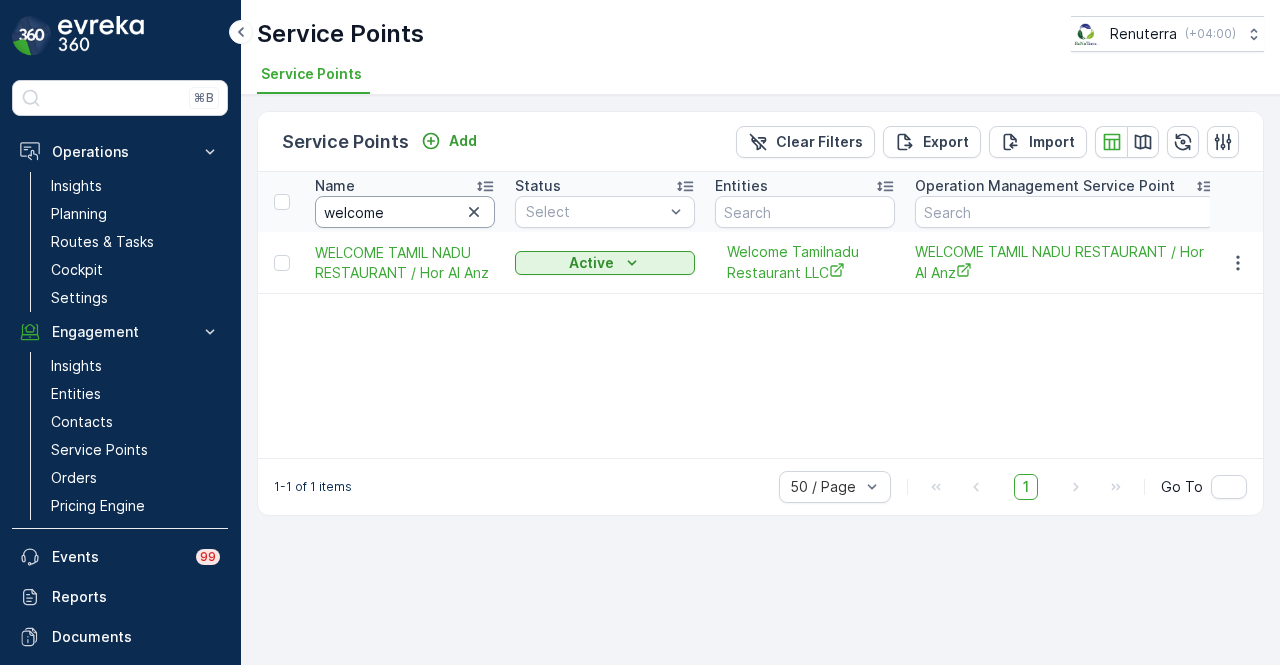 click on "welcome" at bounding box center [405, 212] 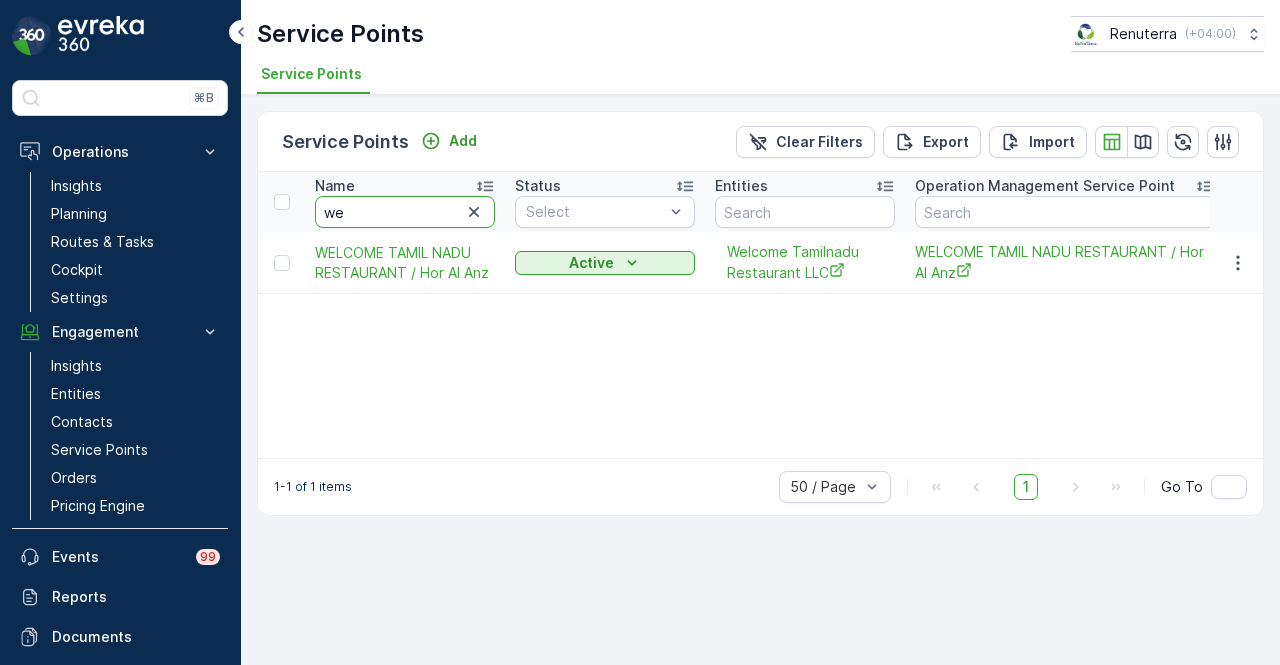 type on "w" 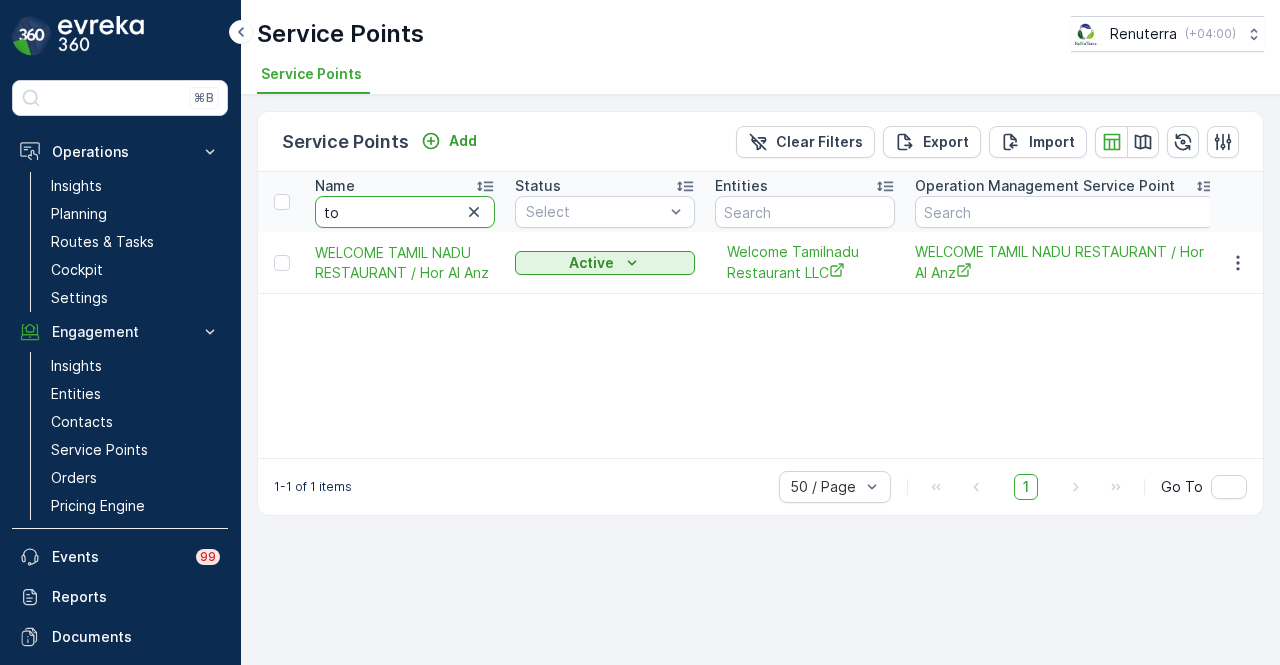 type on "tor" 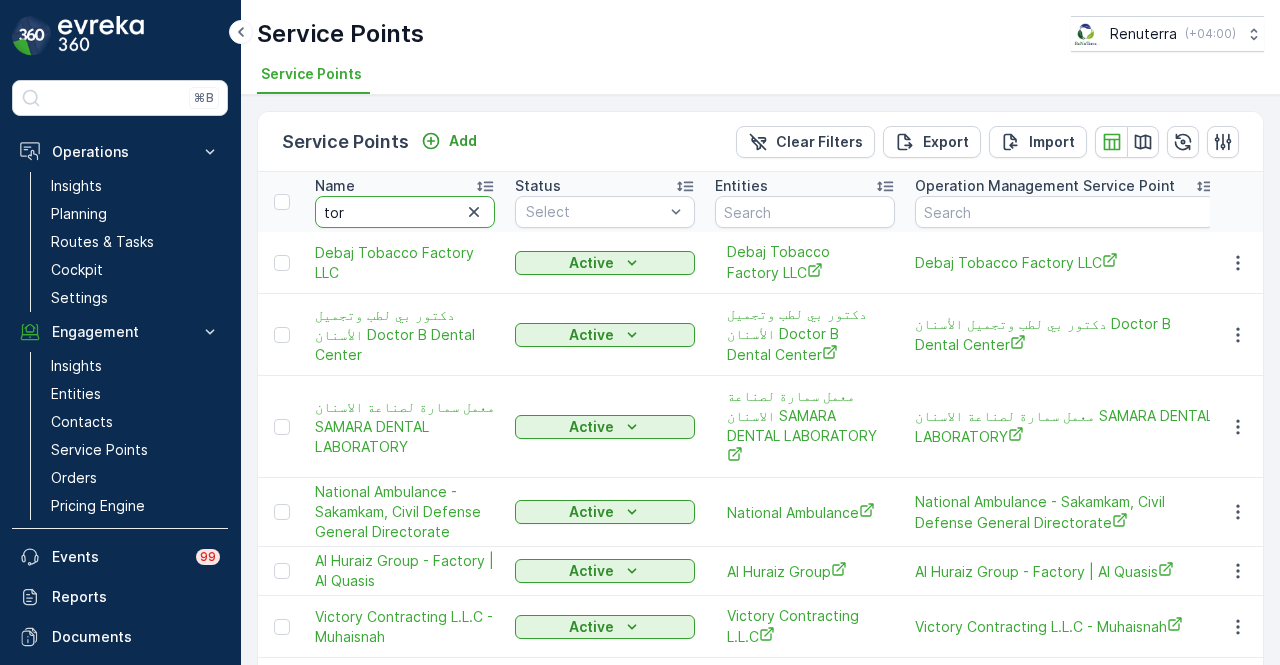 click on "tor" at bounding box center (405, 212) 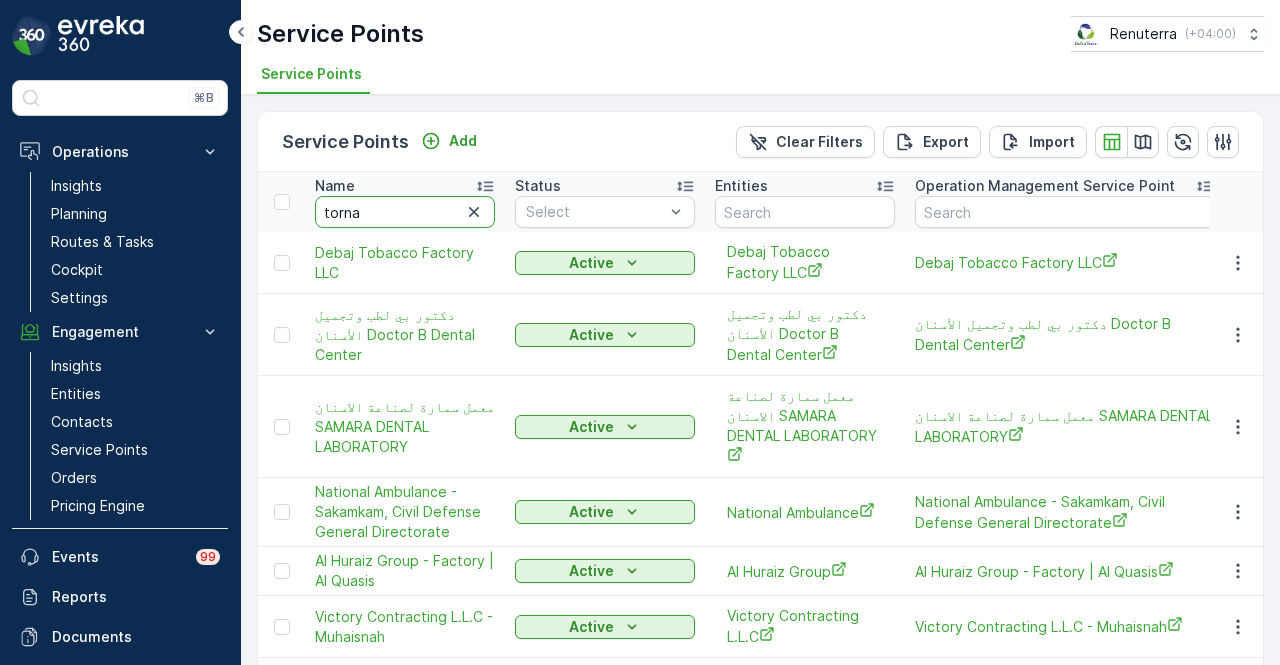 type on "tornaj" 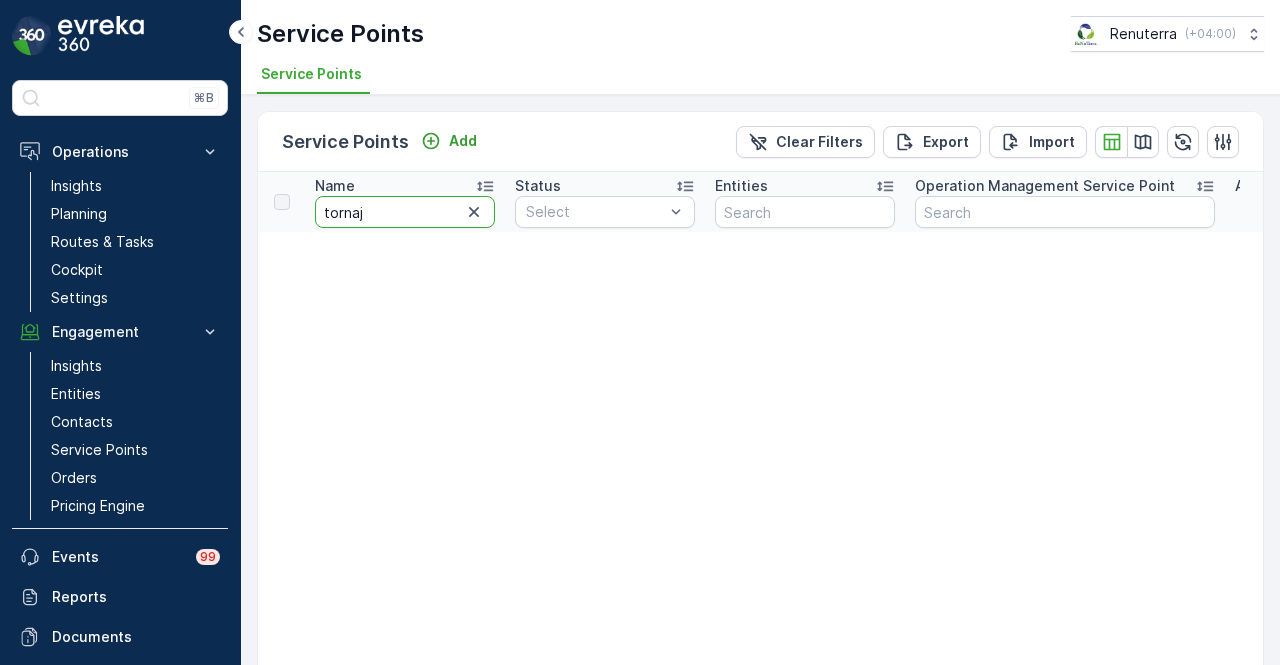 click on "tornaj" at bounding box center [405, 212] 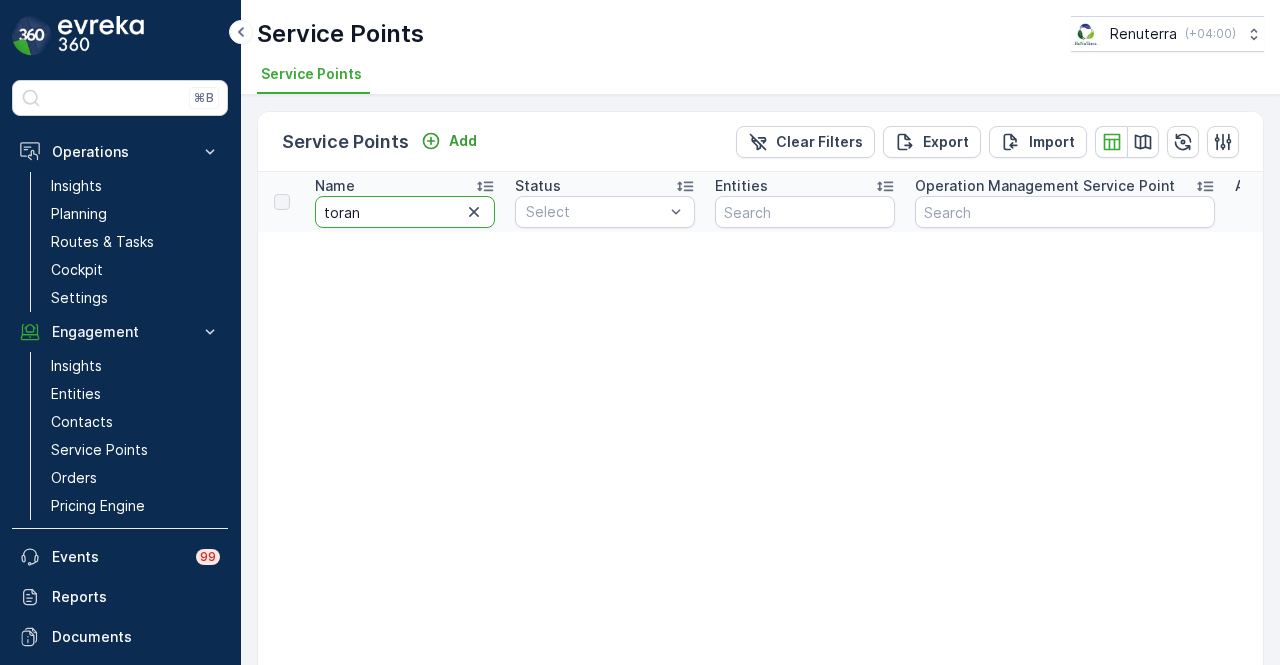type on "toranj" 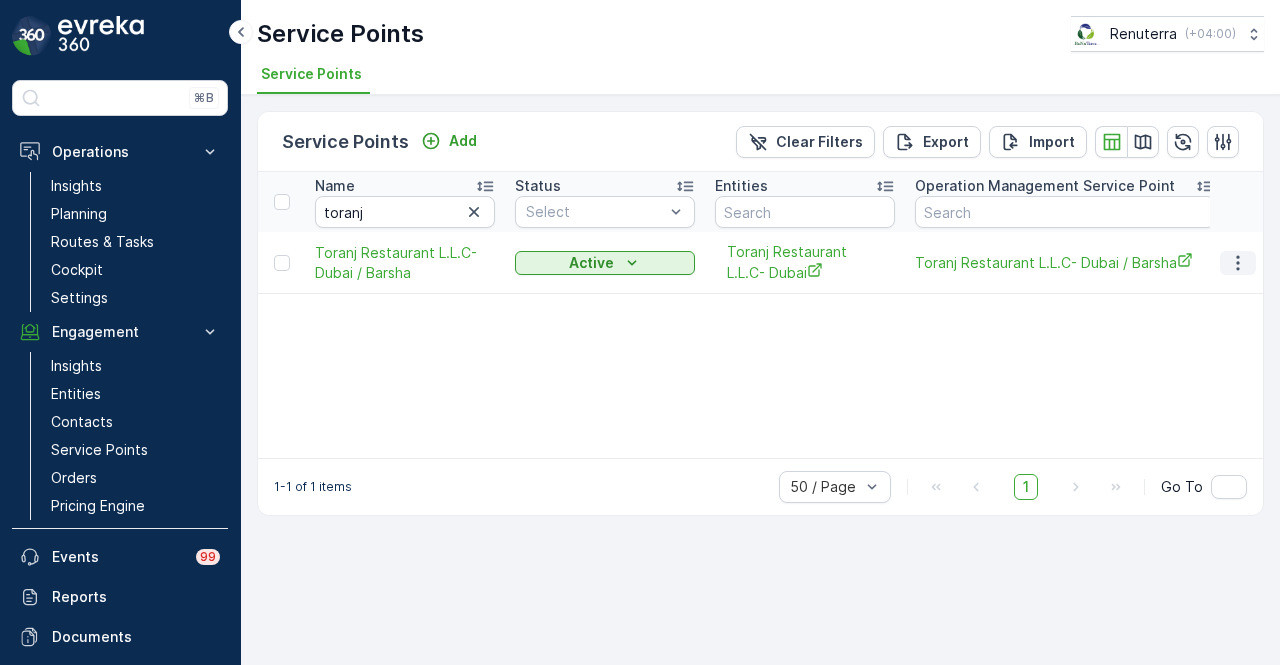 click 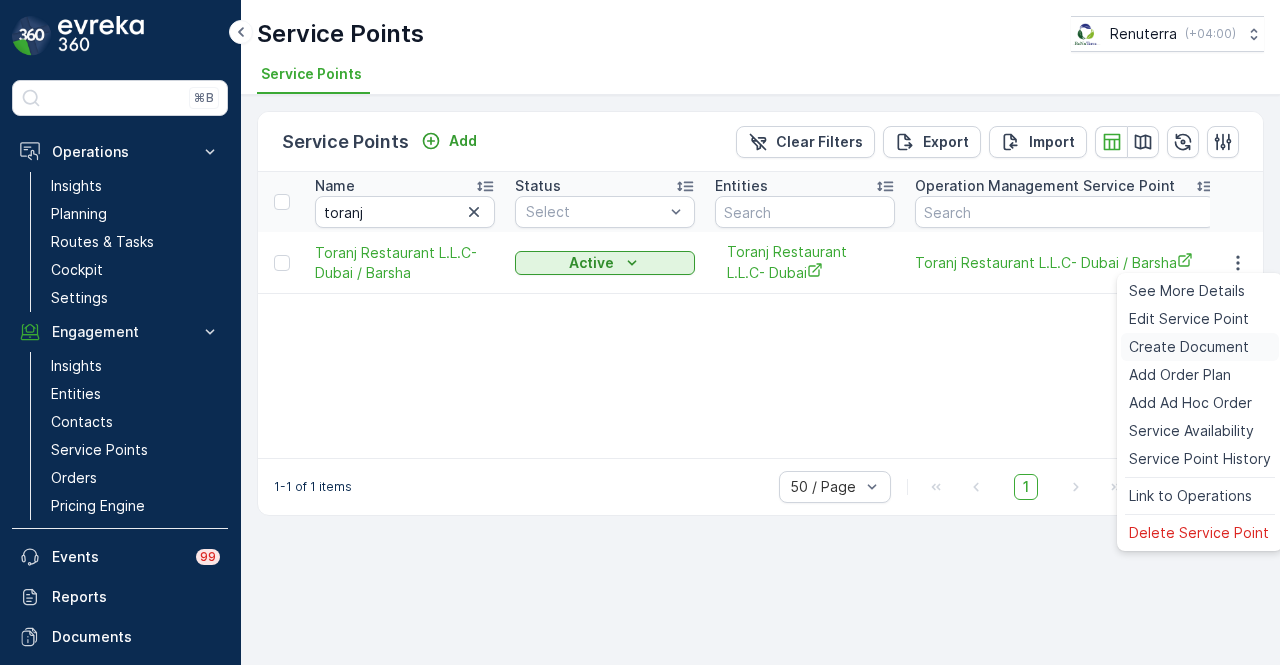 click on "Create Document" at bounding box center (1189, 347) 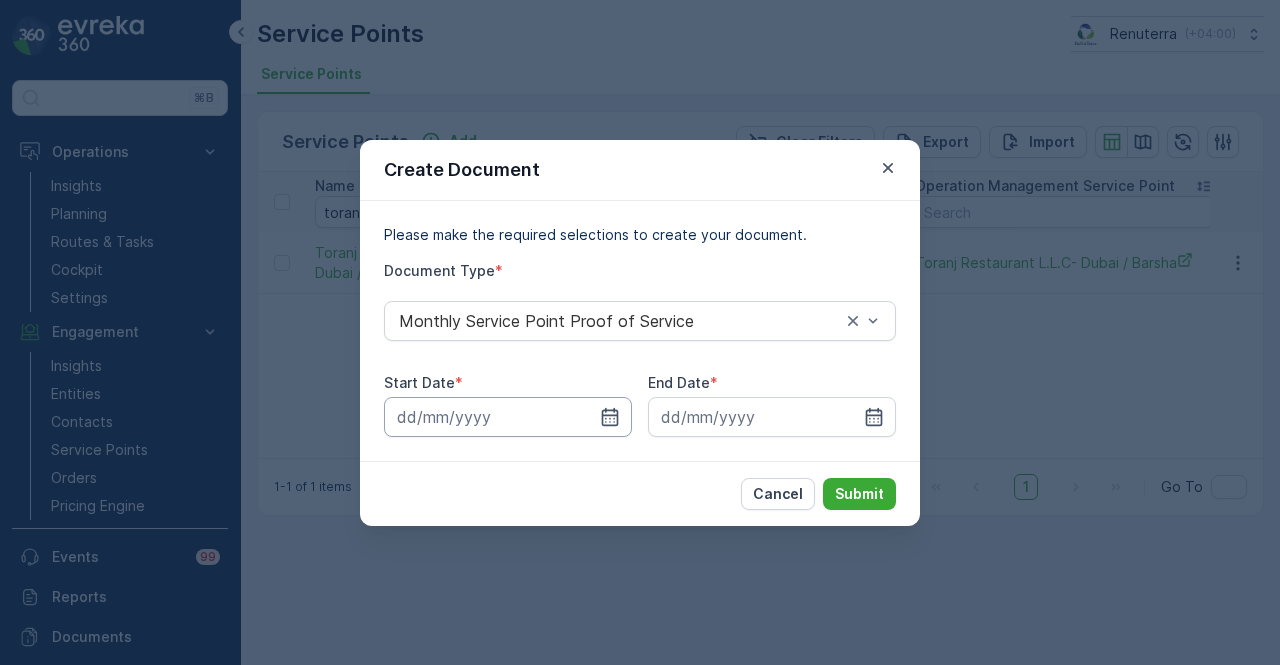 click at bounding box center (508, 417) 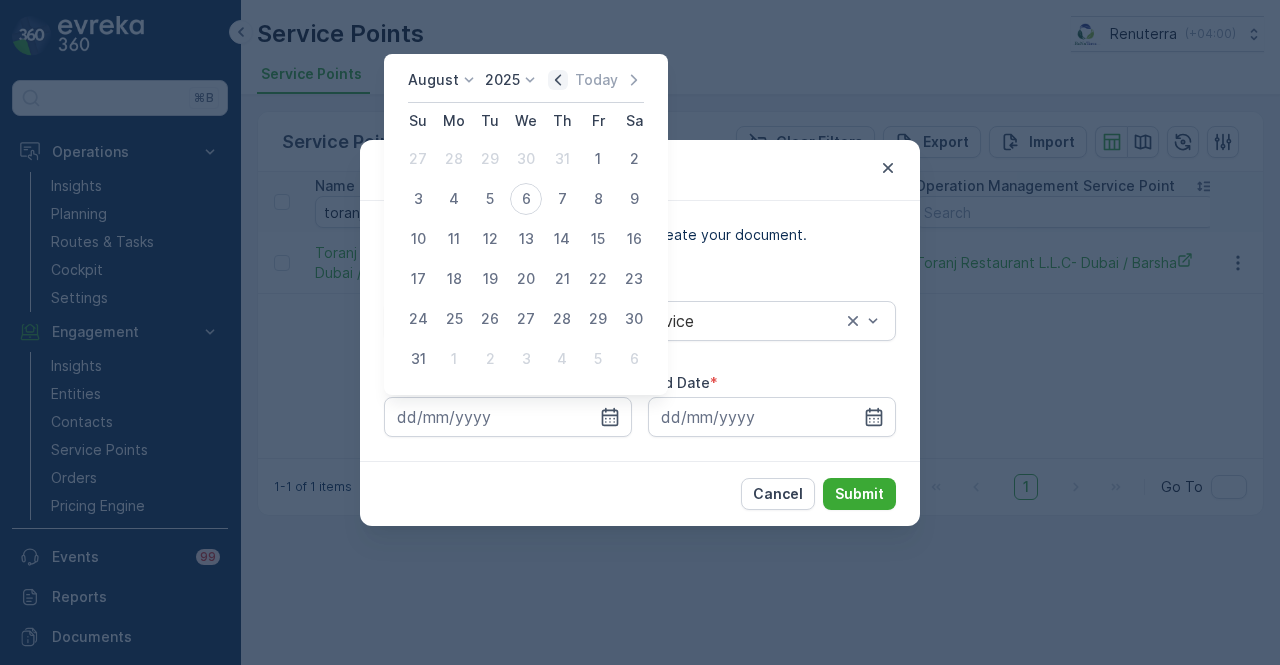 click 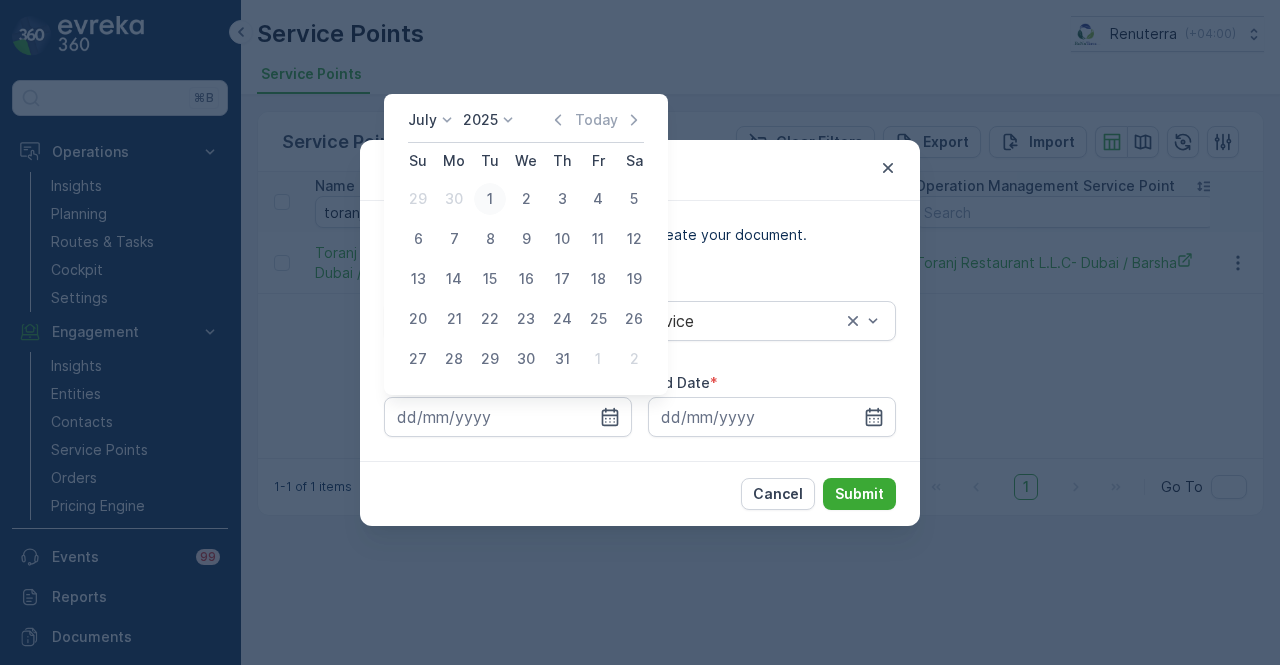 click on "1" at bounding box center [490, 199] 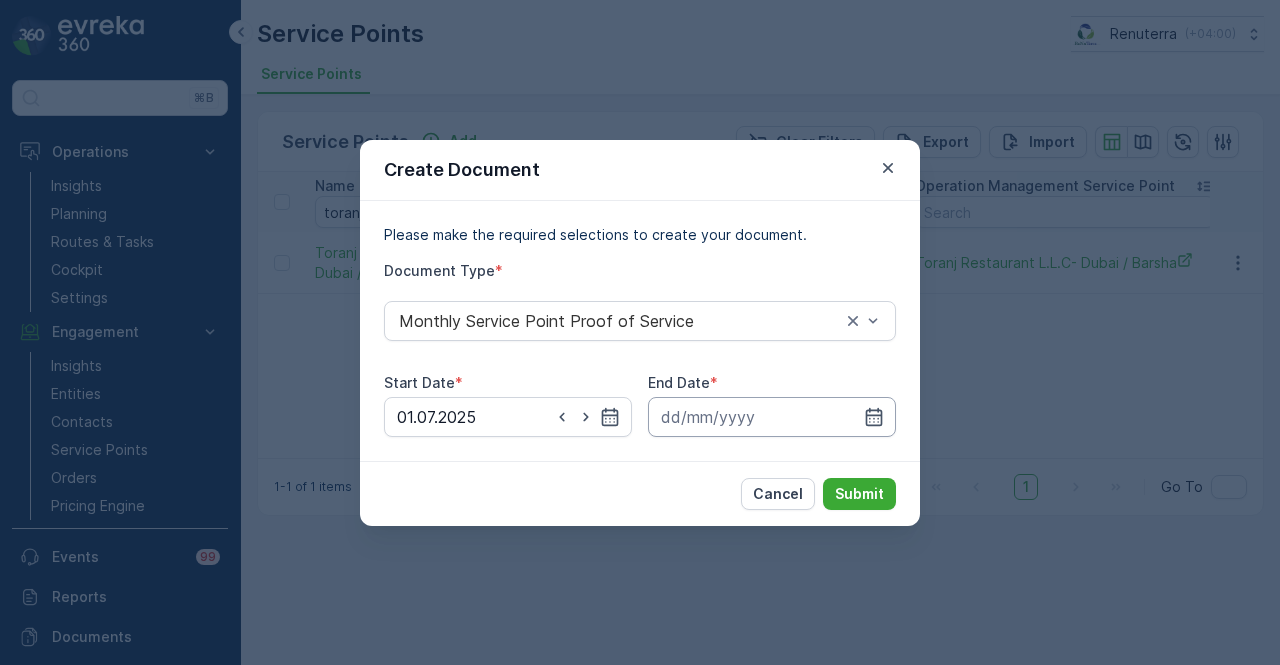 click at bounding box center (772, 417) 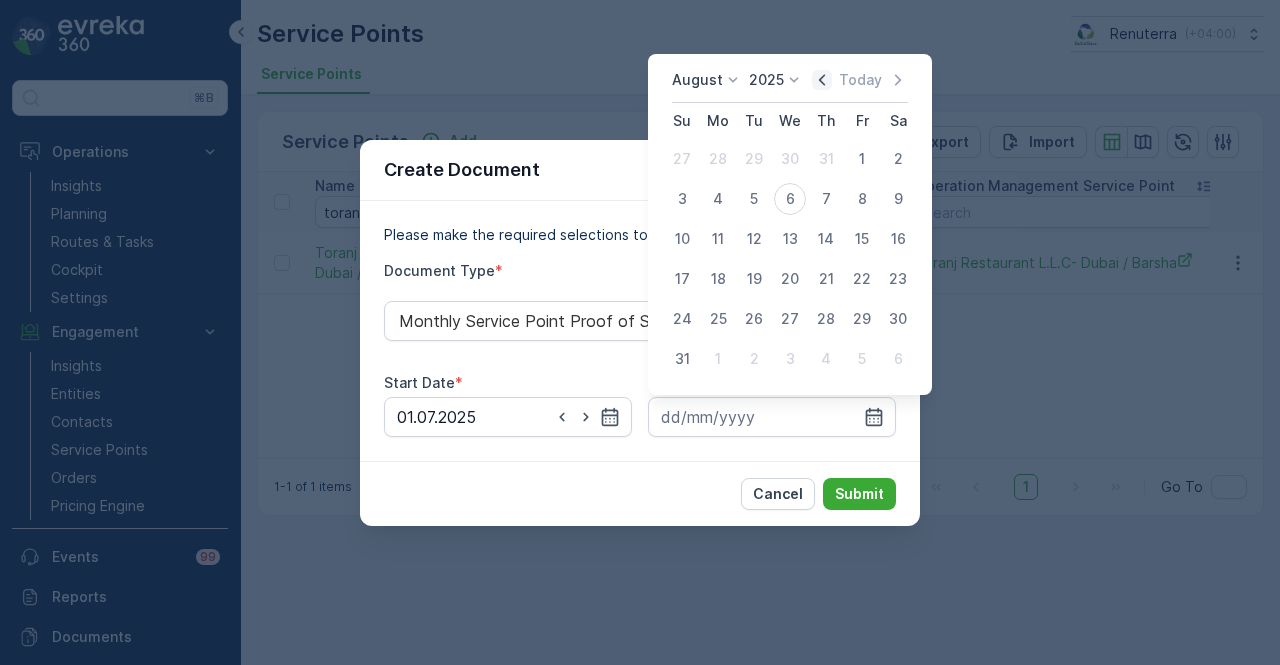 click 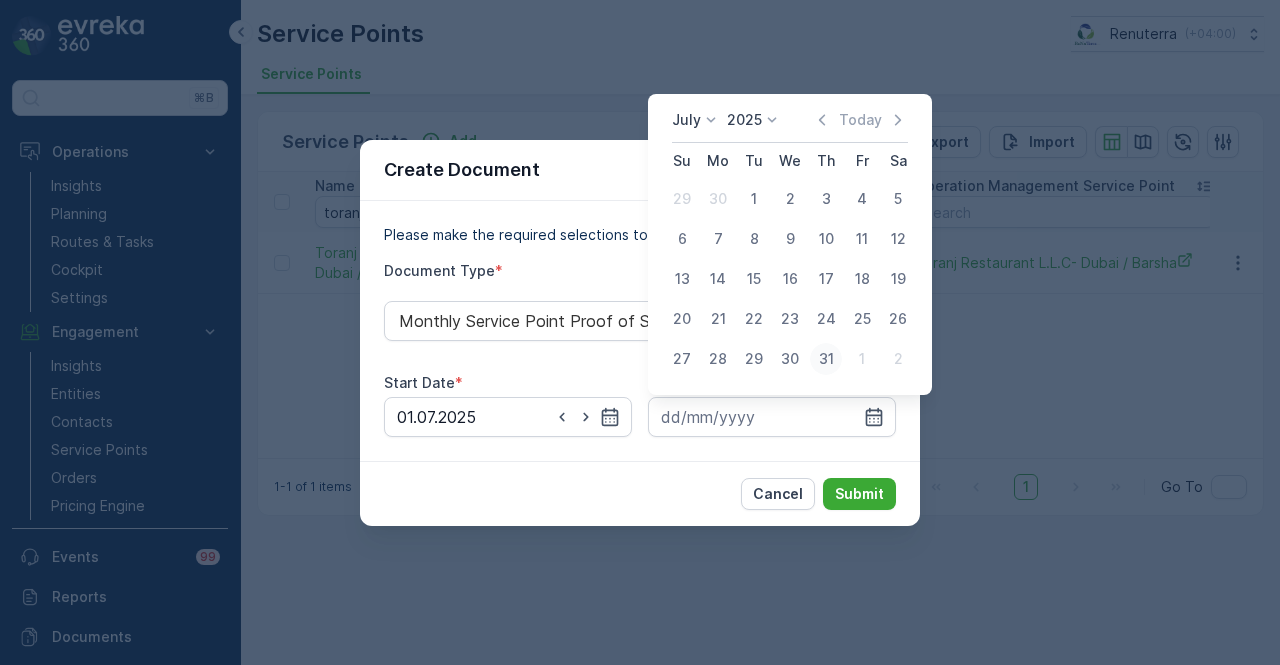 click on "31" at bounding box center [826, 359] 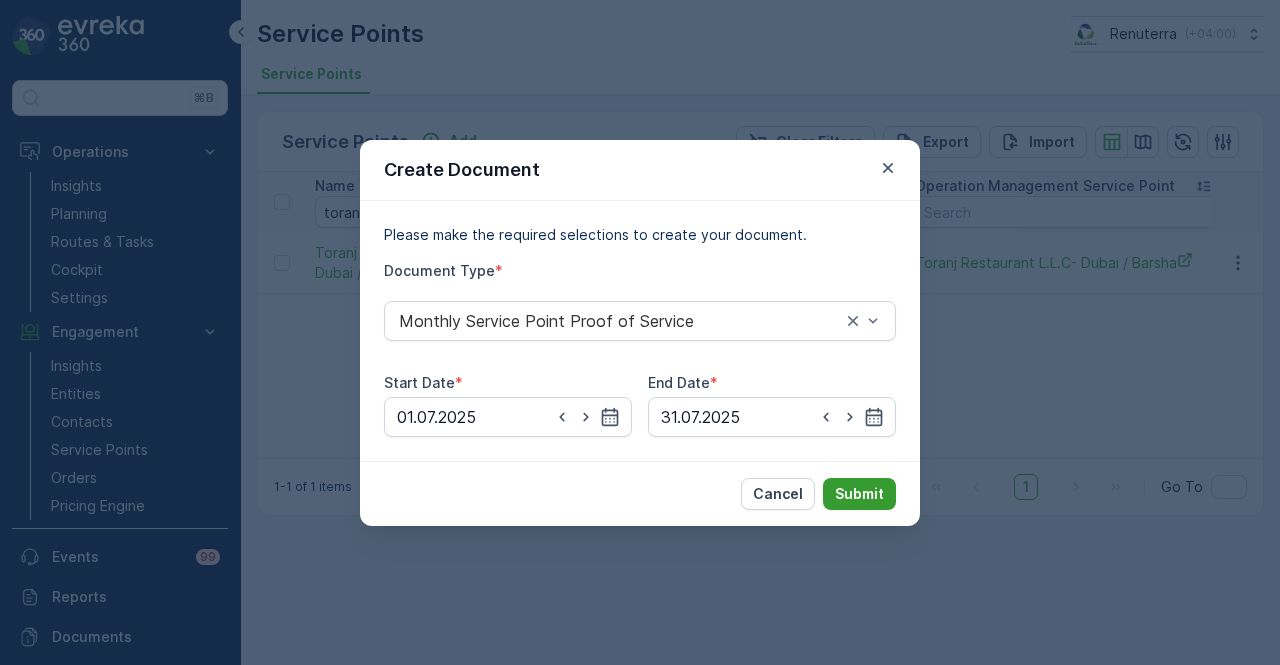 click on "Submit" at bounding box center (859, 494) 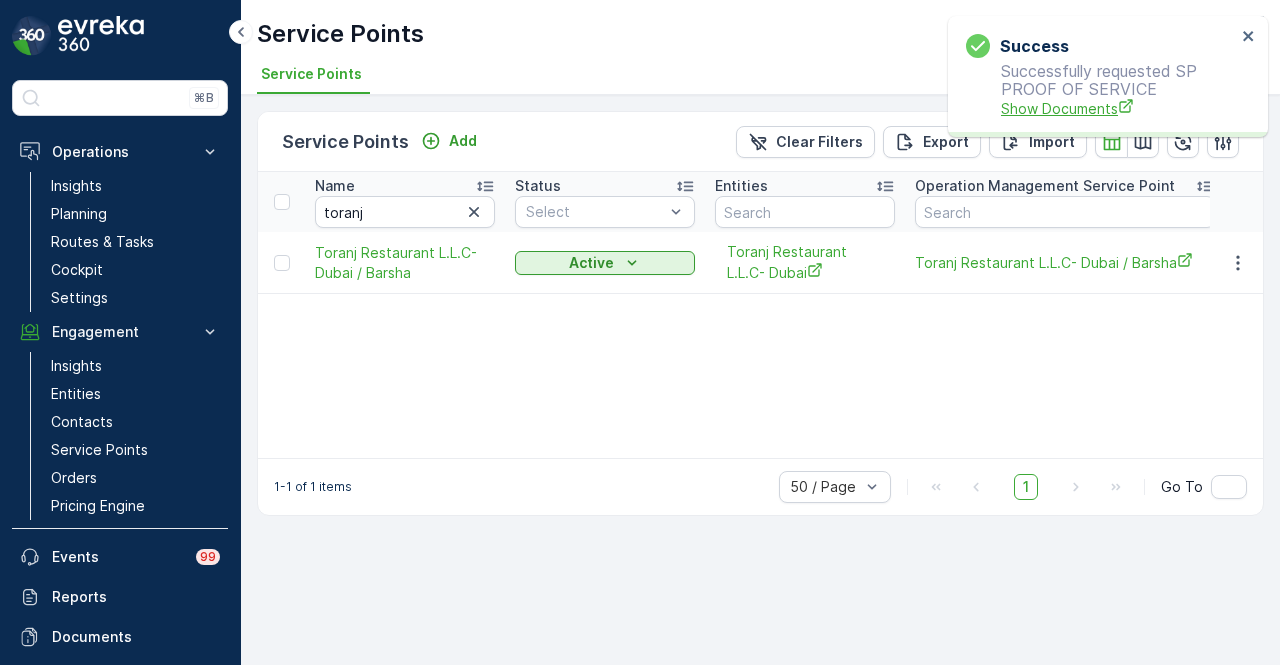 click on "Show Documents" at bounding box center [1118, 108] 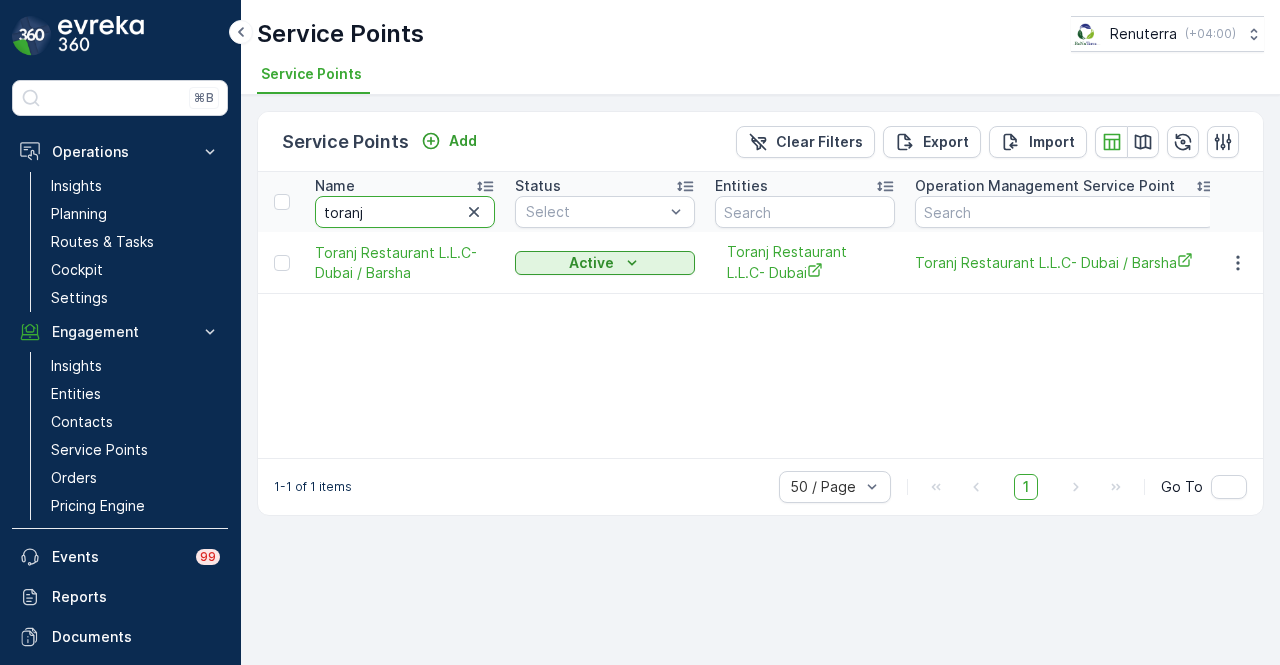 click on "toranj" at bounding box center [405, 212] 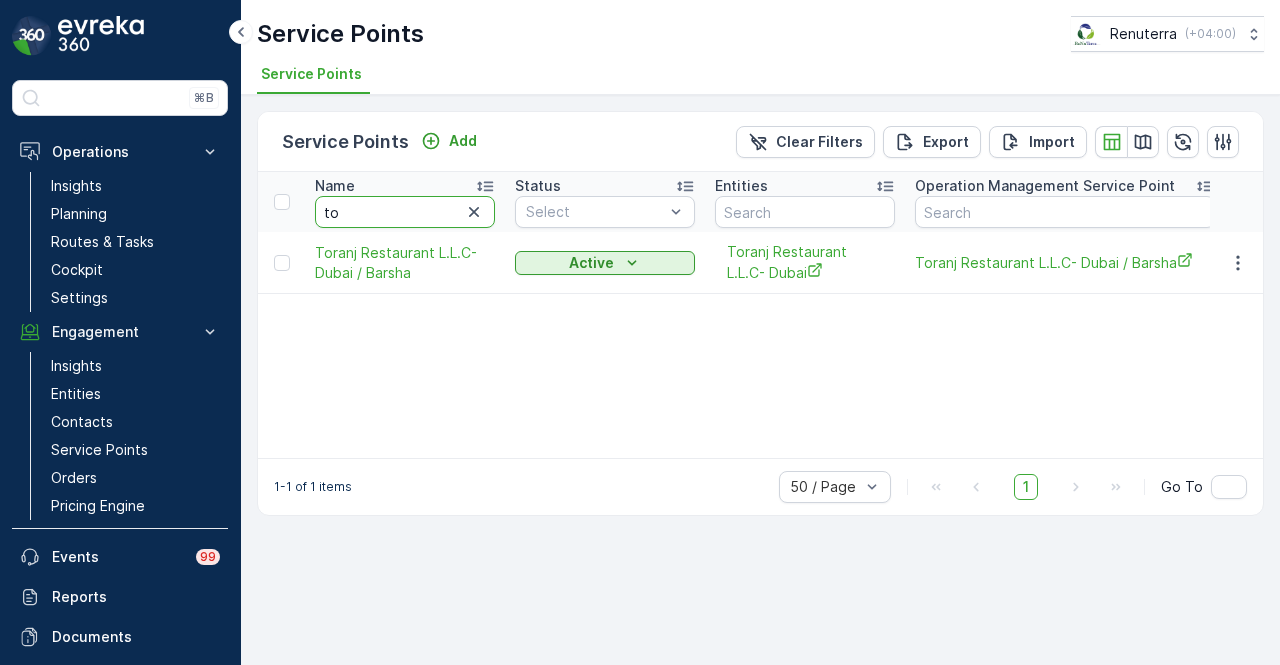 type on "t" 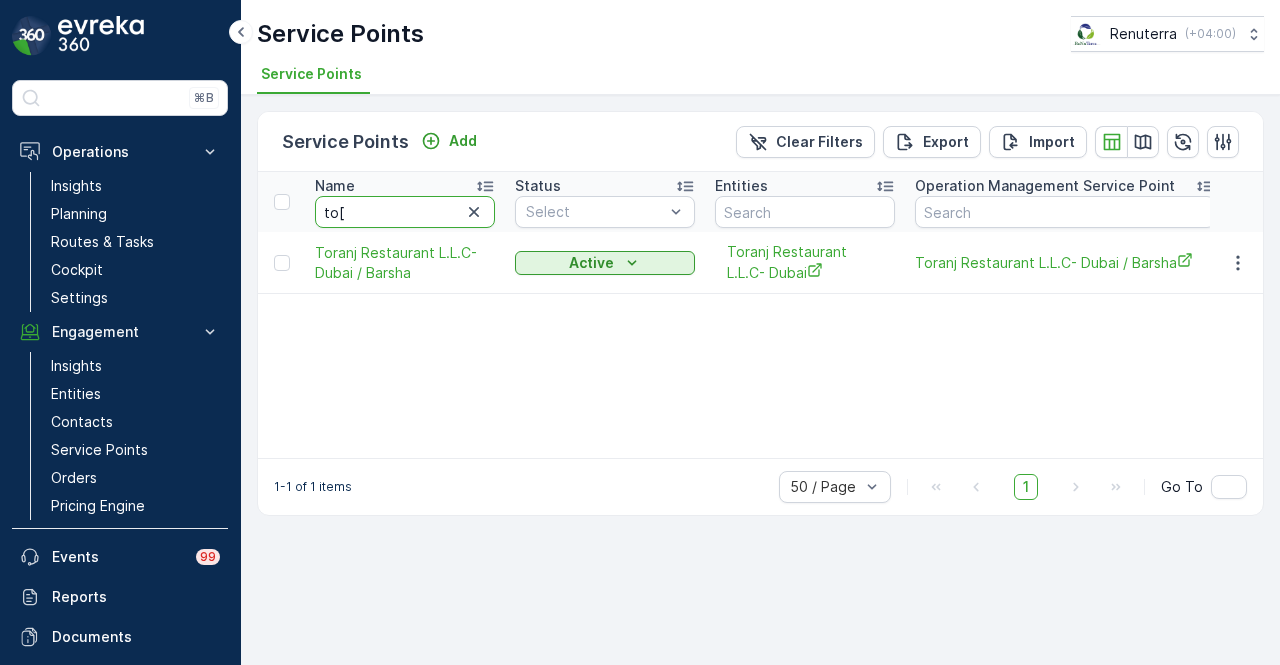 type on "to[p" 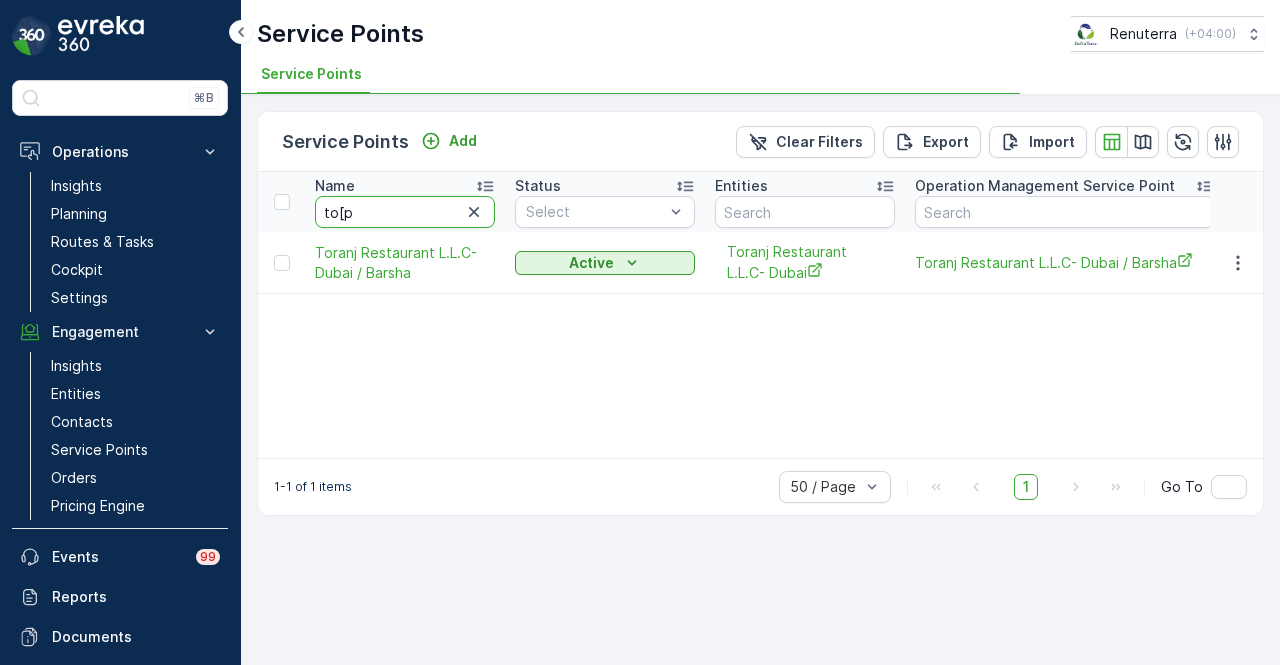 click on "to[p" at bounding box center (405, 212) 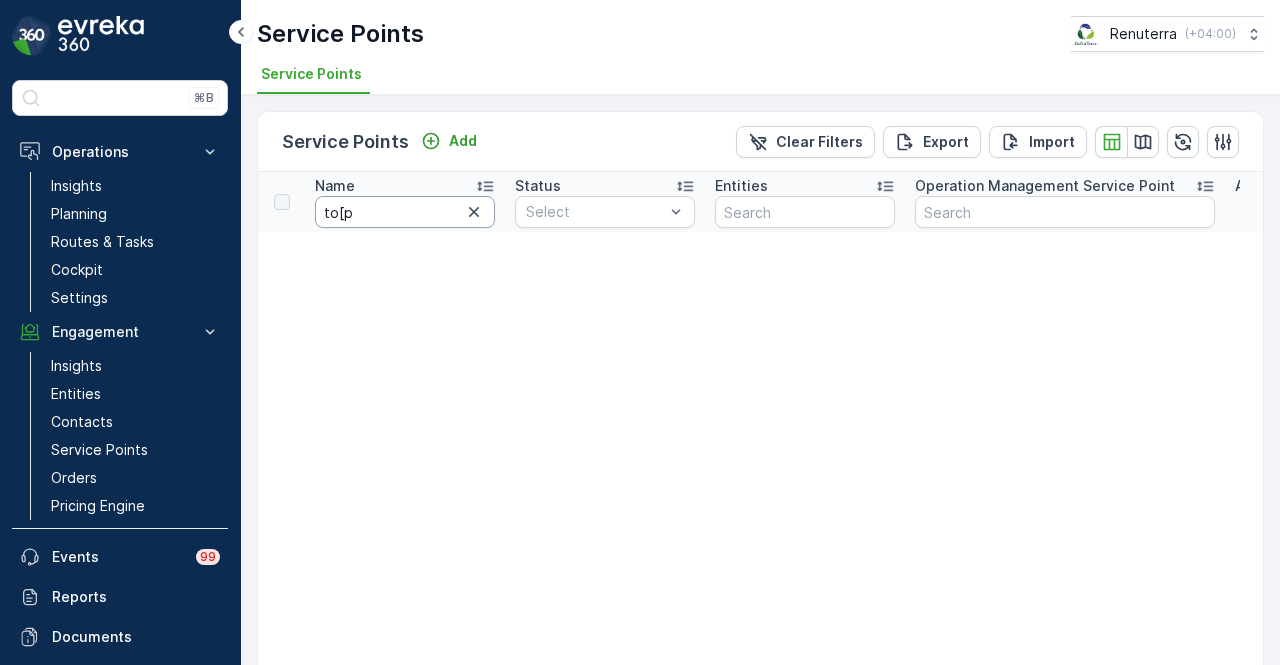 click on "to[p" at bounding box center (405, 212) 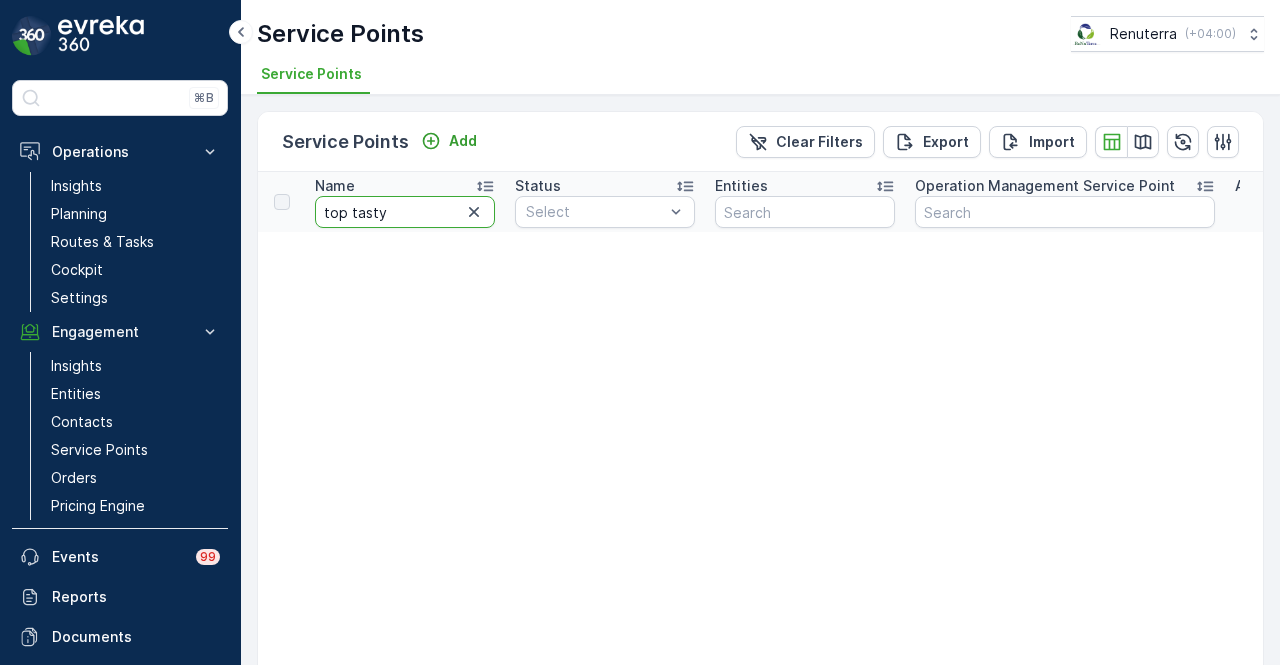 type on "top tastyu" 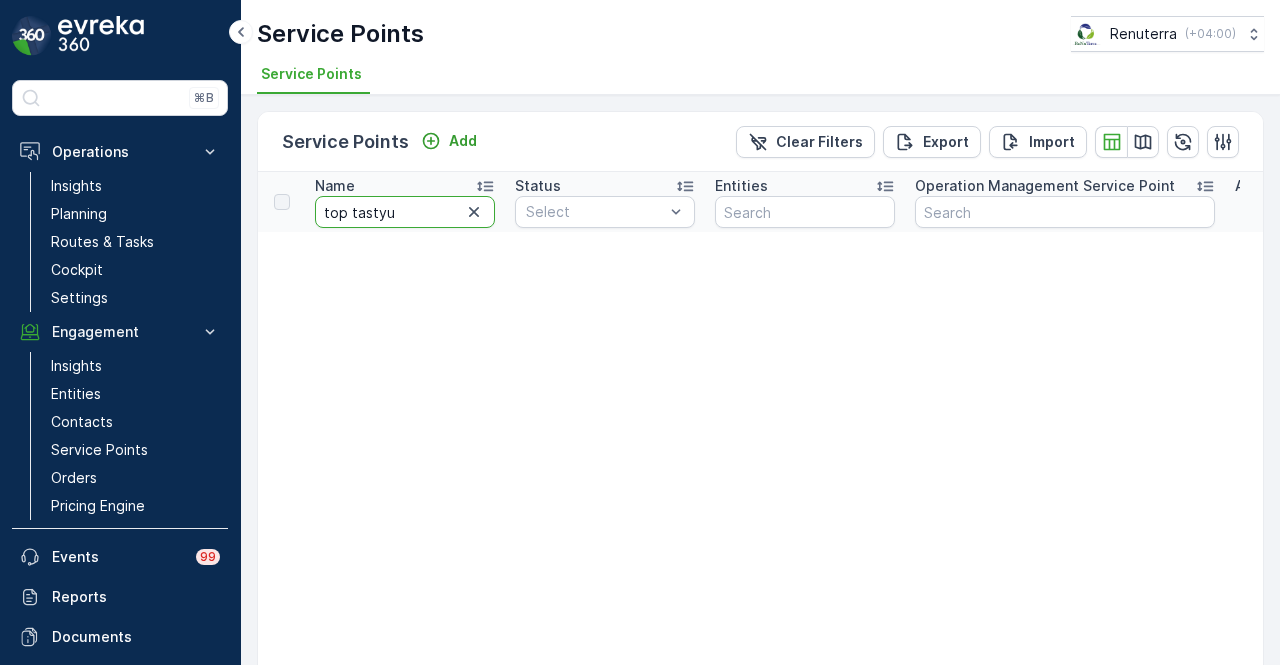 click on "top tastyu" at bounding box center (405, 212) 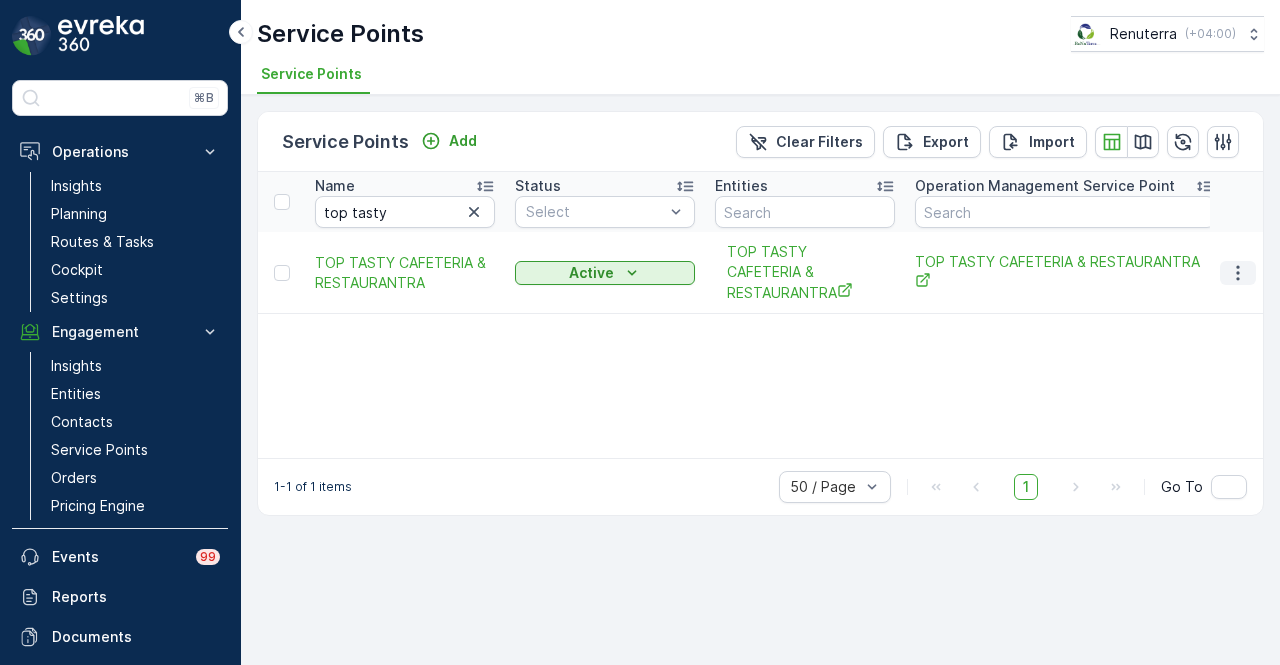 click 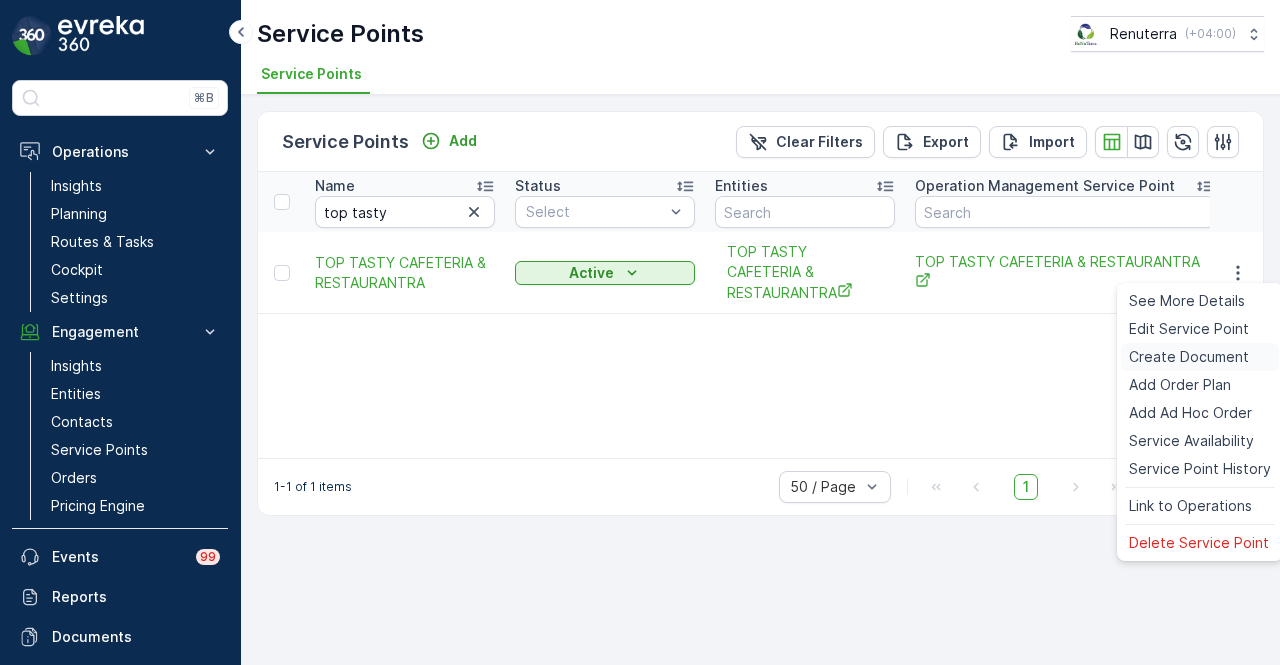 click on "Create Document" at bounding box center (1189, 357) 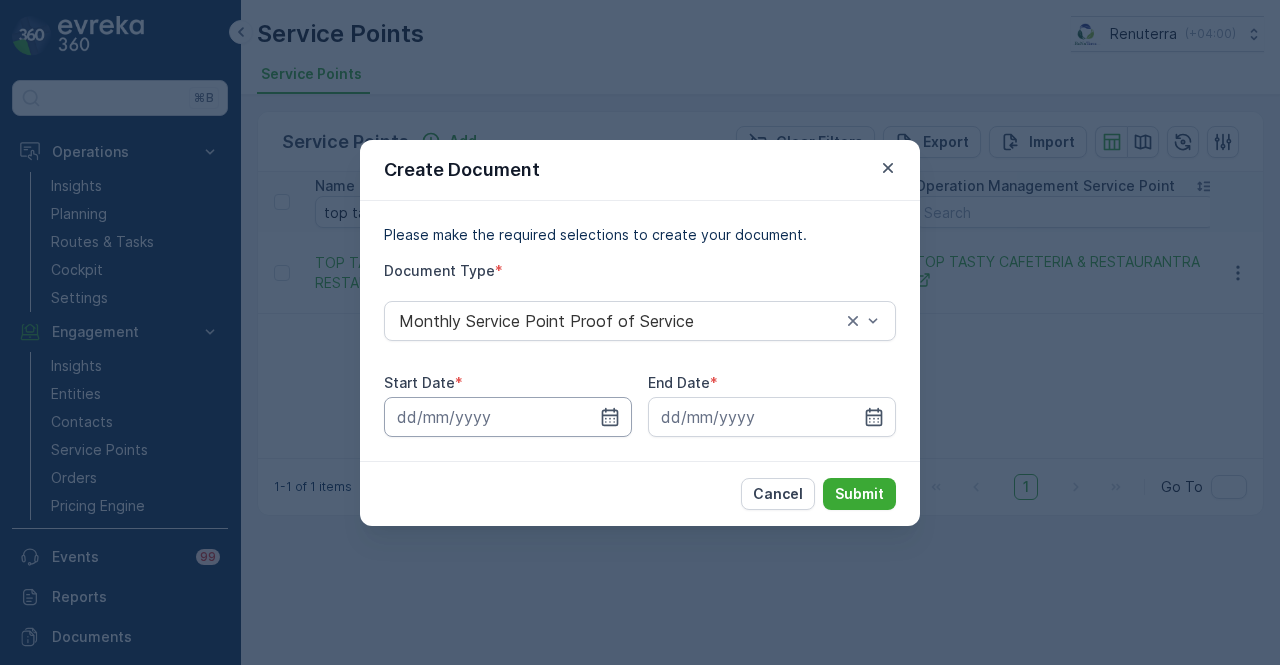click at bounding box center (508, 417) 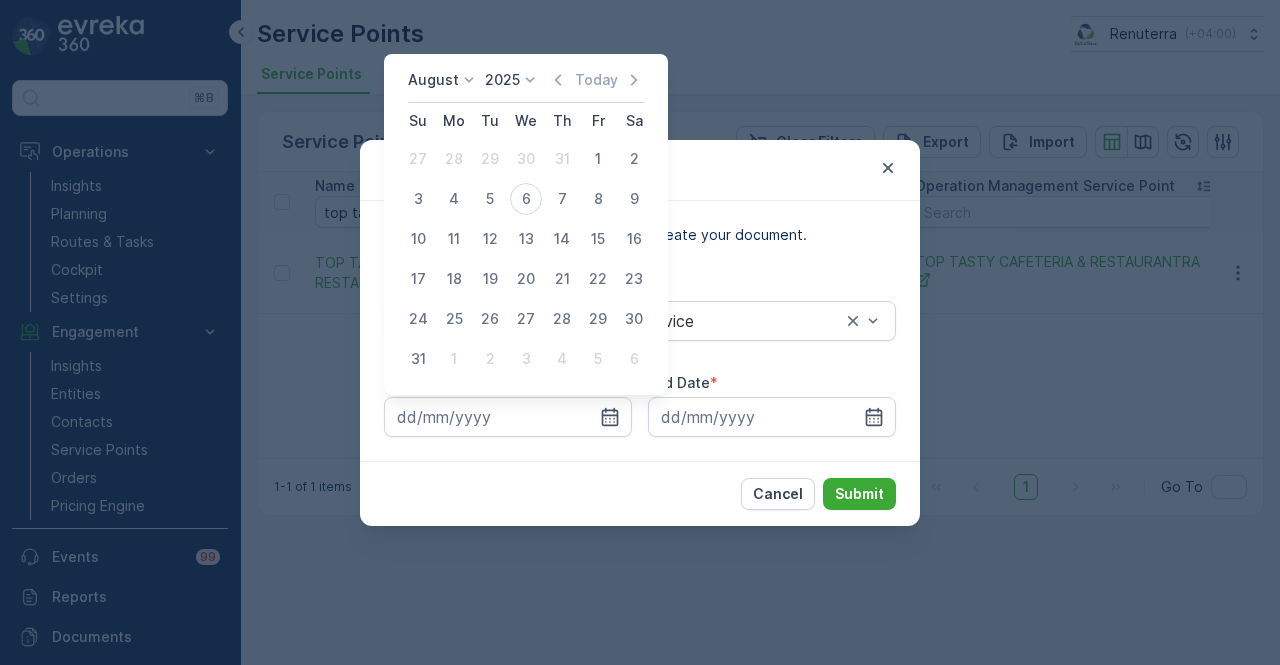 click on "August 2025 Today" at bounding box center [526, 86] 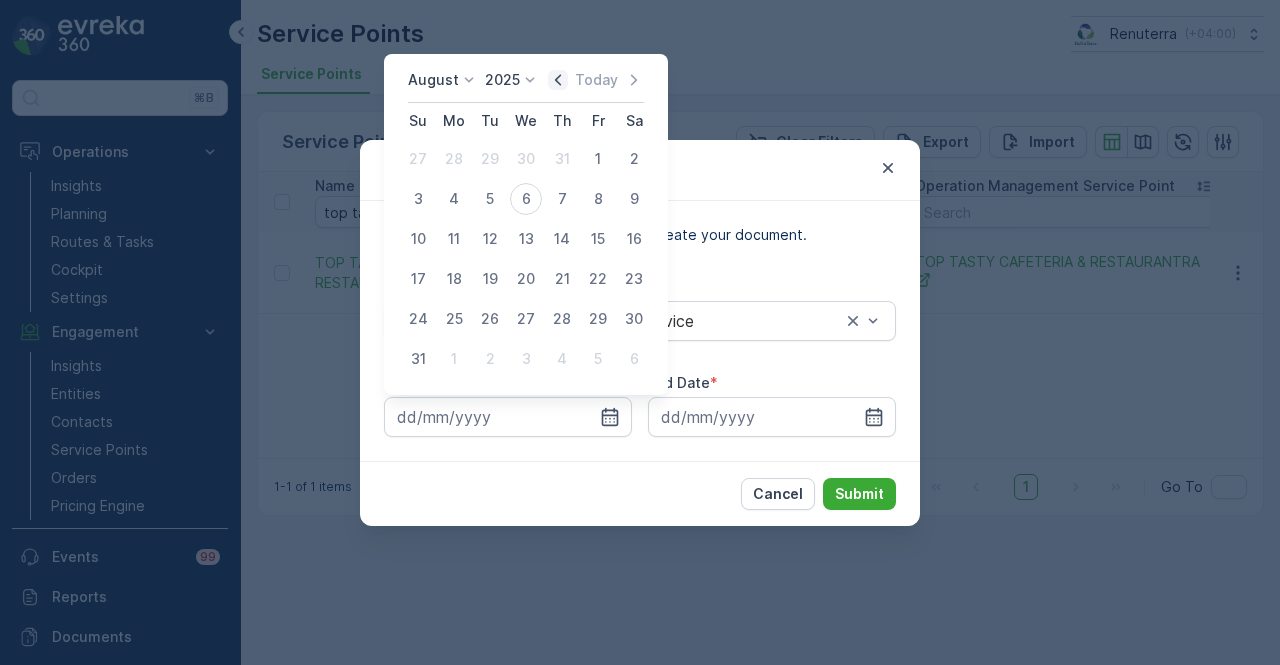 click 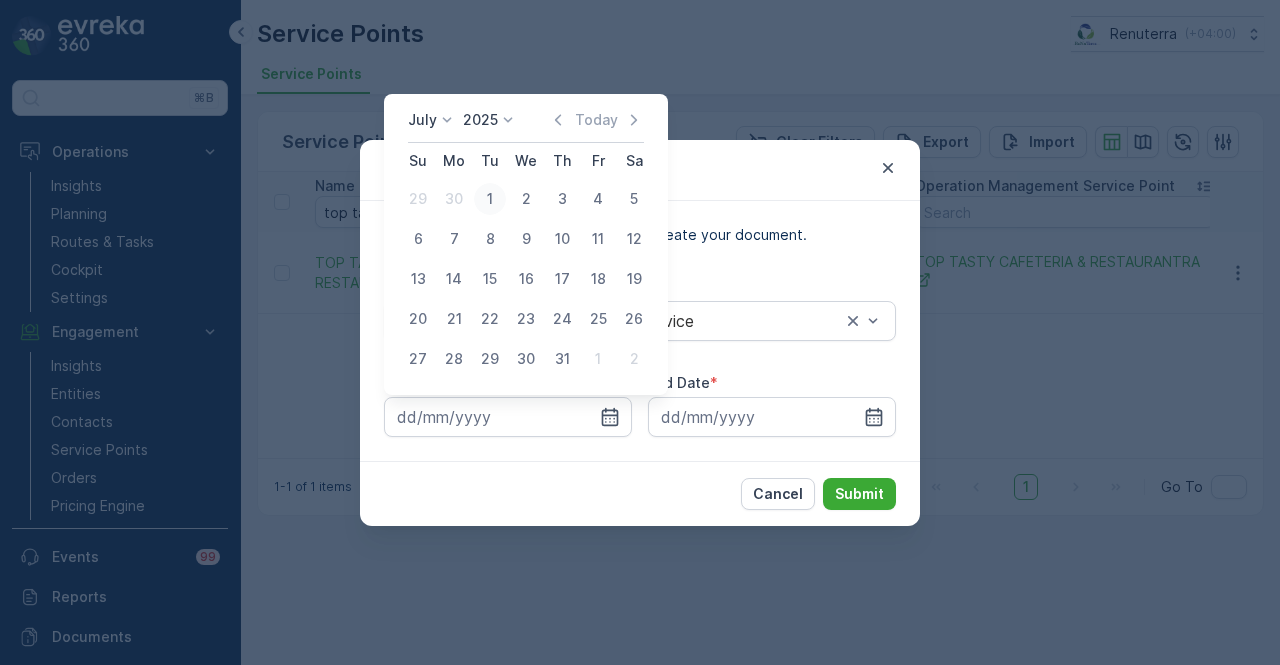 click on "1" at bounding box center (490, 199) 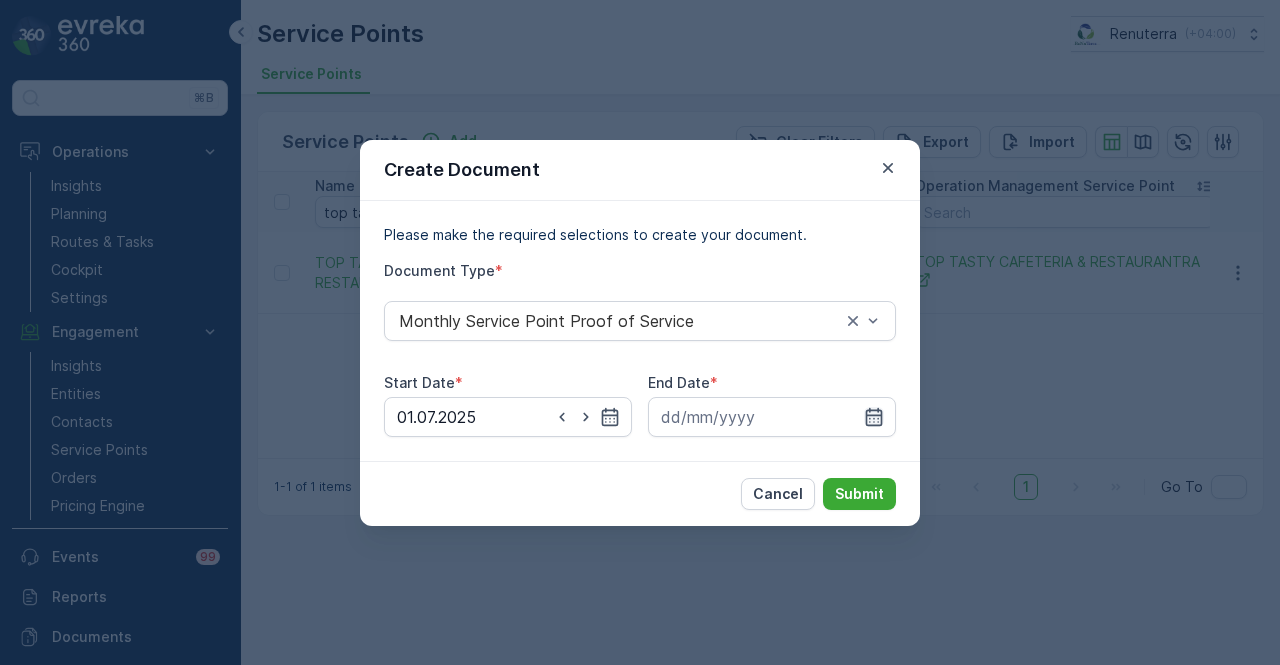 click 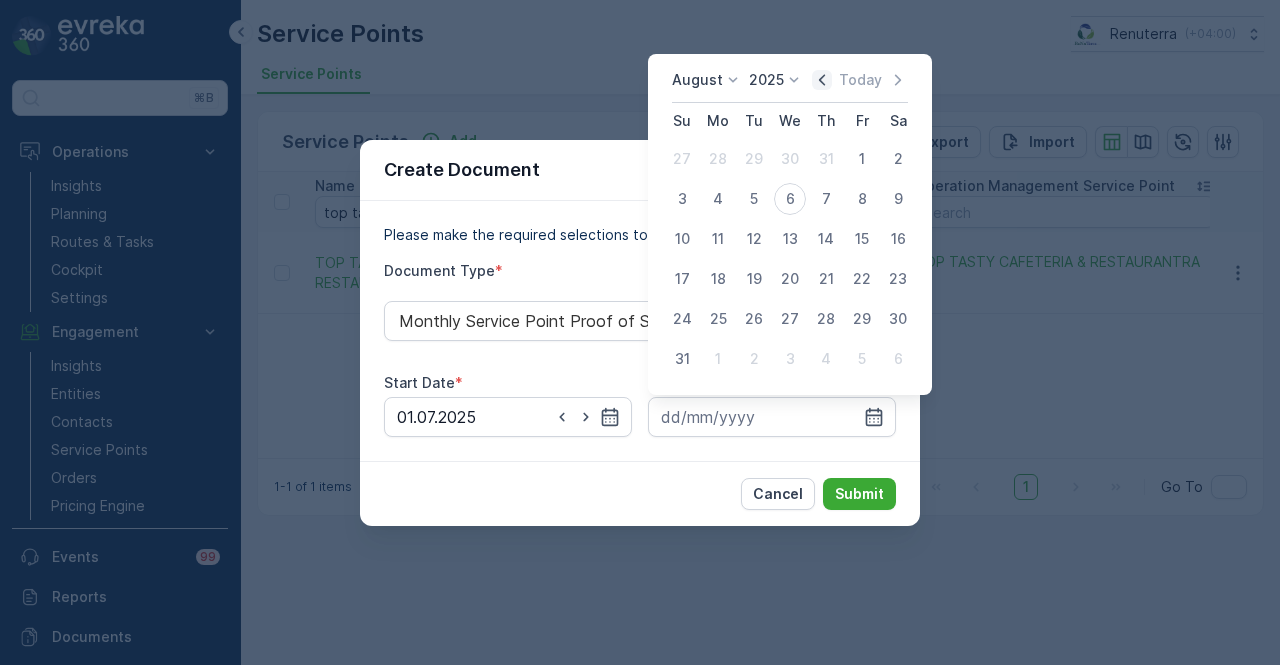 click 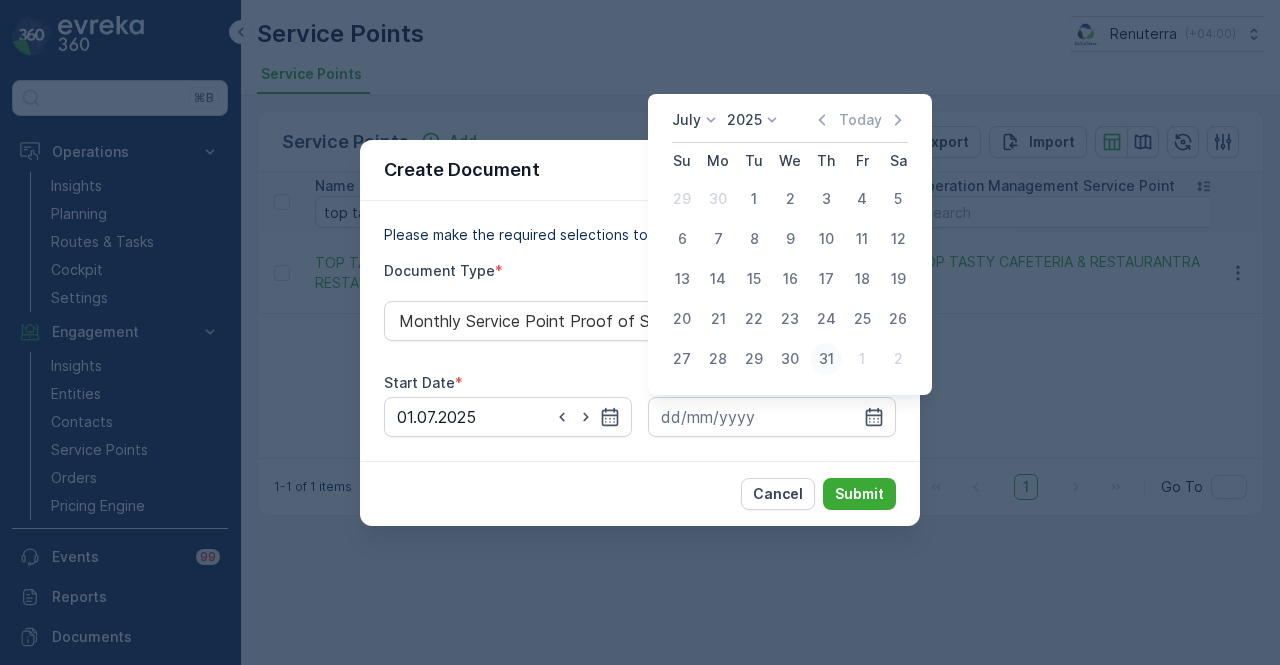 click on "31" at bounding box center [826, 359] 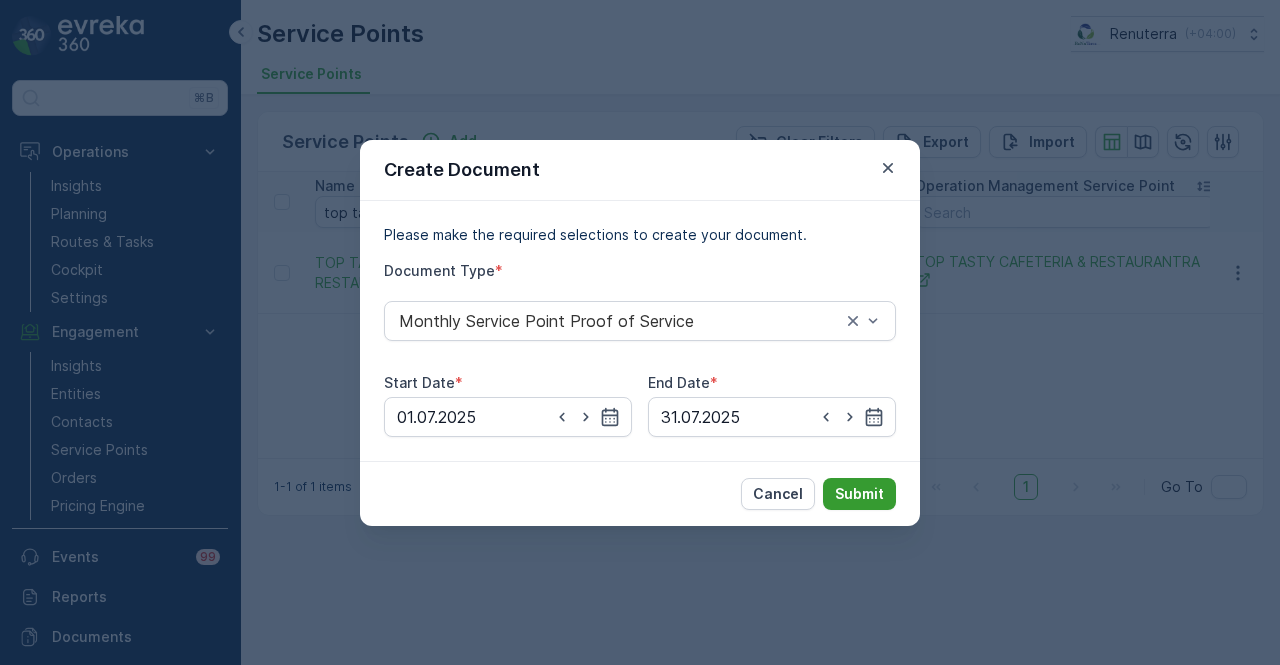 click on "Submit" at bounding box center [859, 494] 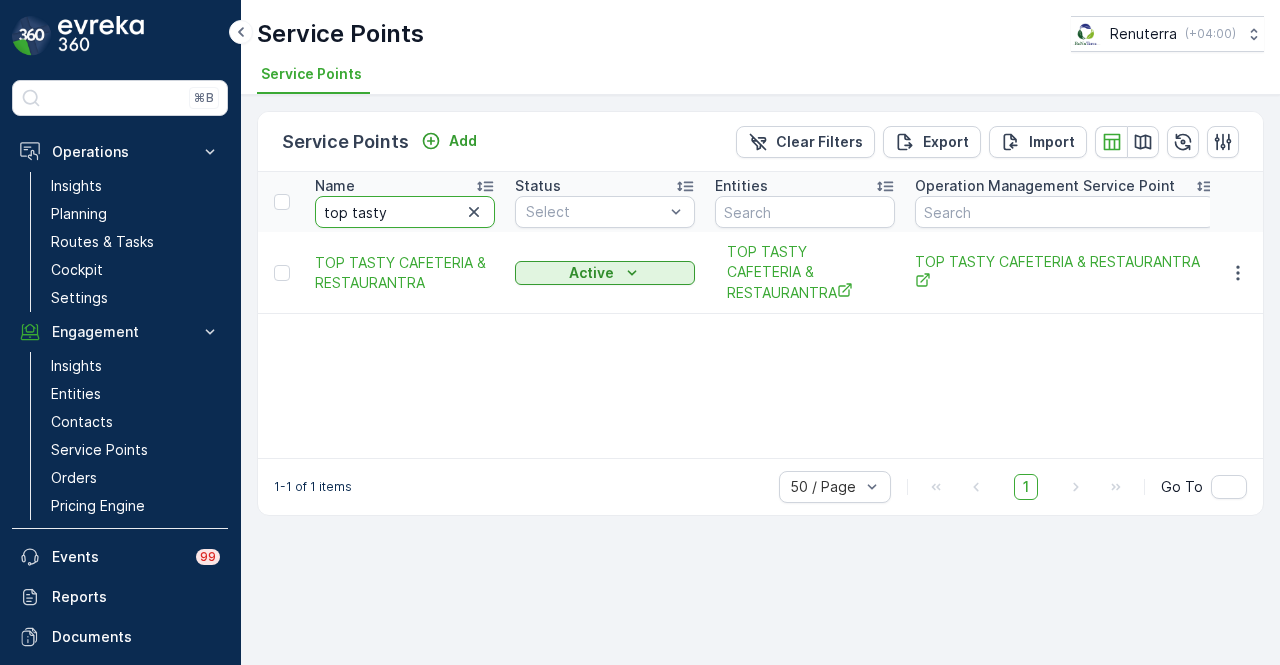 click on "top tasty" at bounding box center (405, 212) 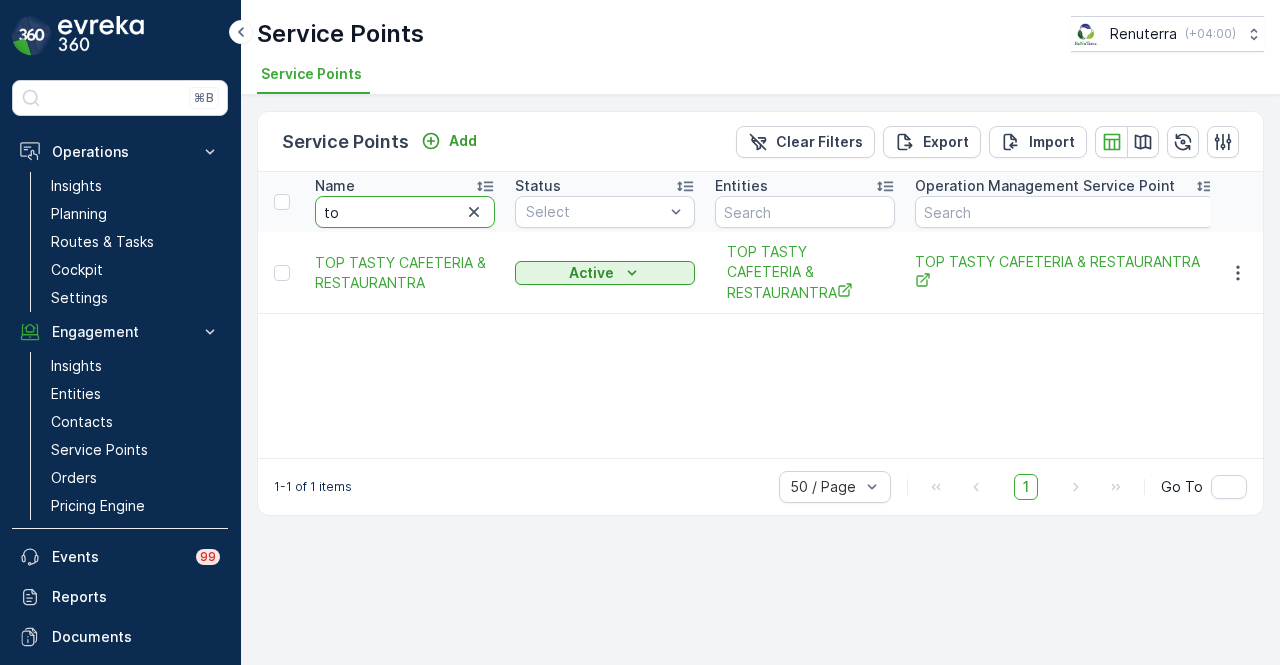 type on "t" 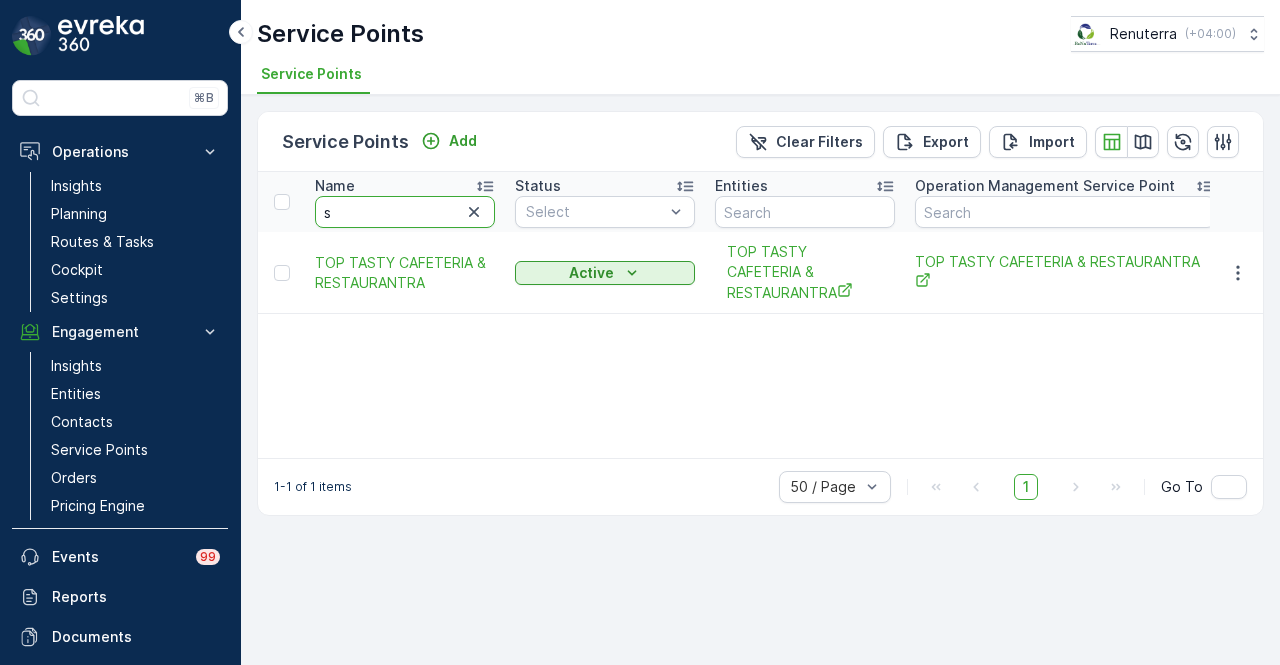 type on "sh" 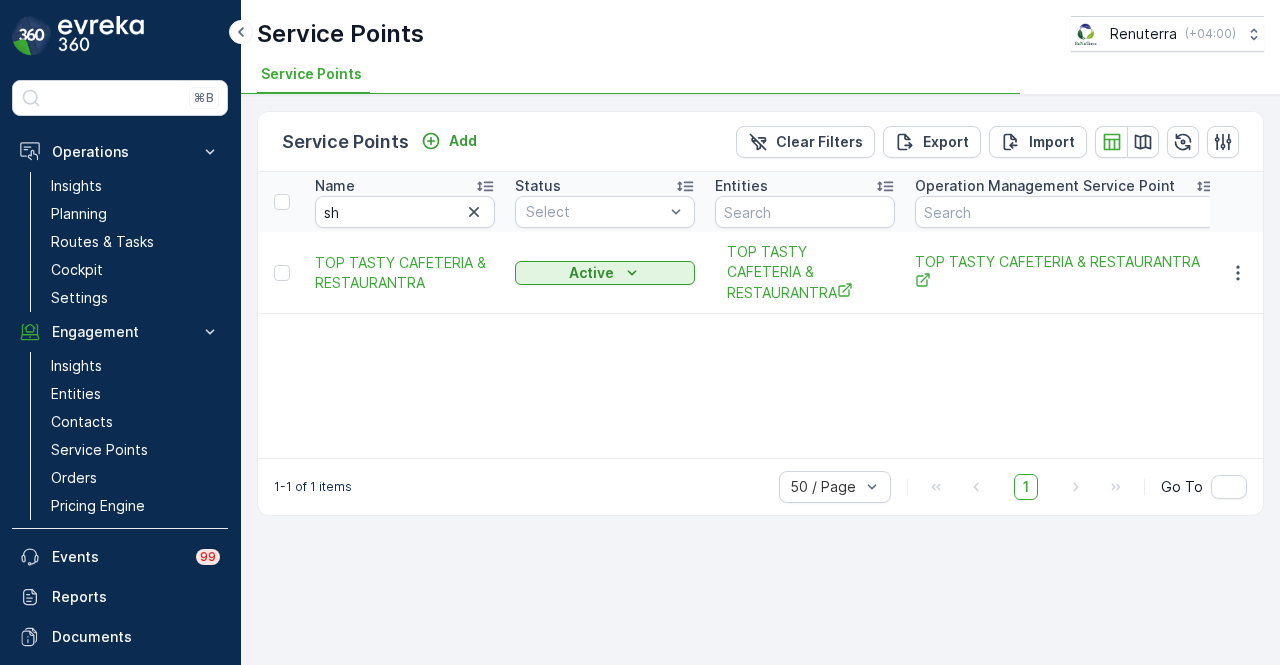 click on "sh" at bounding box center (405, 212) 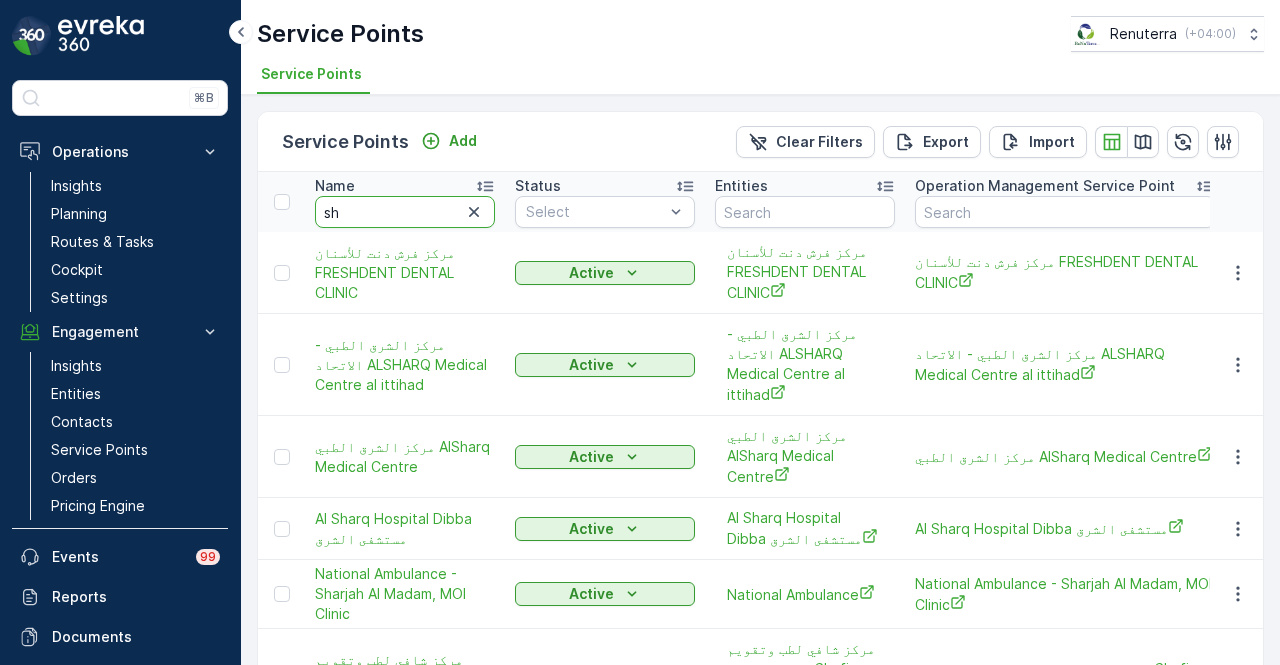 click on "sh" at bounding box center (405, 212) 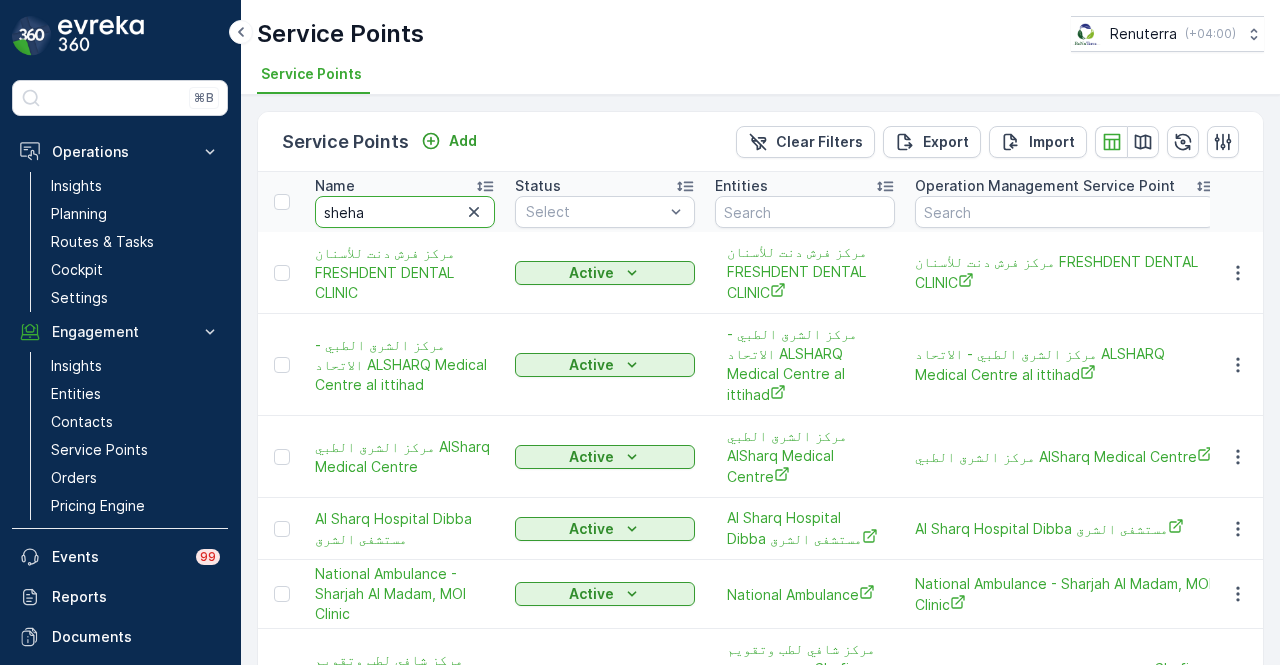 type on "shehar" 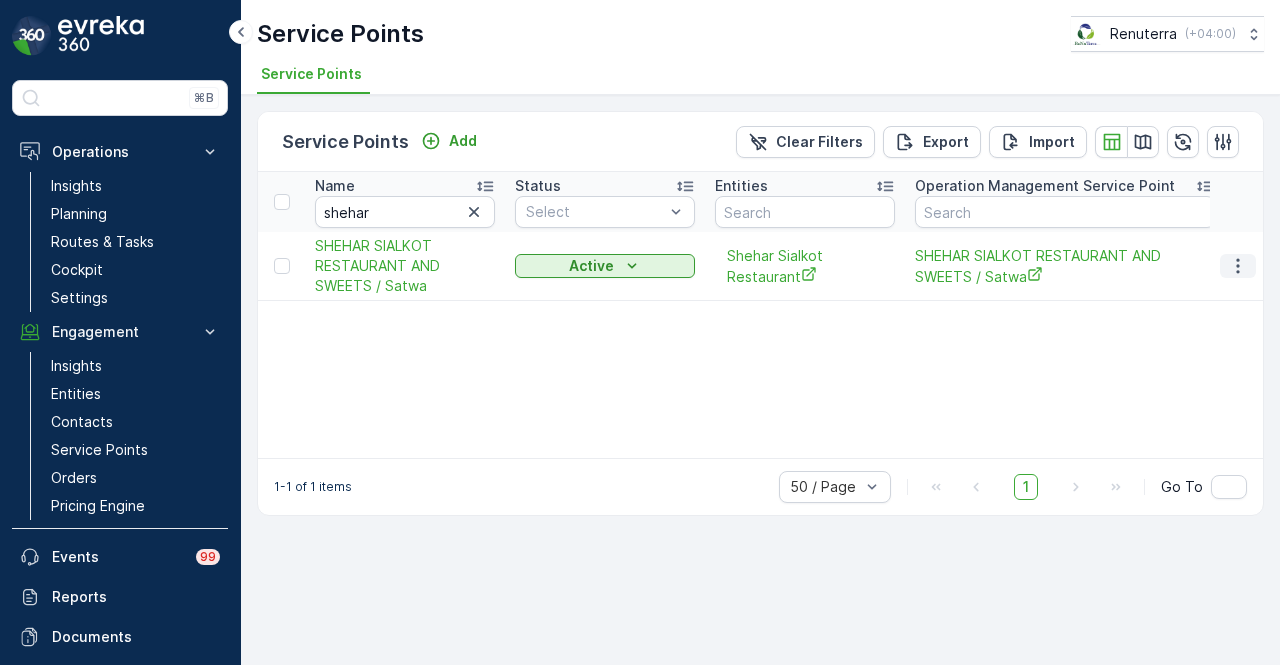 click 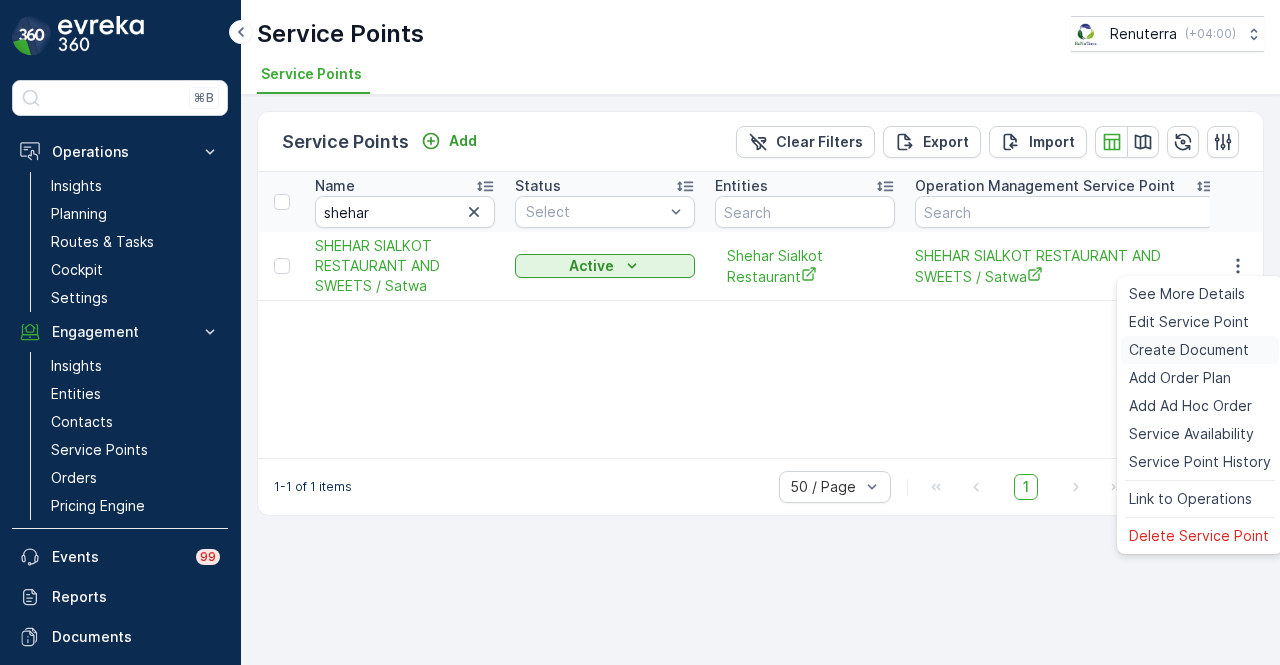 click on "Create Document" at bounding box center (1189, 350) 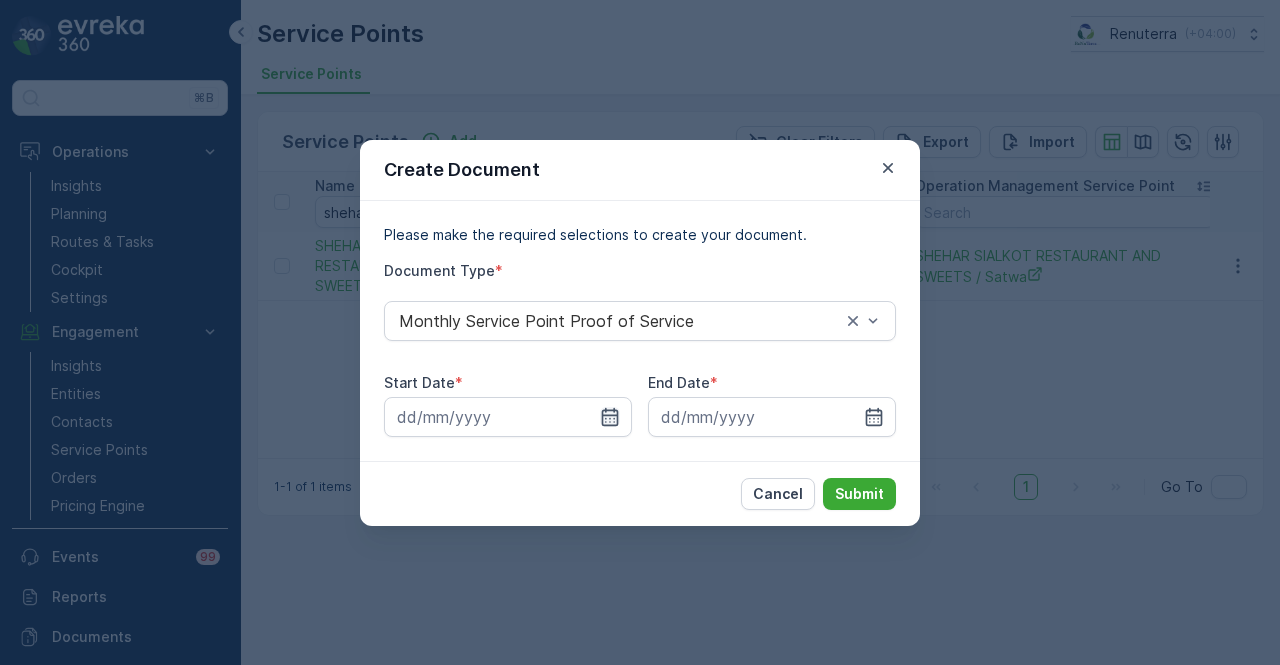 click 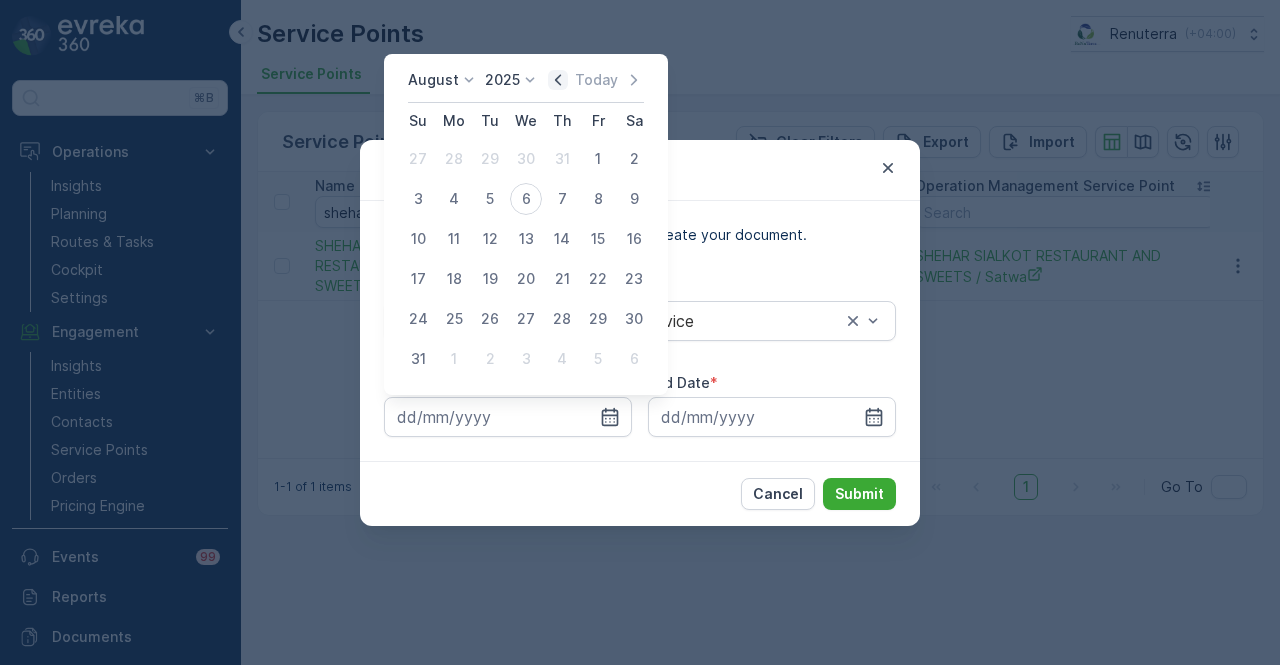click 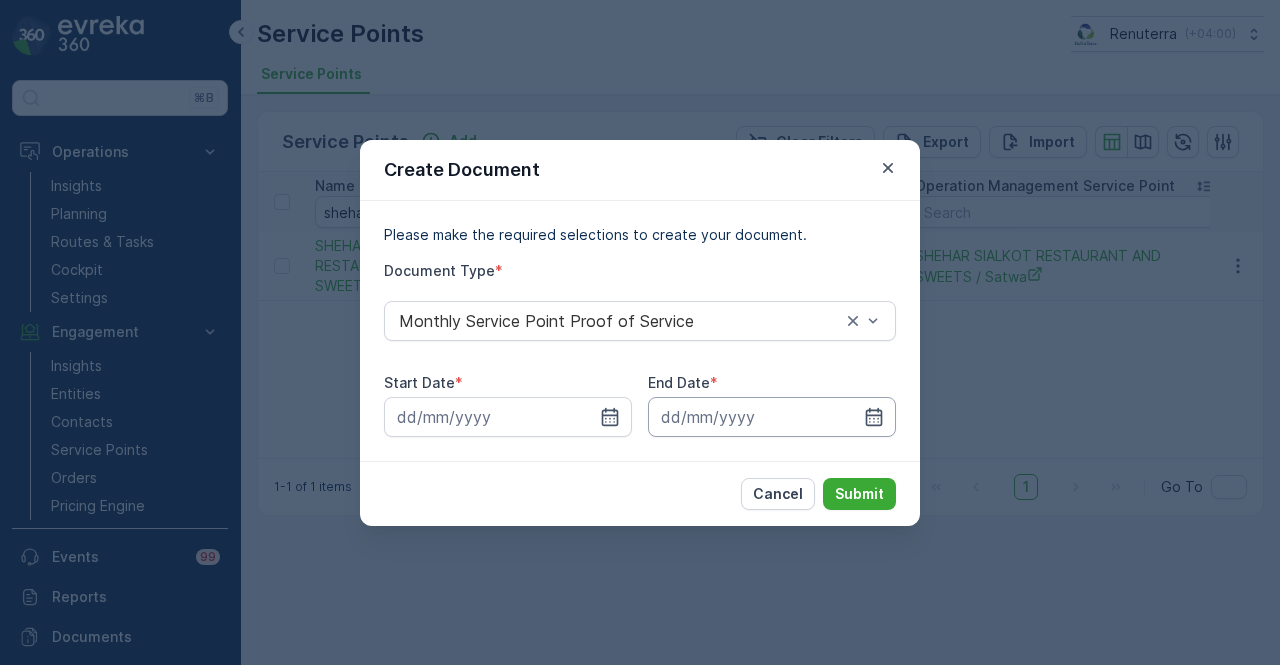click at bounding box center [772, 417] 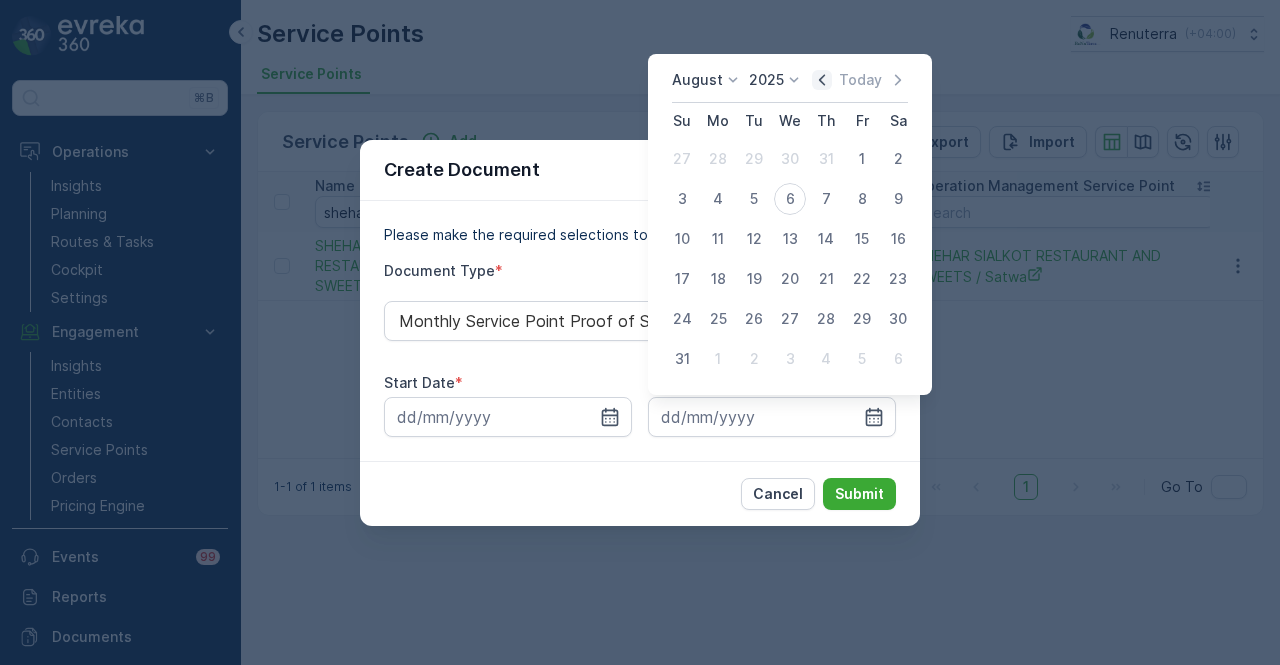 click 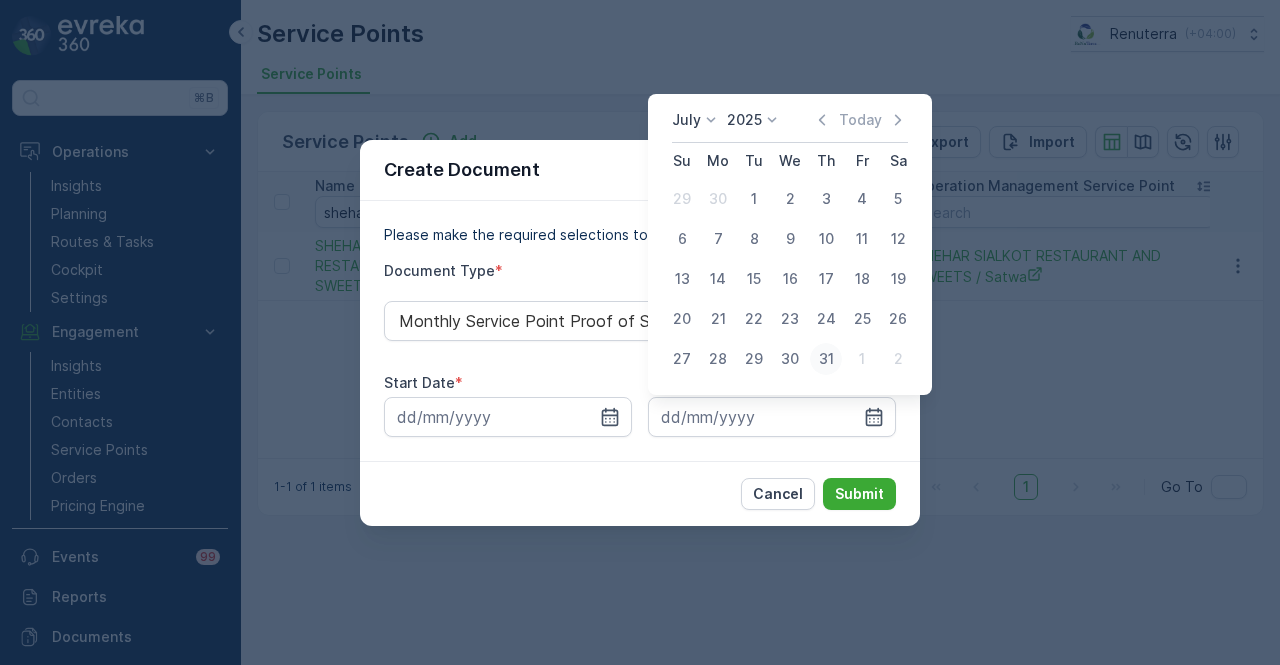 click on "31" at bounding box center (826, 359) 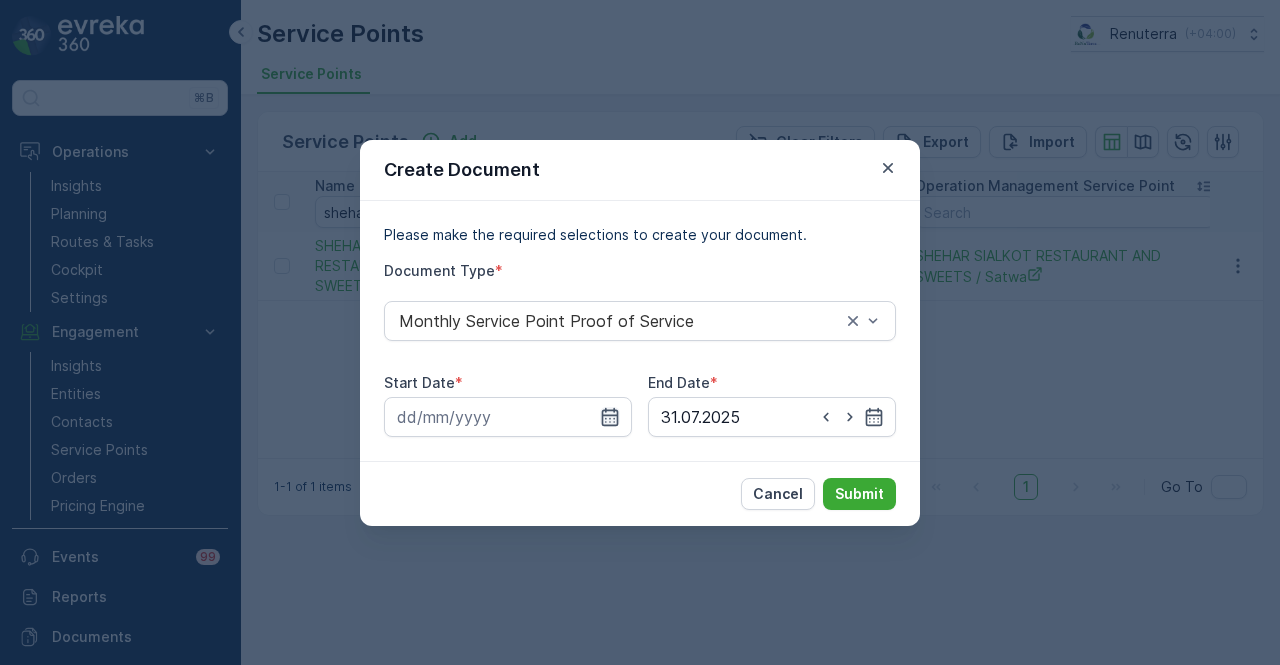 click 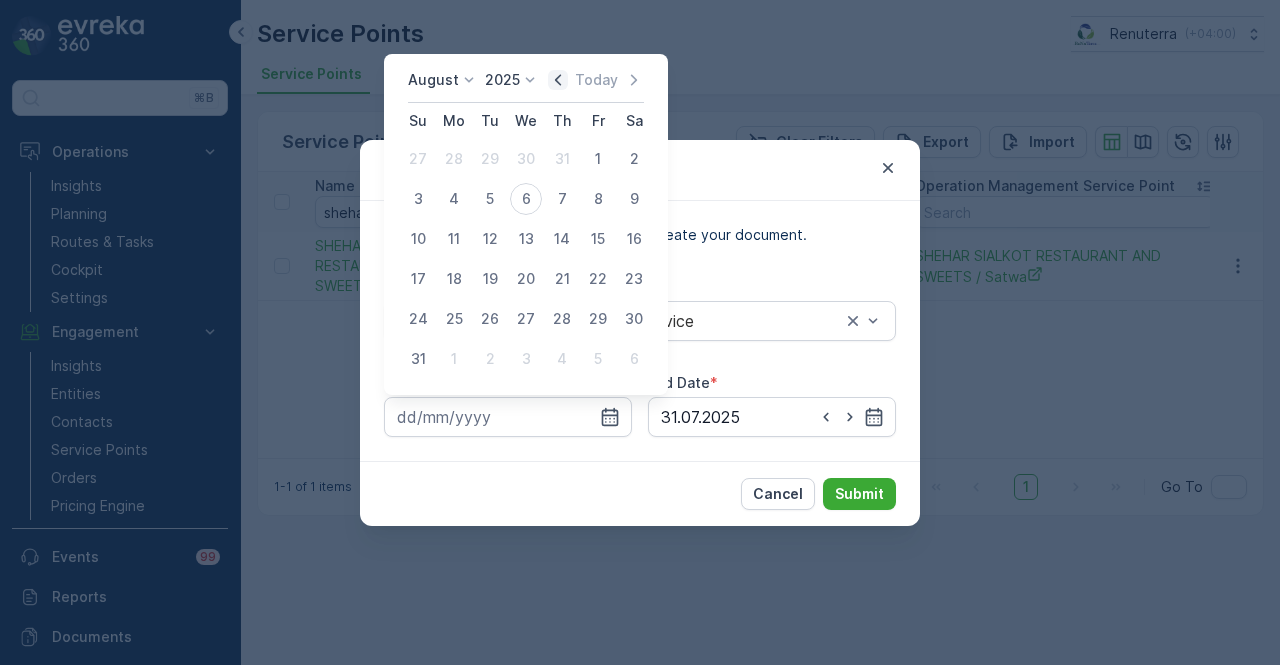 click on "August 2025 Today Su Mo Tu We Th Fr Sa 27 28 29 30 31 1 2 3 4 5 6 7 8 9 10 11 12 13 14 15 16 17 18 19 20 21 22 23 24 25 26 27 28 29 30 31 1 2 3 4 5 6" at bounding box center [526, 224] 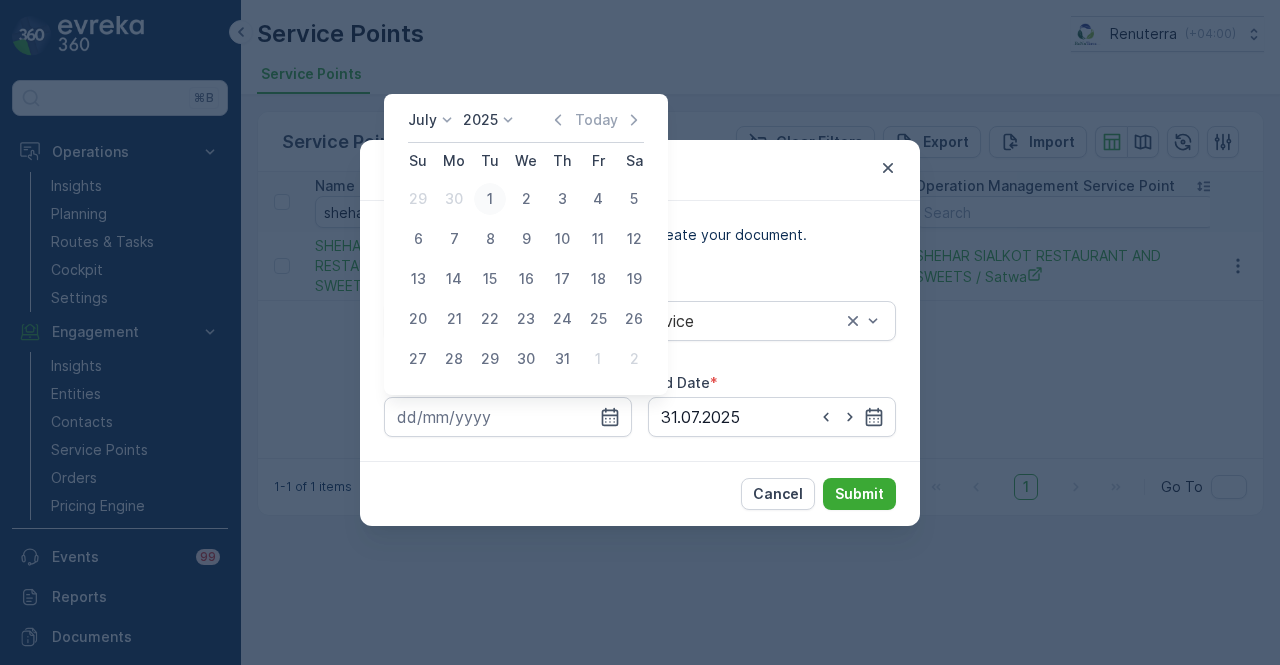 click on "1" at bounding box center [490, 199] 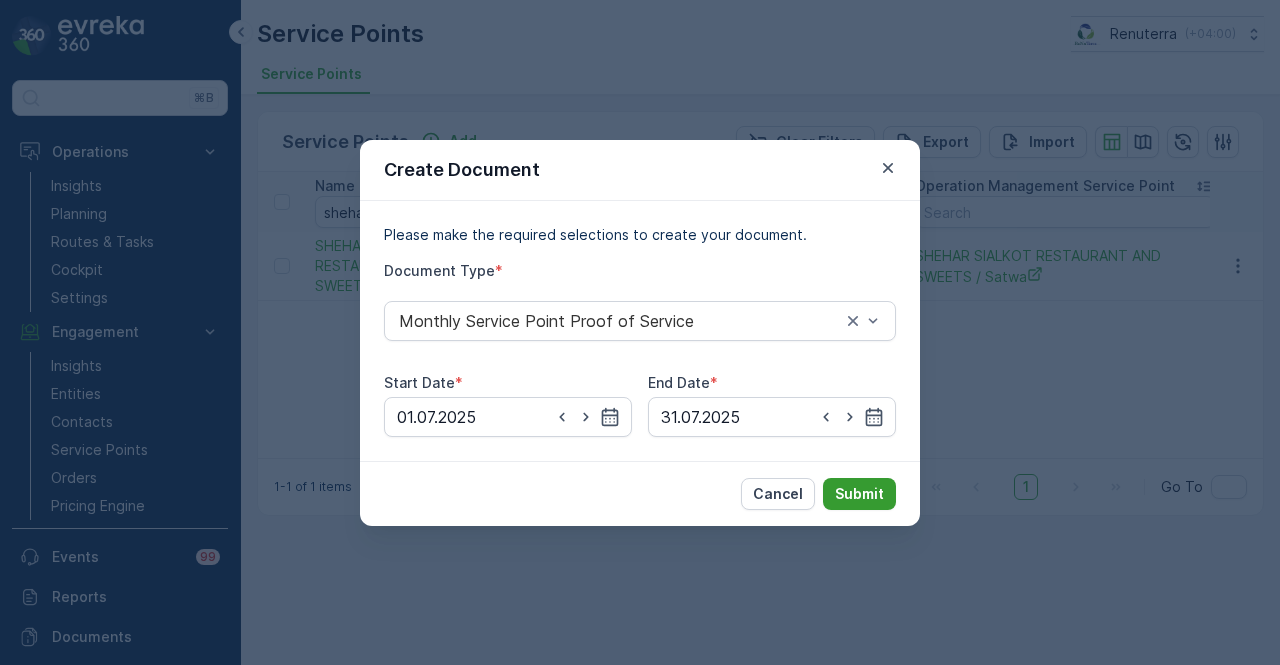 click on "Submit" at bounding box center (859, 494) 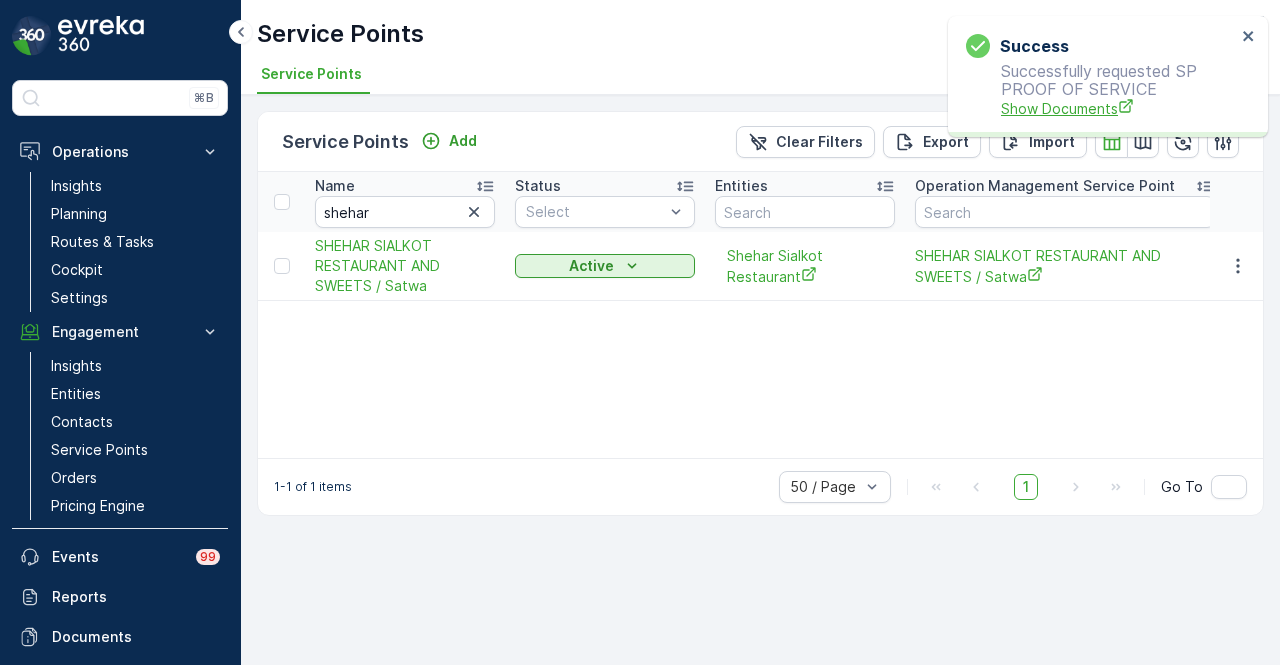 click on "Show Documents" at bounding box center [1118, 108] 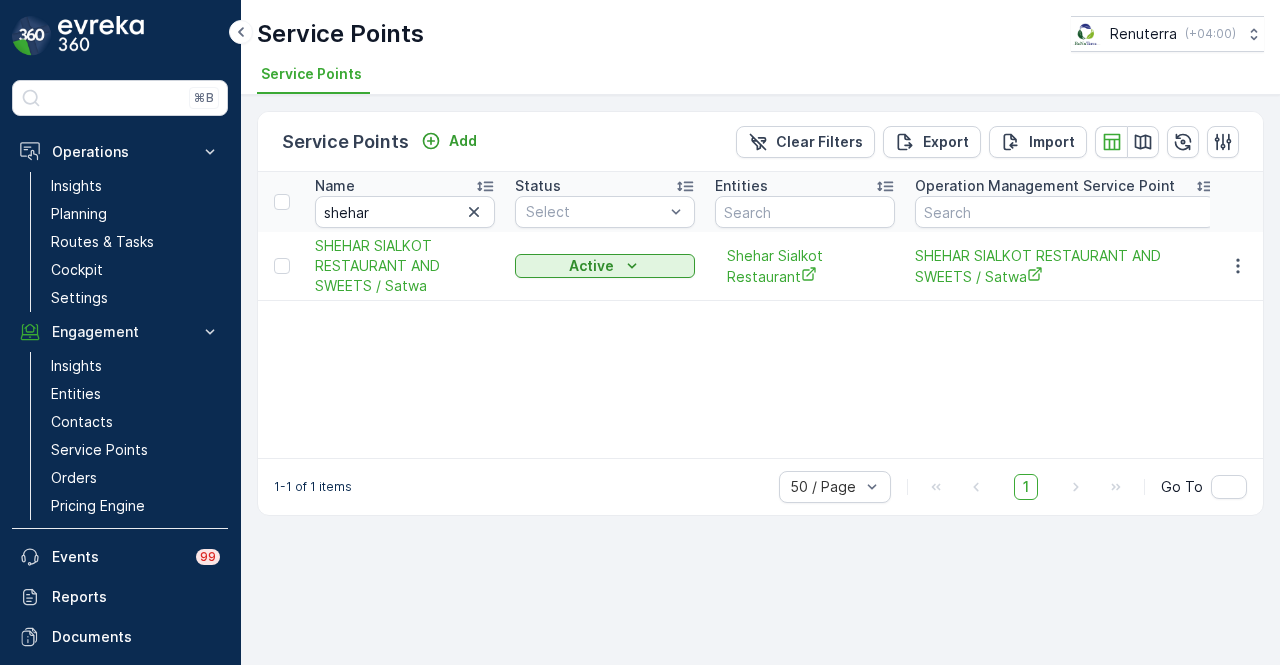 drag, startPoint x: 412, startPoint y: 228, endPoint x: 412, endPoint y: 213, distance: 15 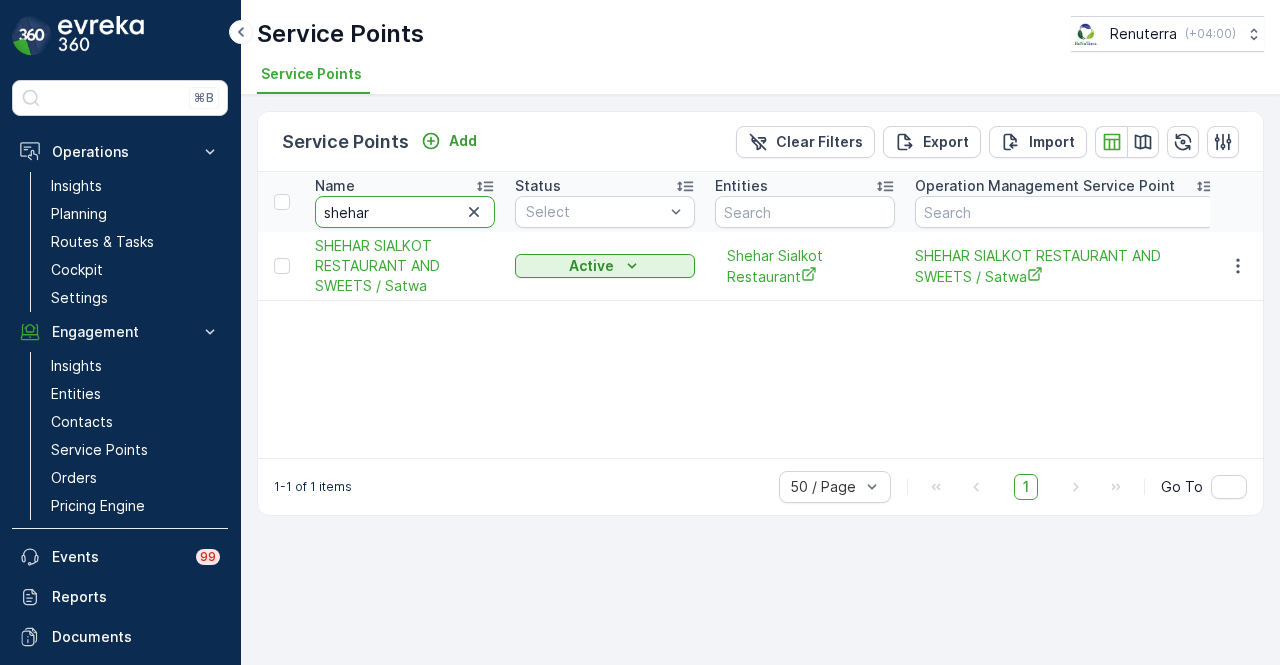 click on "shehar" at bounding box center (405, 212) 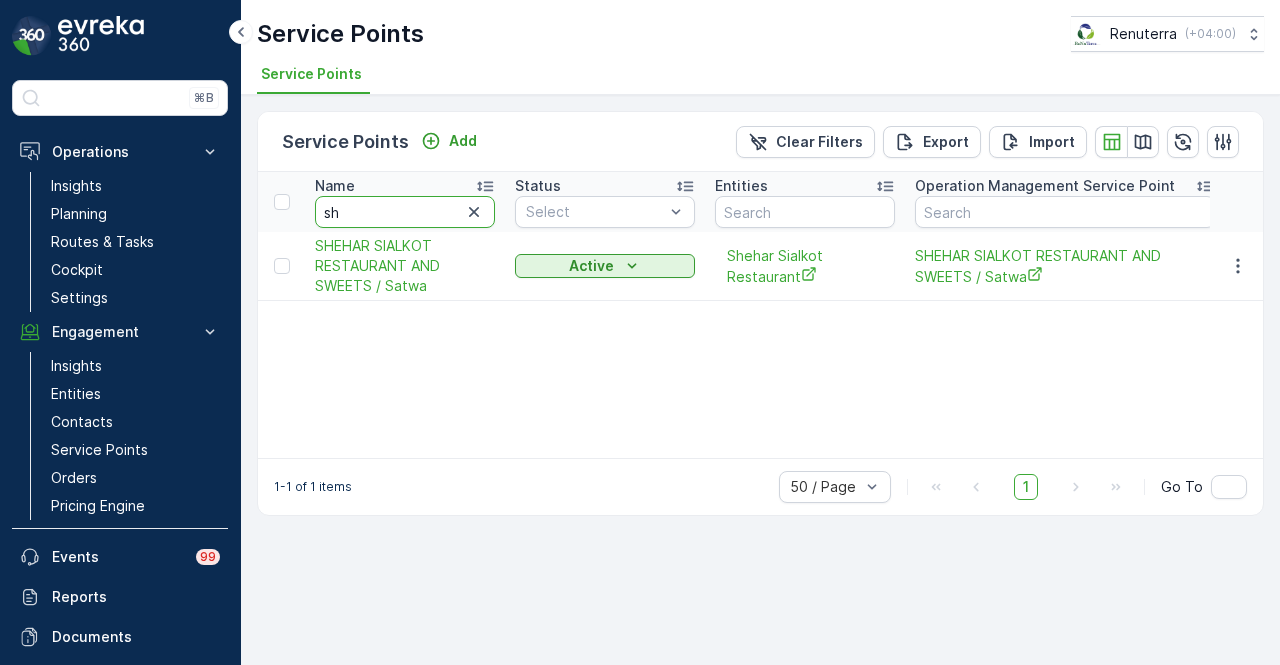 type on "s" 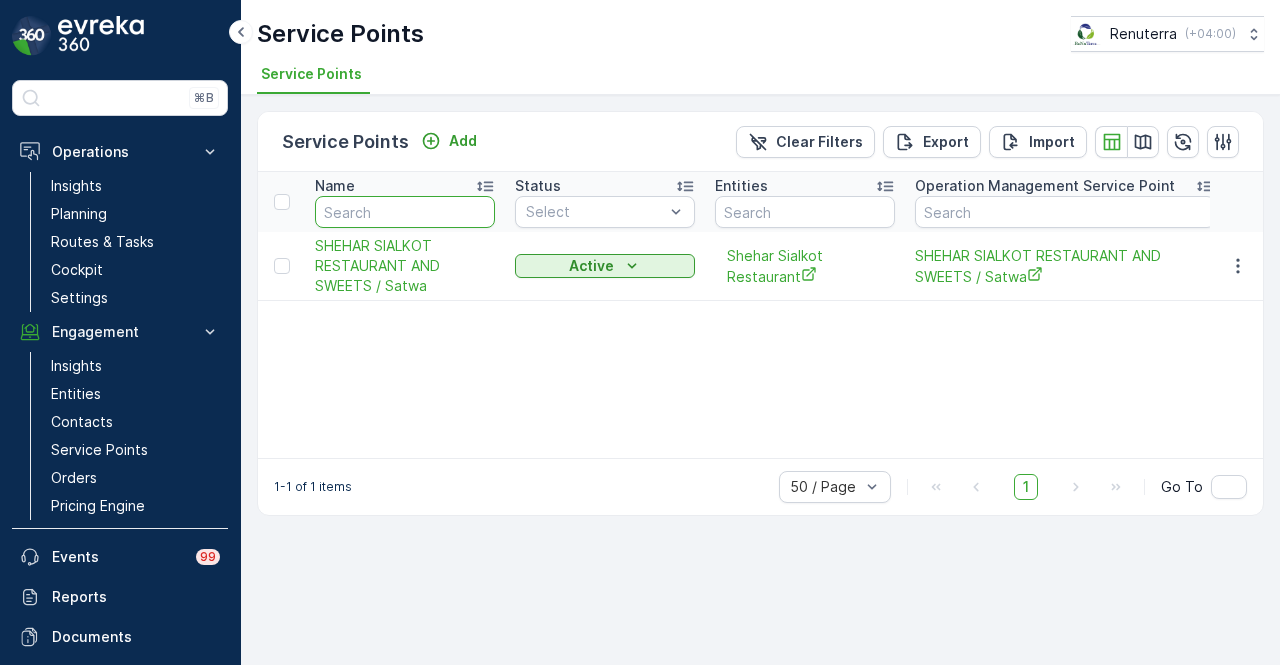 type on "t" 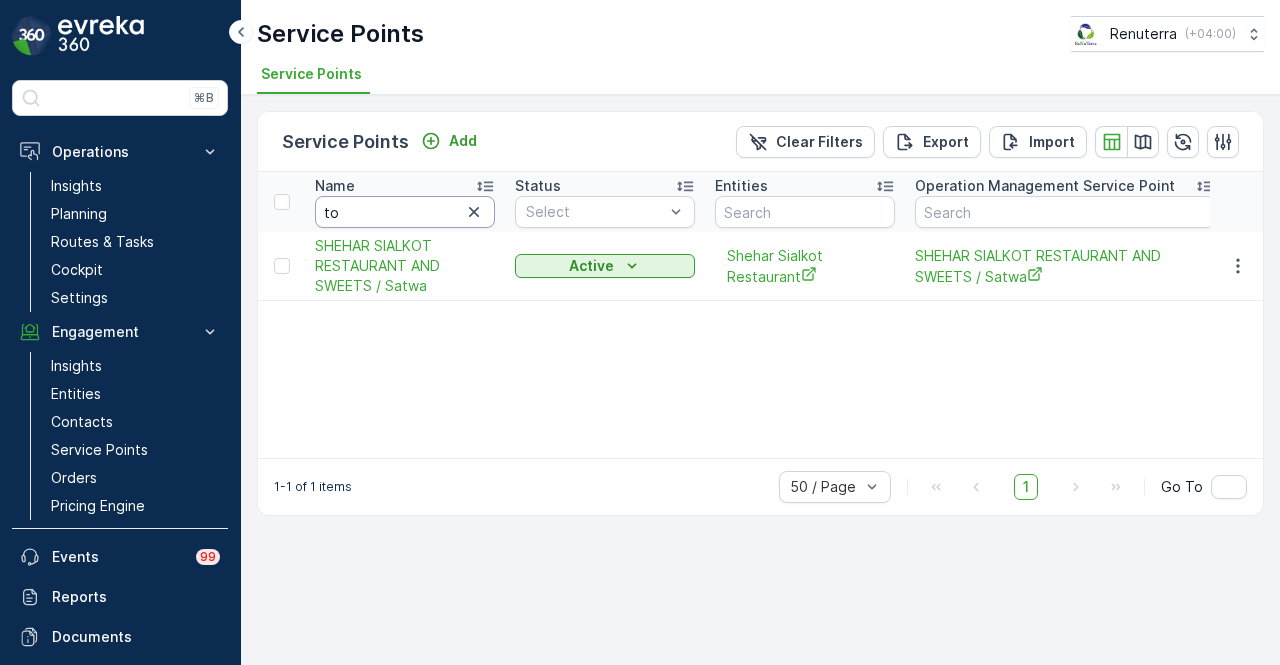 click on "to" at bounding box center (405, 212) 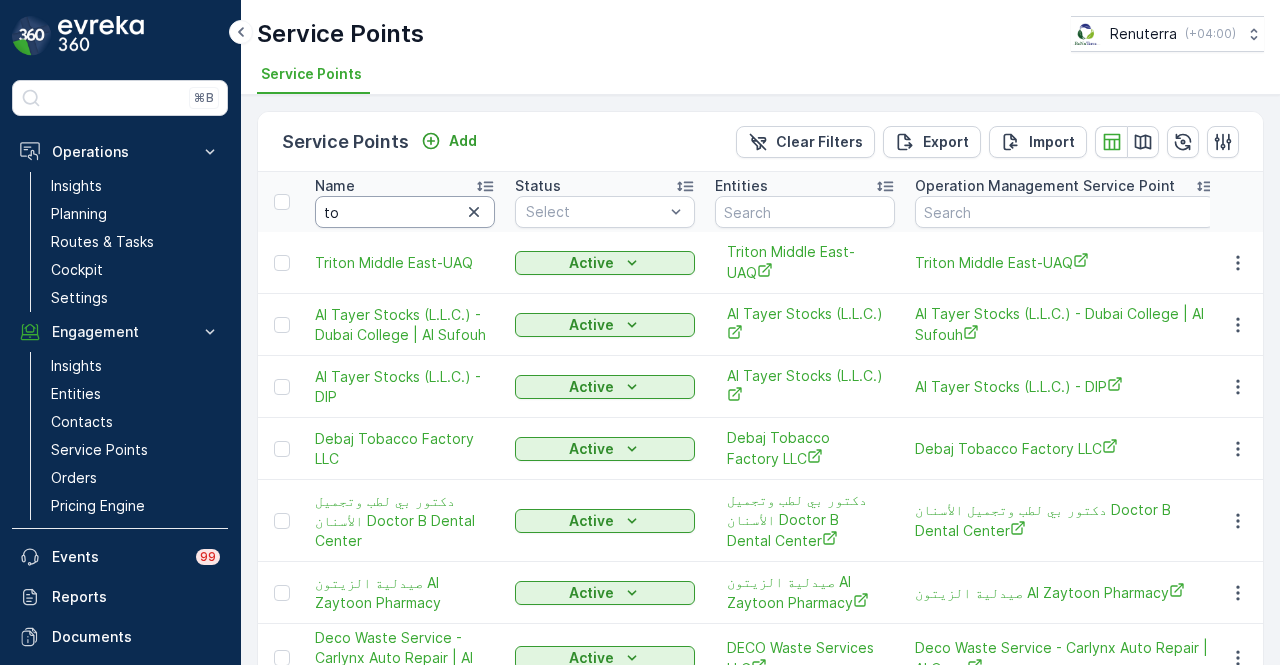click on "to" at bounding box center [405, 212] 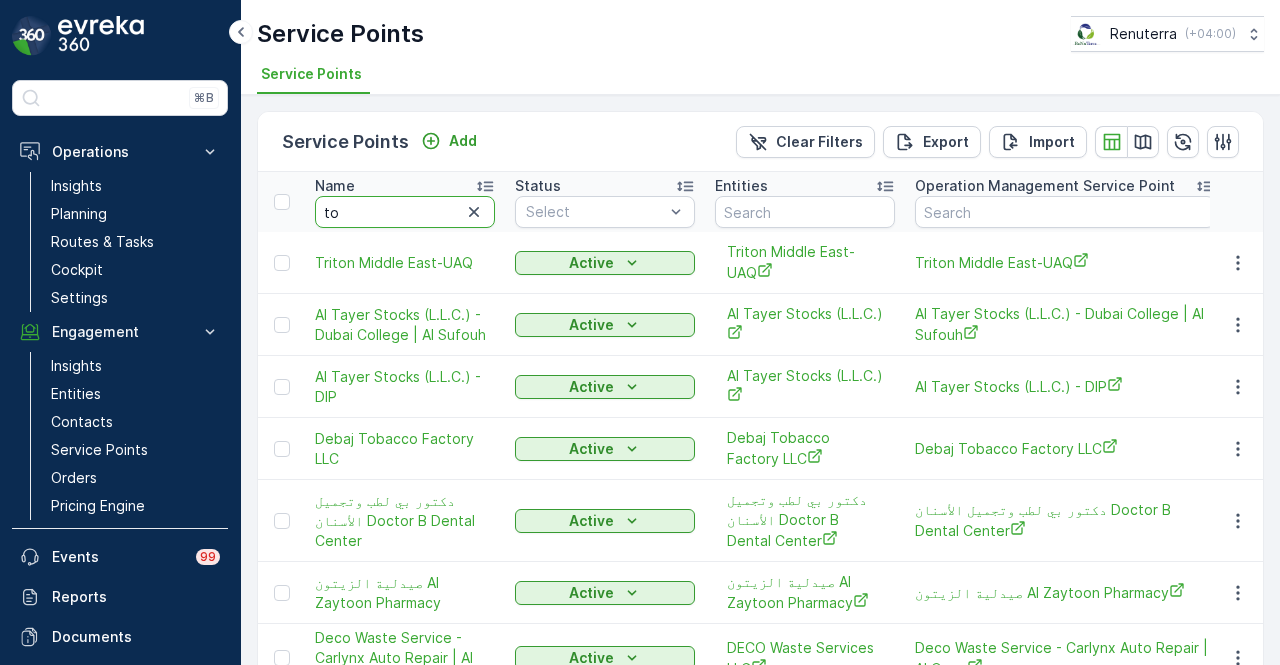 type on "ton" 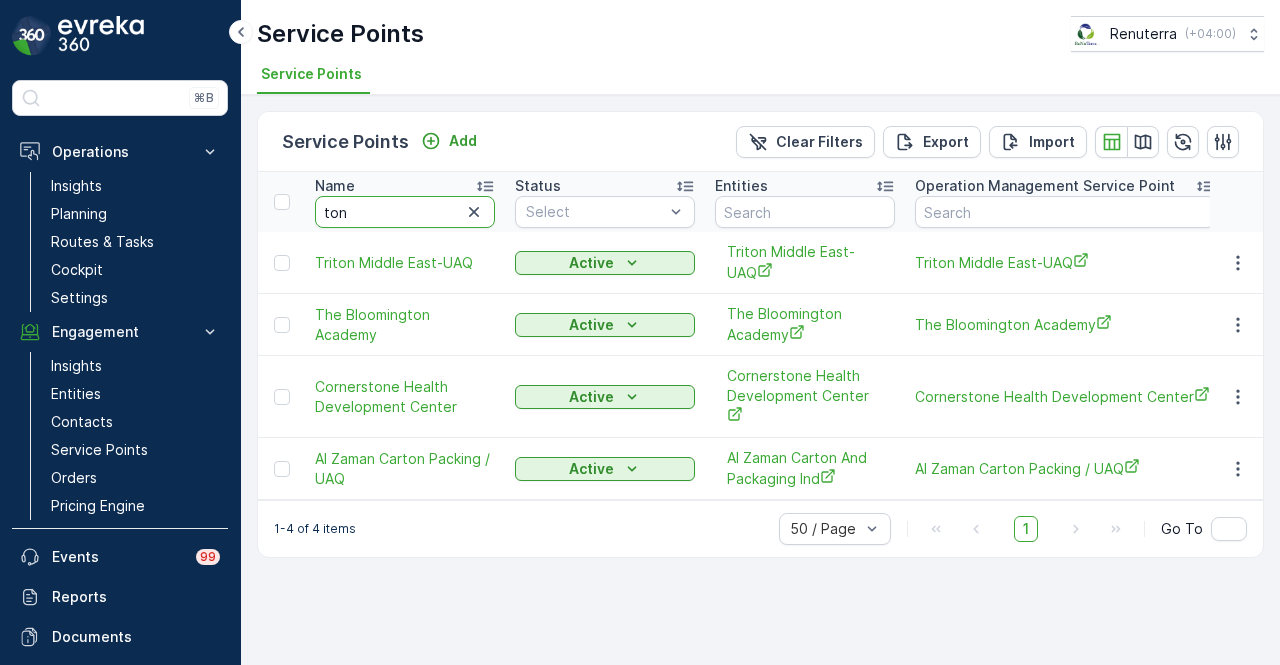 click on "ton" at bounding box center [405, 212] 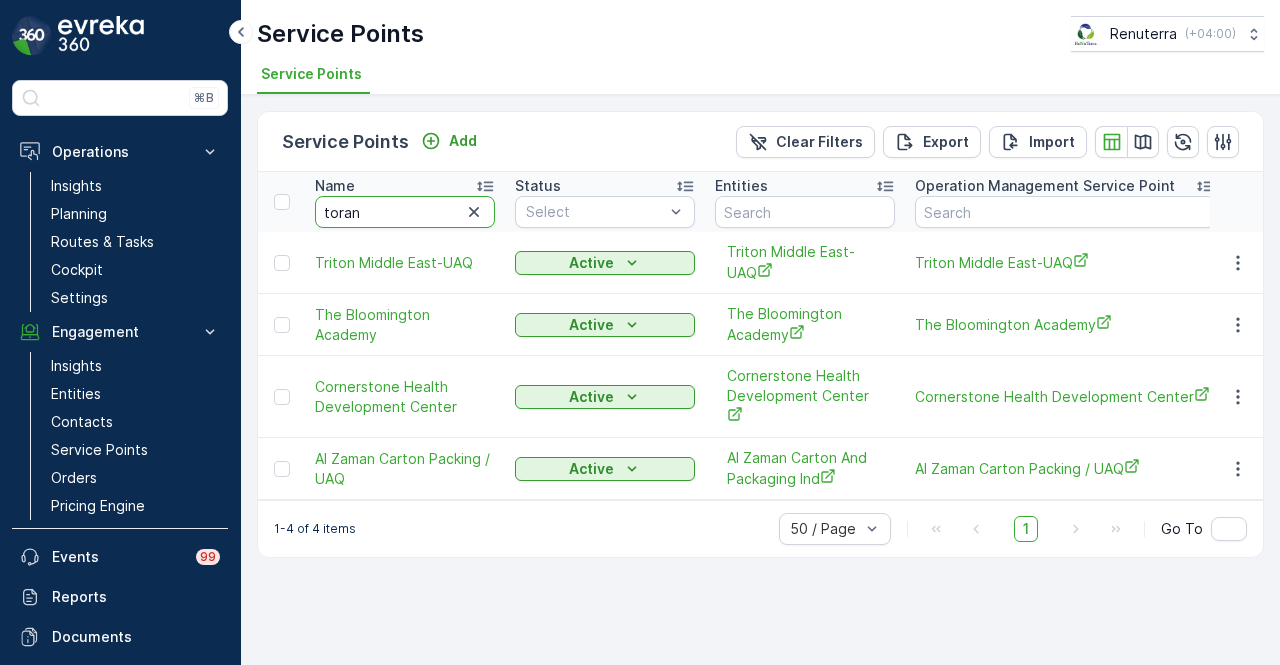 type on "toranj" 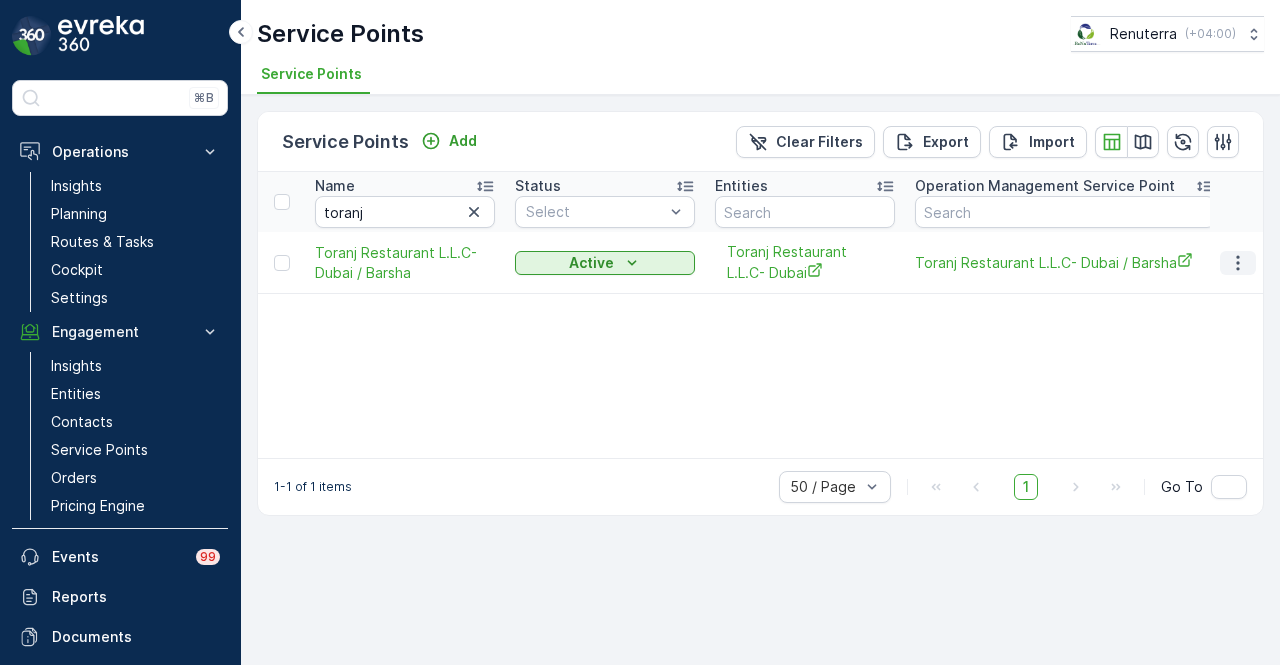 click at bounding box center [1238, 263] 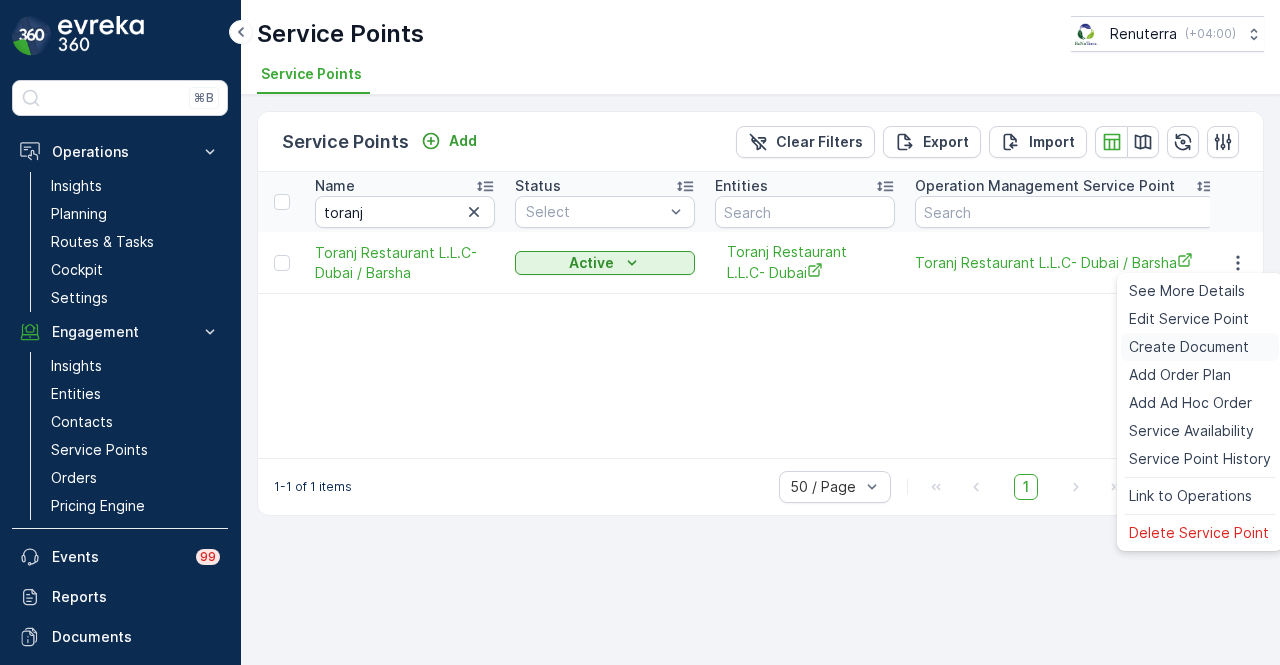 click on "Create Document" at bounding box center (1189, 347) 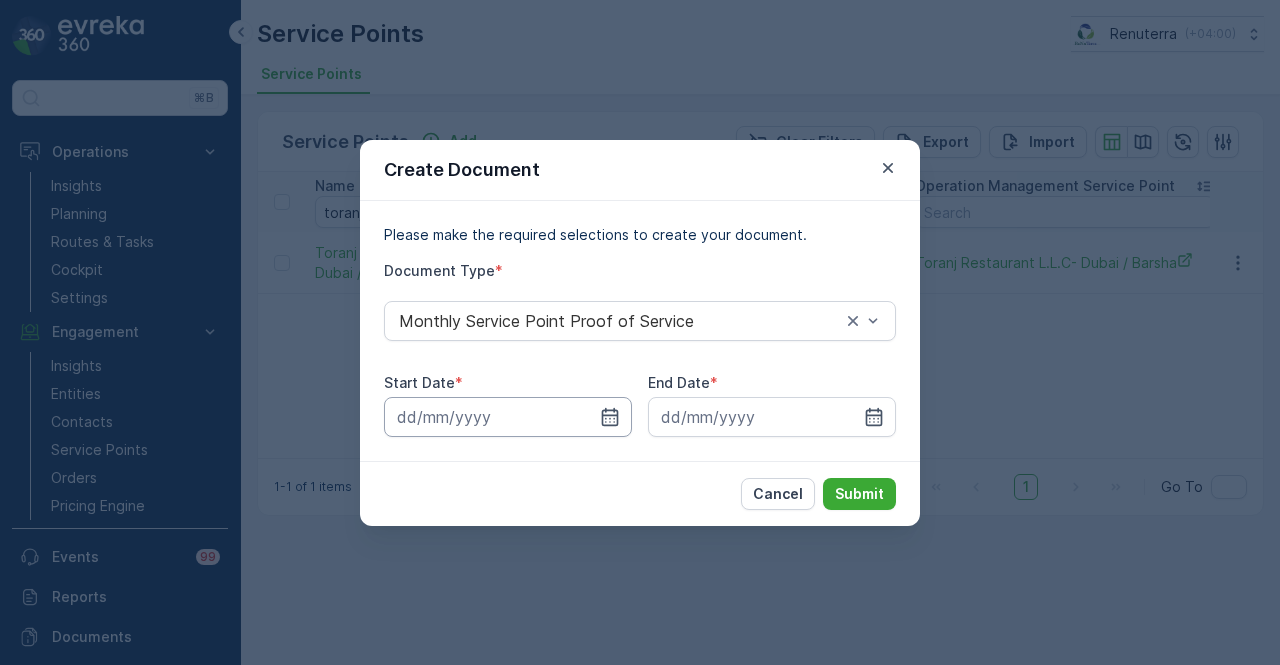 click at bounding box center (508, 417) 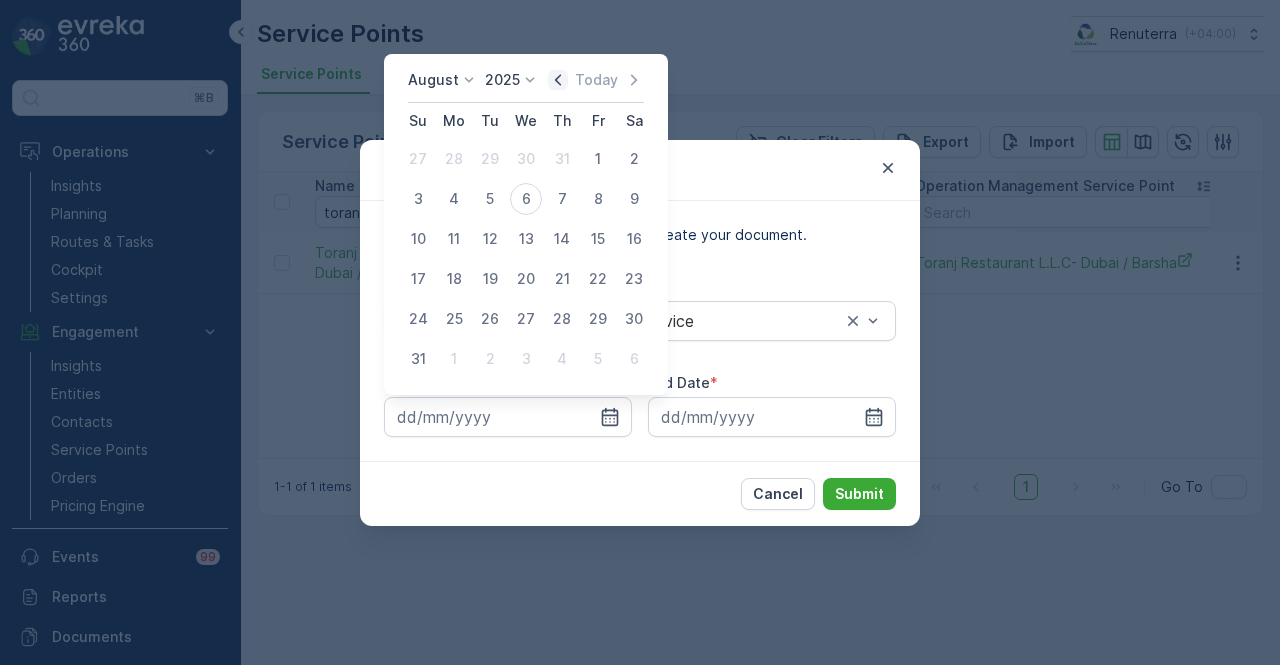 click 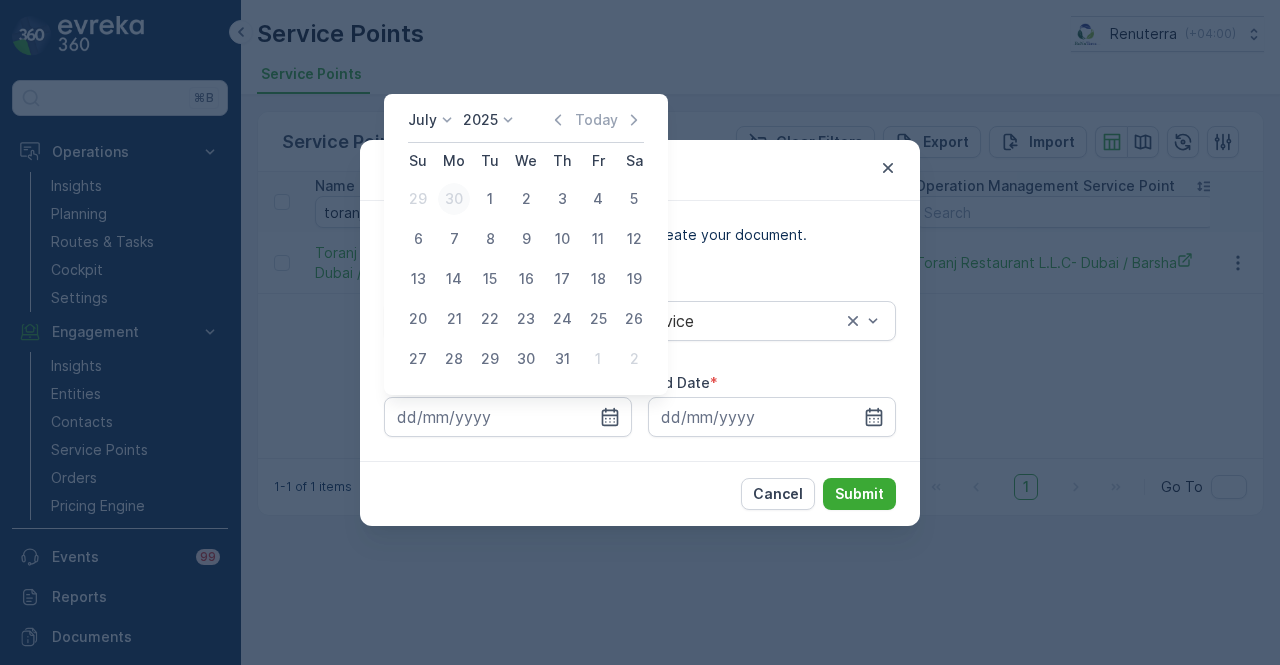 click on "30" at bounding box center (454, 199) 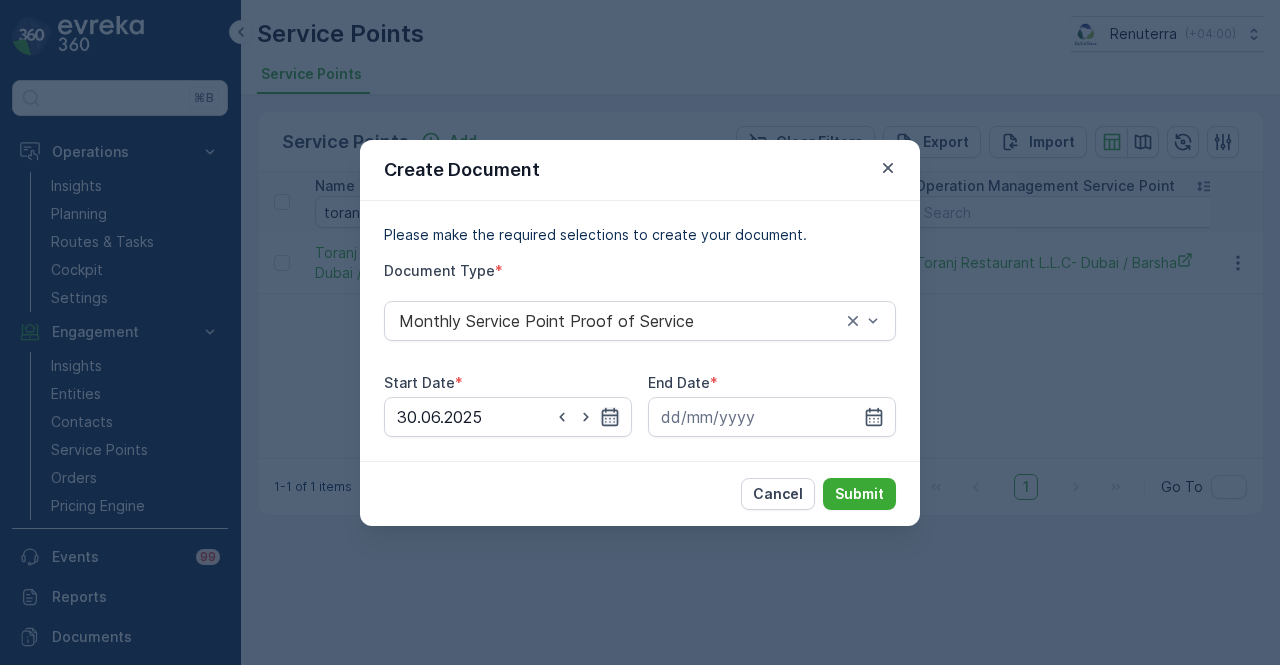 click 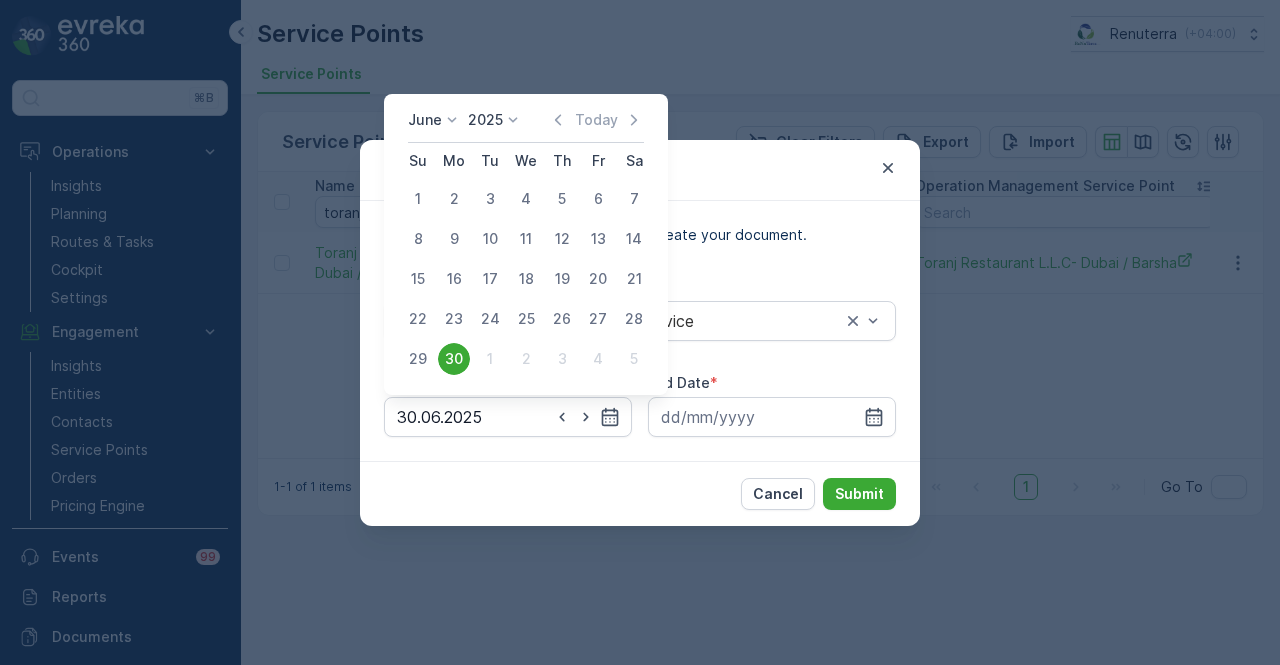 click on "June 2025 Today Su Mo Tu We Th Fr Sa 1 2 3 4 5 6 7 8 9 10 11 12 13 14 15 16 17 18 19 20 21 22 23 24 25 26 27 28 29 30 1 2 3 4 5" at bounding box center (526, 244) 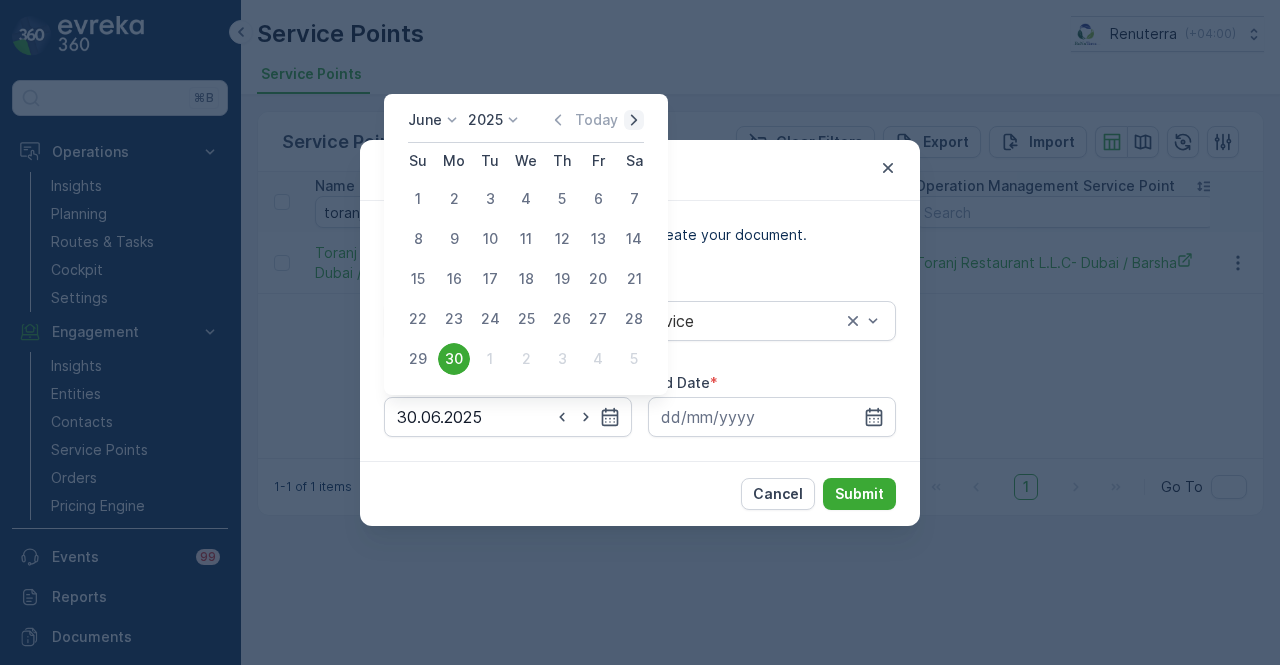 click 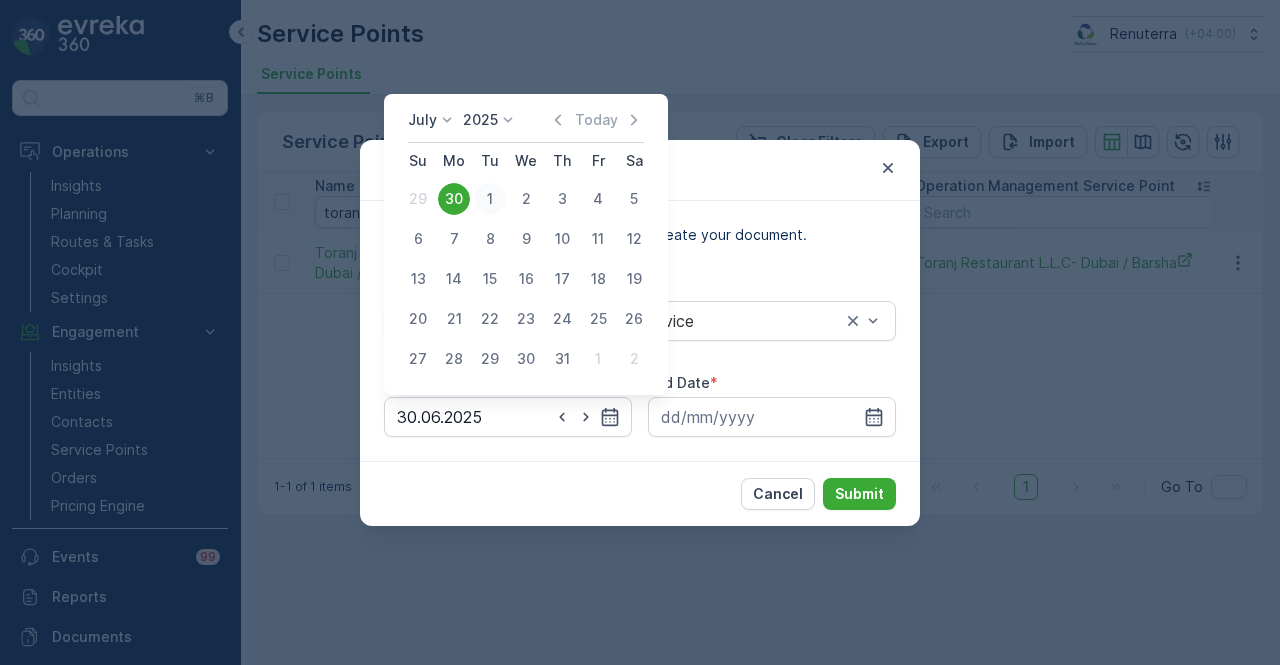 click on "1" at bounding box center [490, 199] 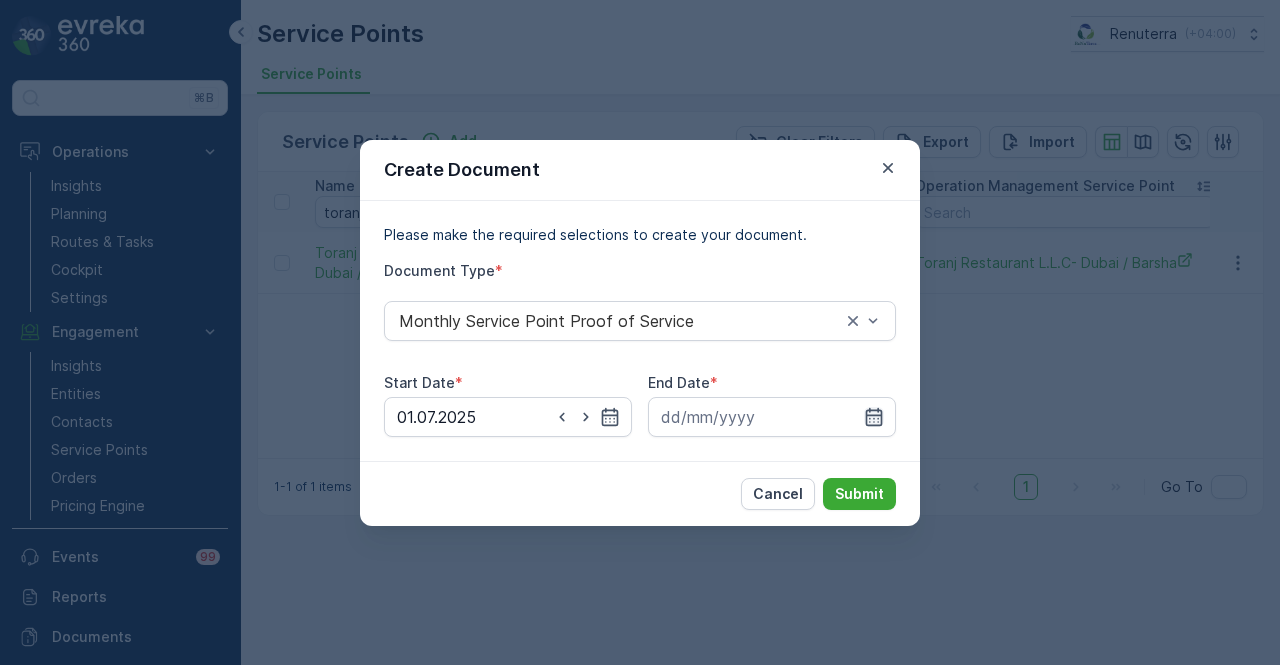 click 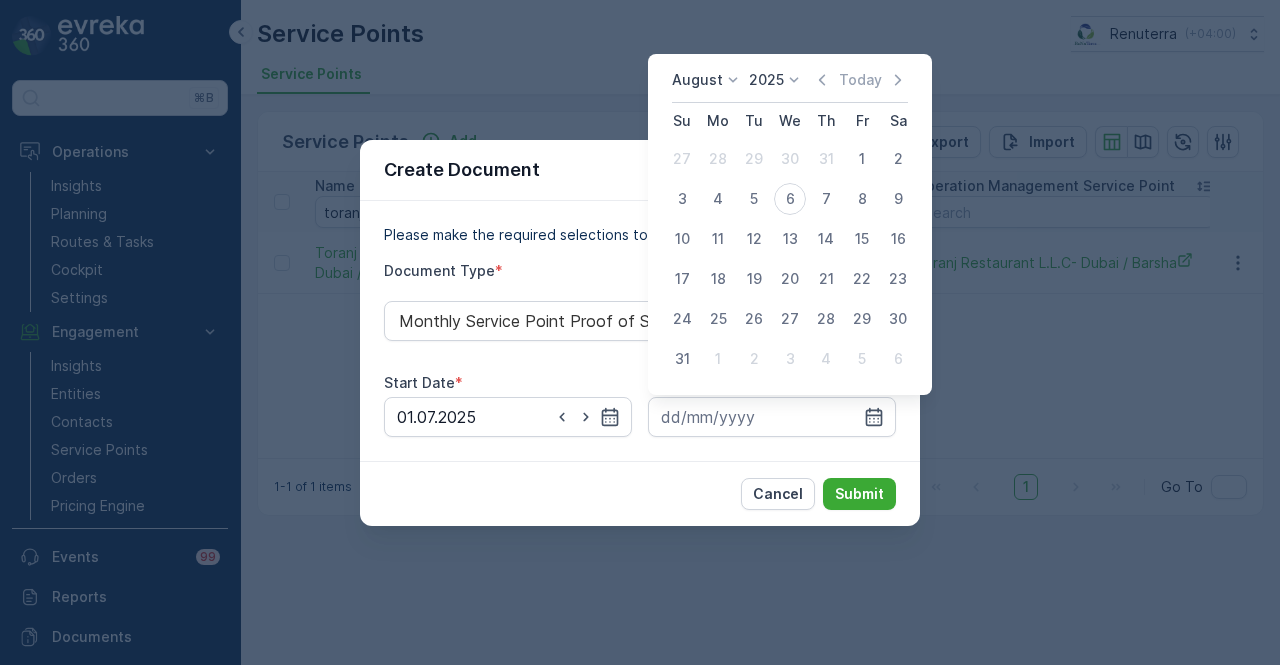 click on "August 2025 Today" at bounding box center [790, 86] 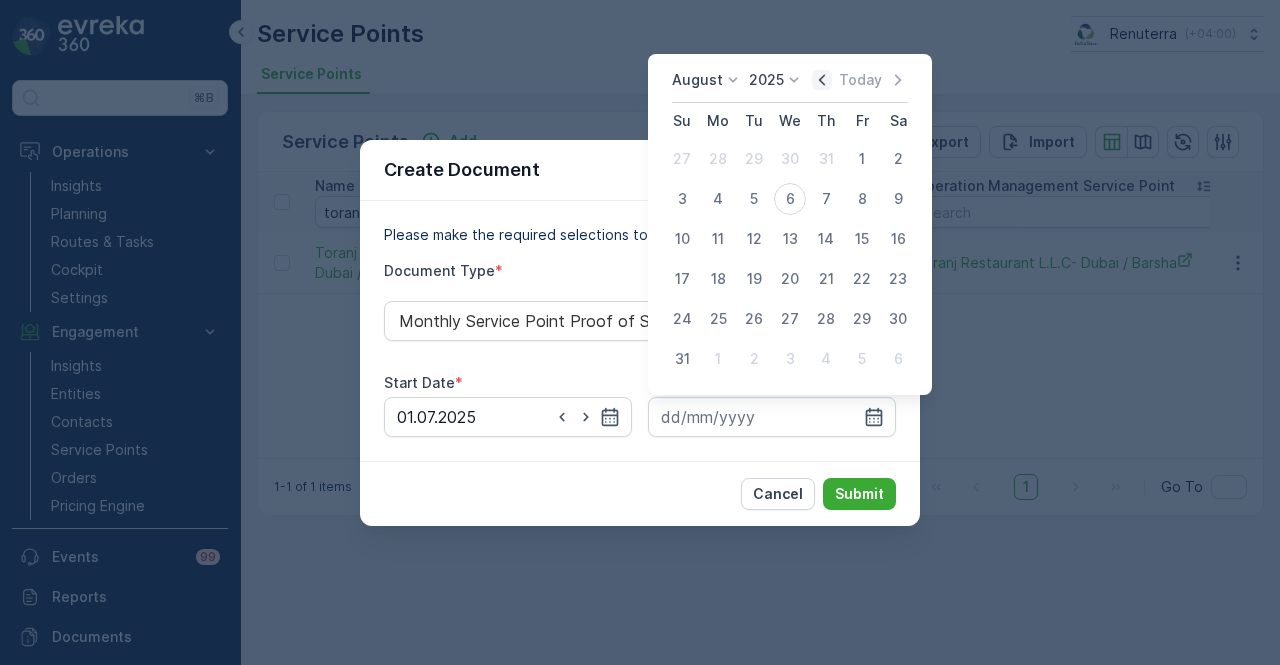 click 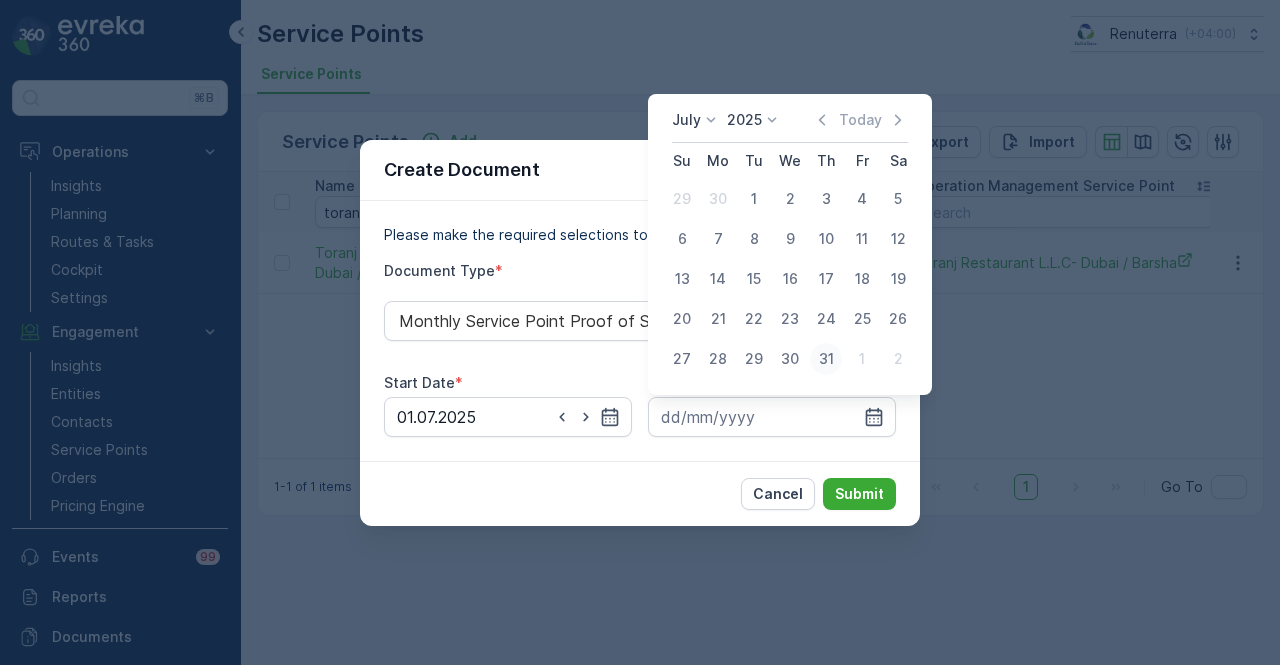 click on "31" at bounding box center (826, 359) 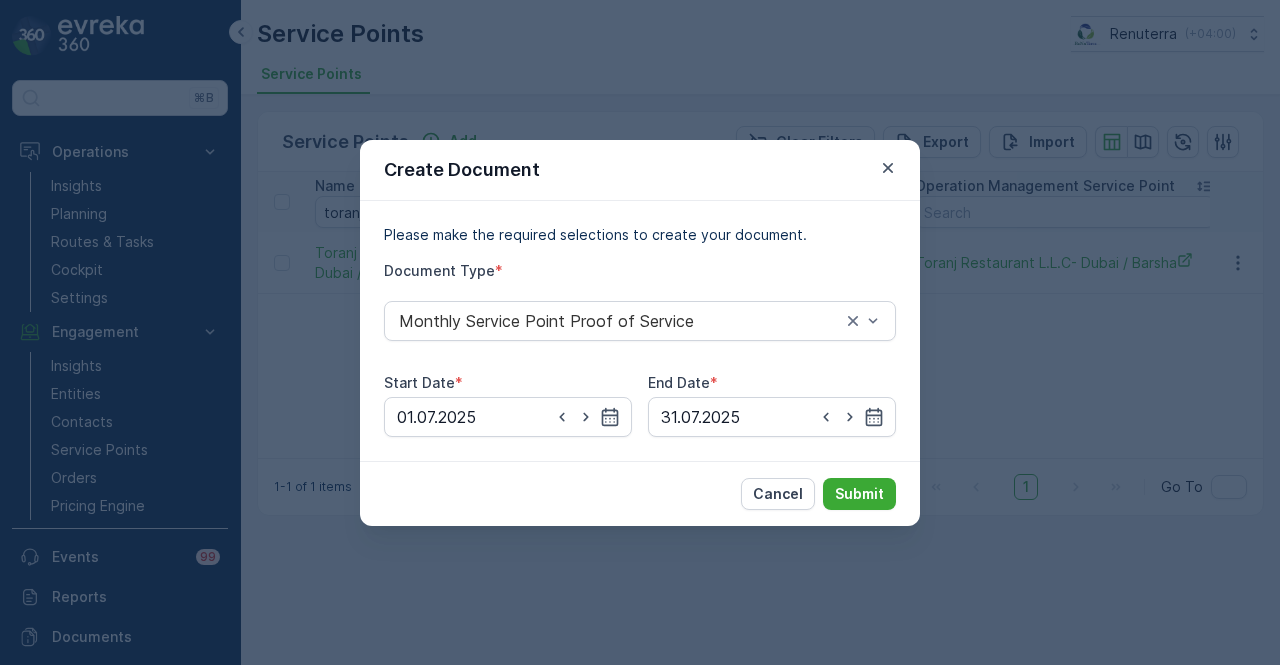 click on "Cancel Submit" at bounding box center [640, 493] 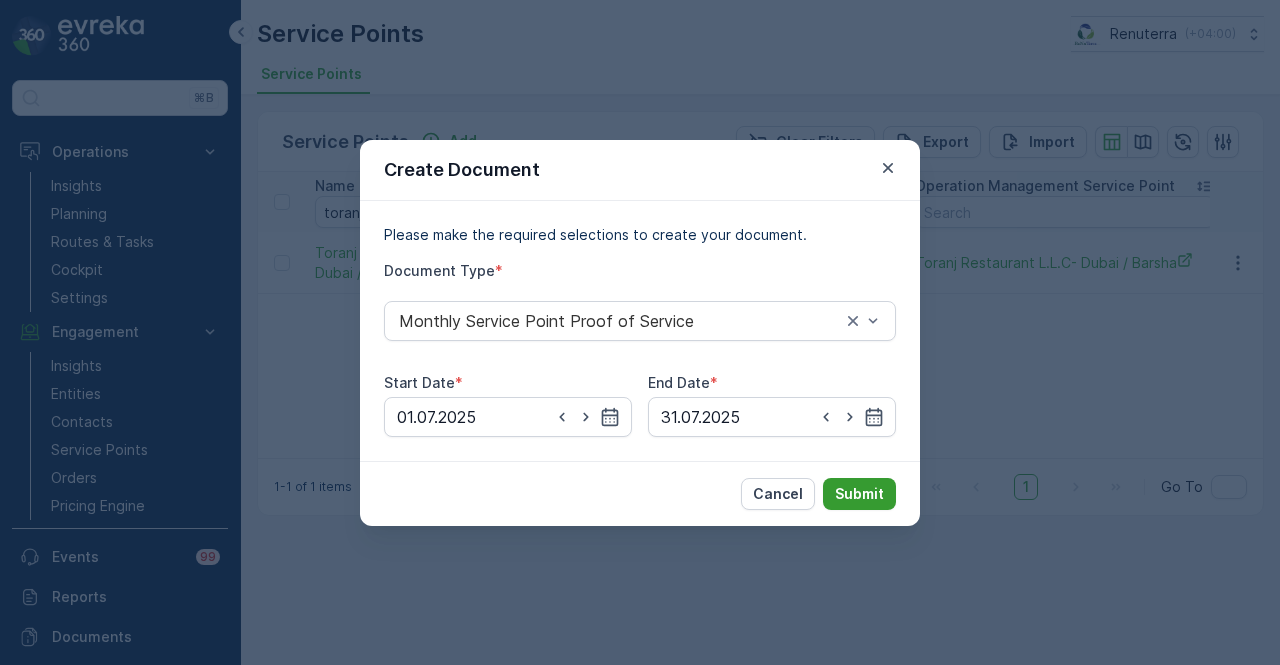 click on "Submit" at bounding box center (859, 494) 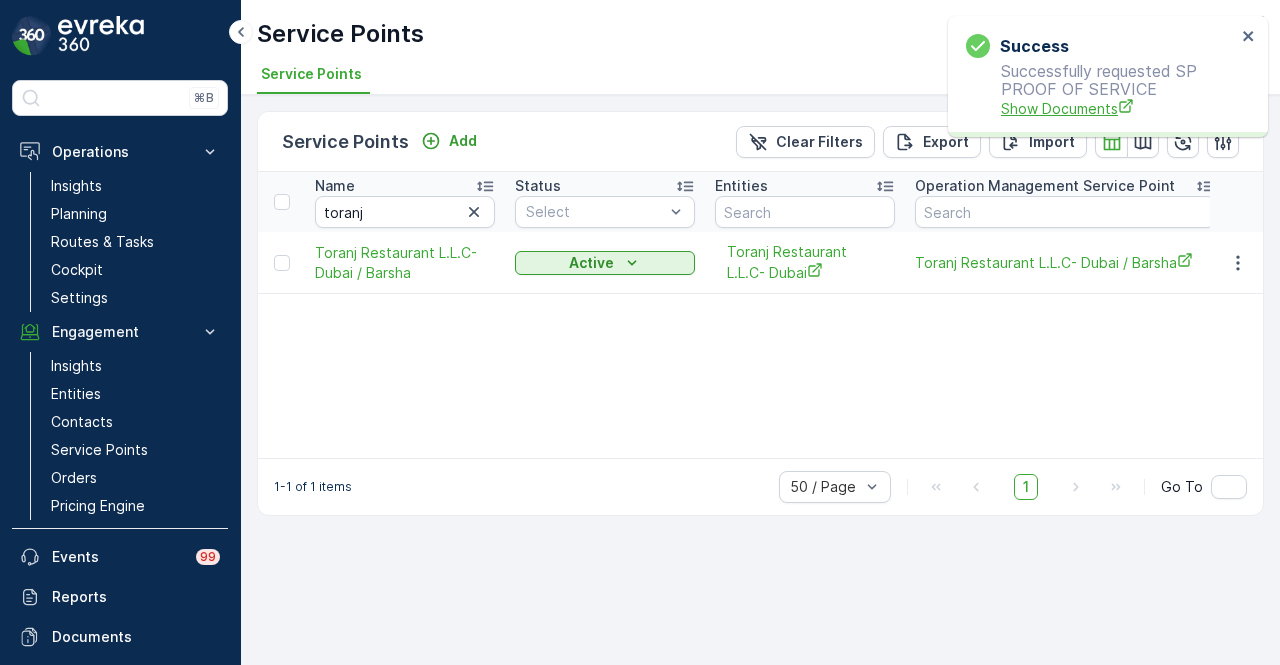 click on "Show Documents" at bounding box center (1118, 108) 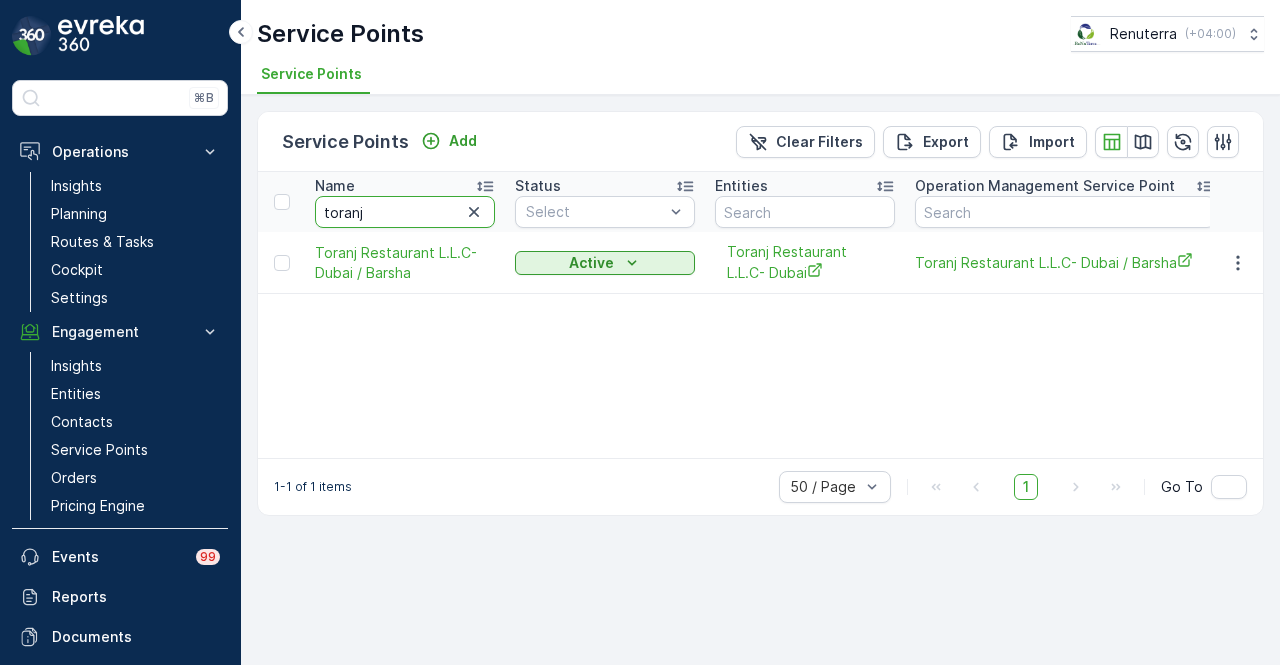 click on "toranj" at bounding box center [405, 212] 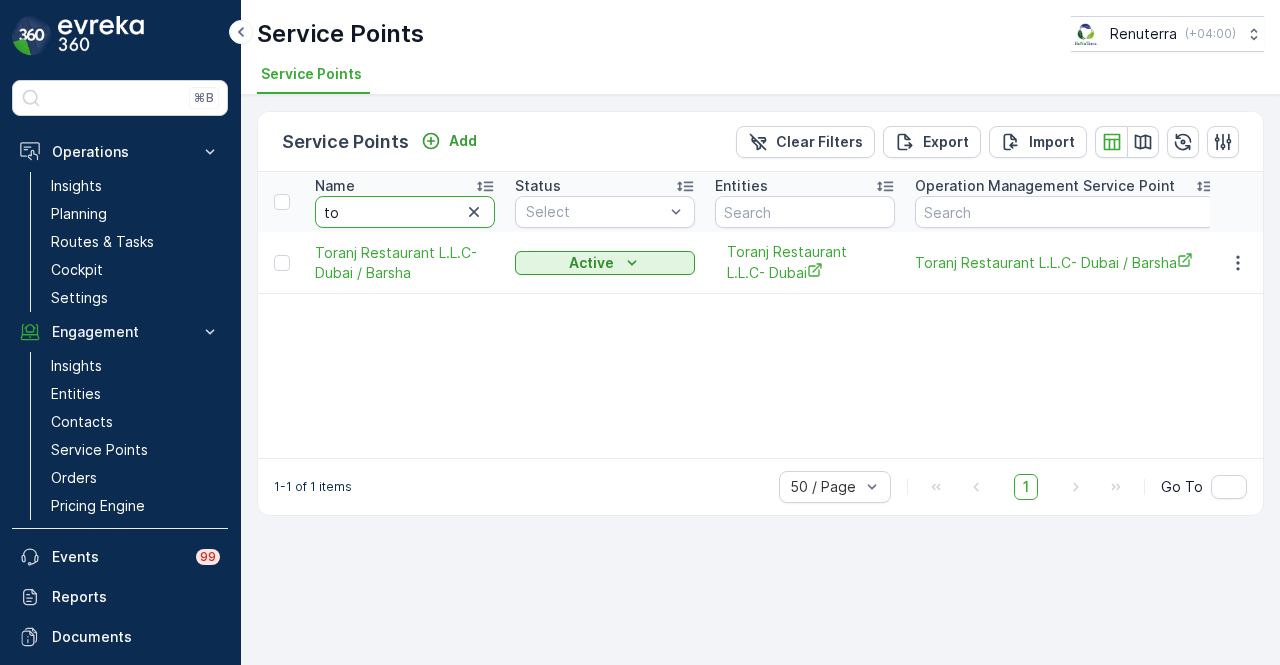 type on "t" 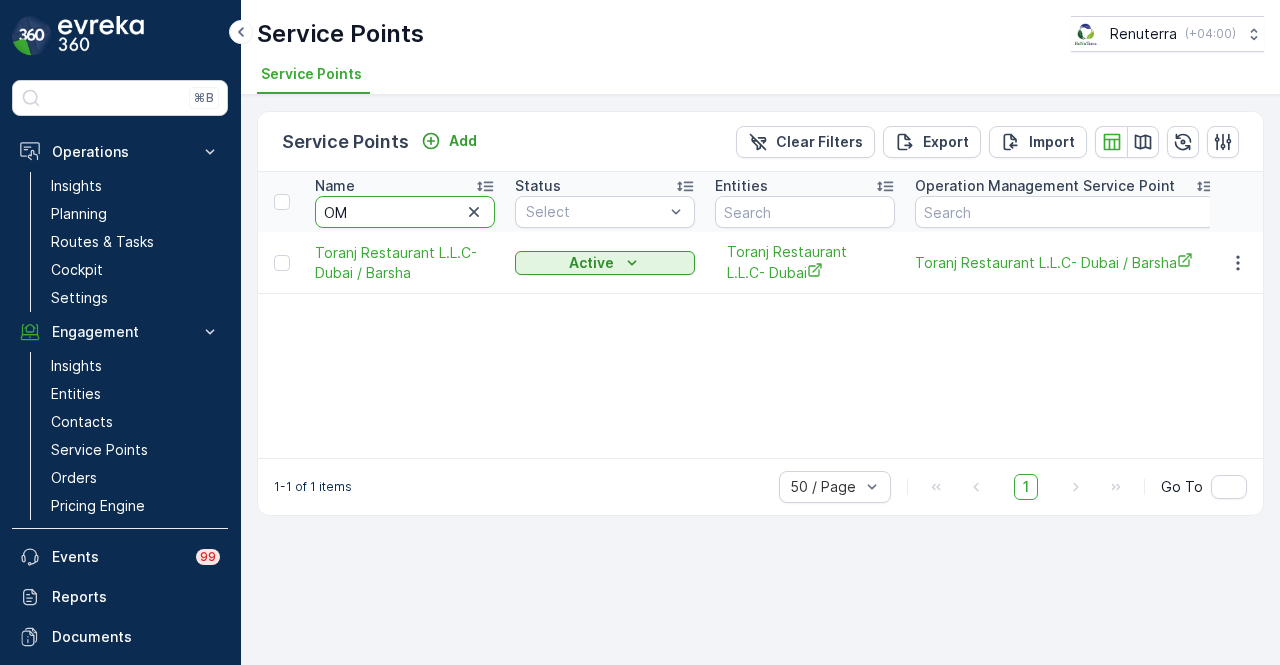 type on "OMF" 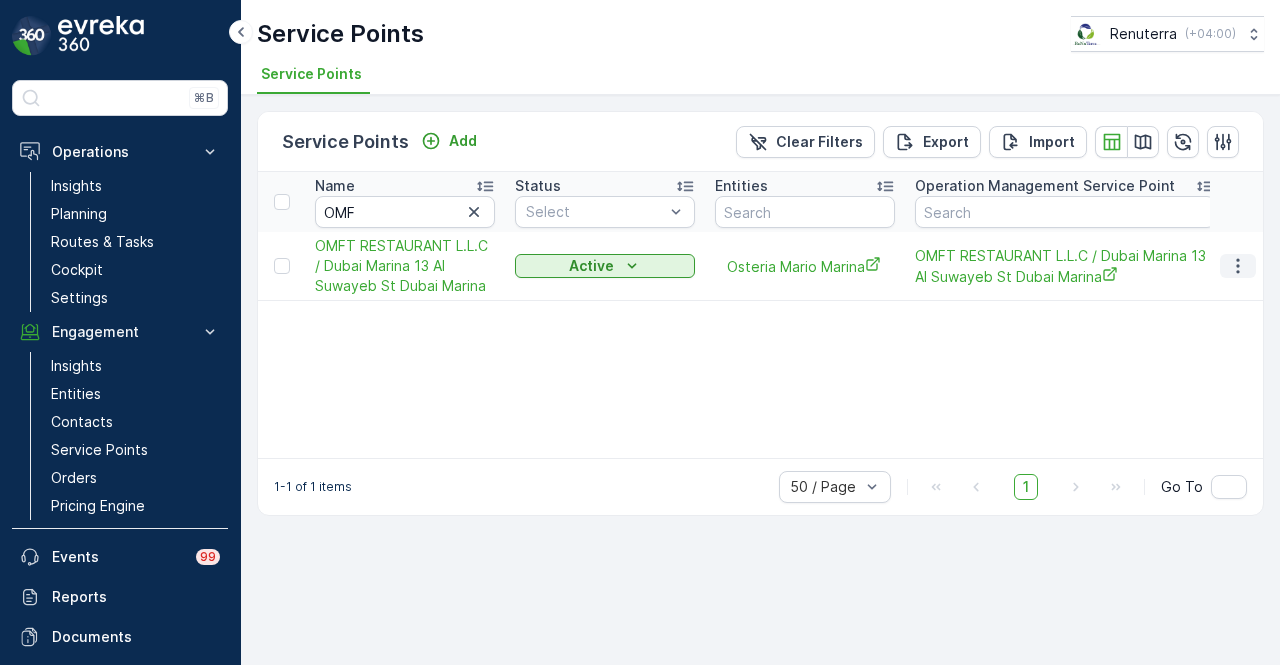 click 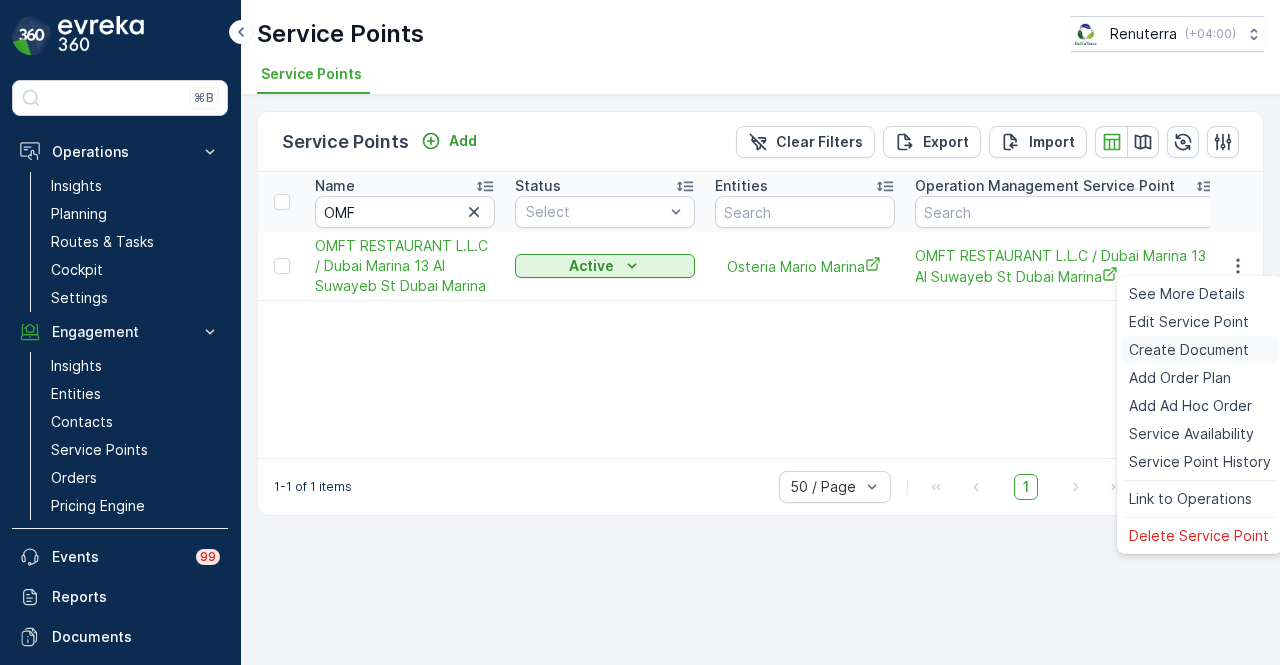 click on "Create Document" at bounding box center [1189, 350] 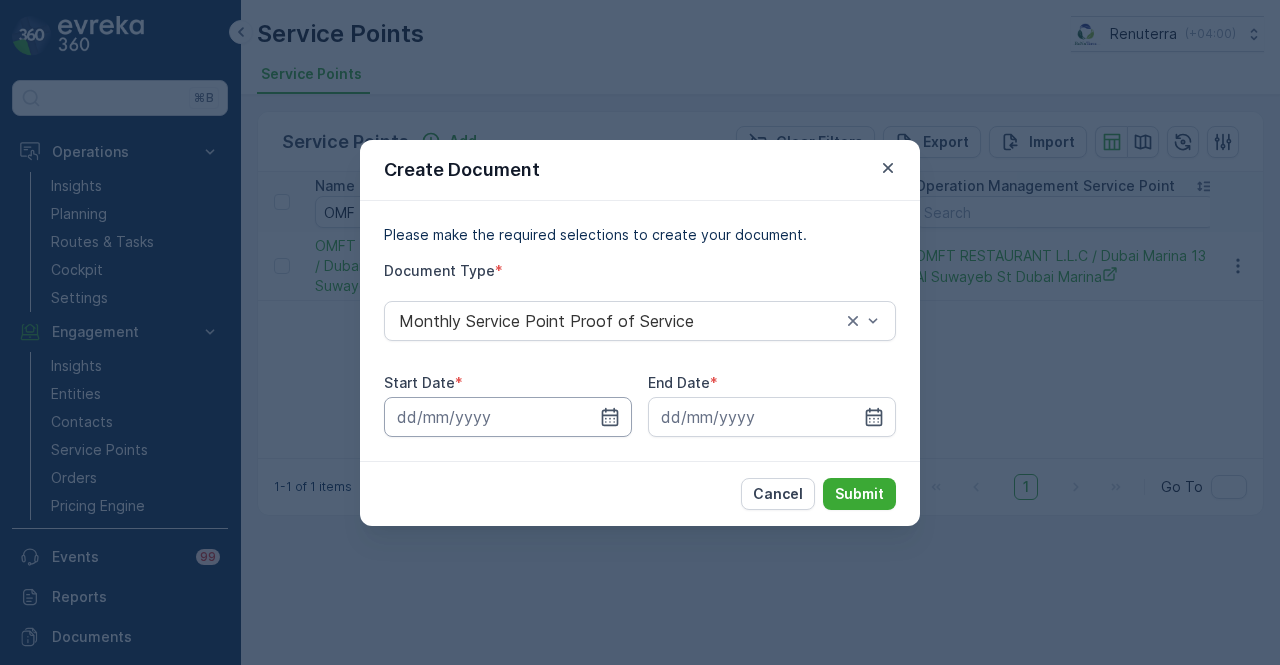click at bounding box center (508, 417) 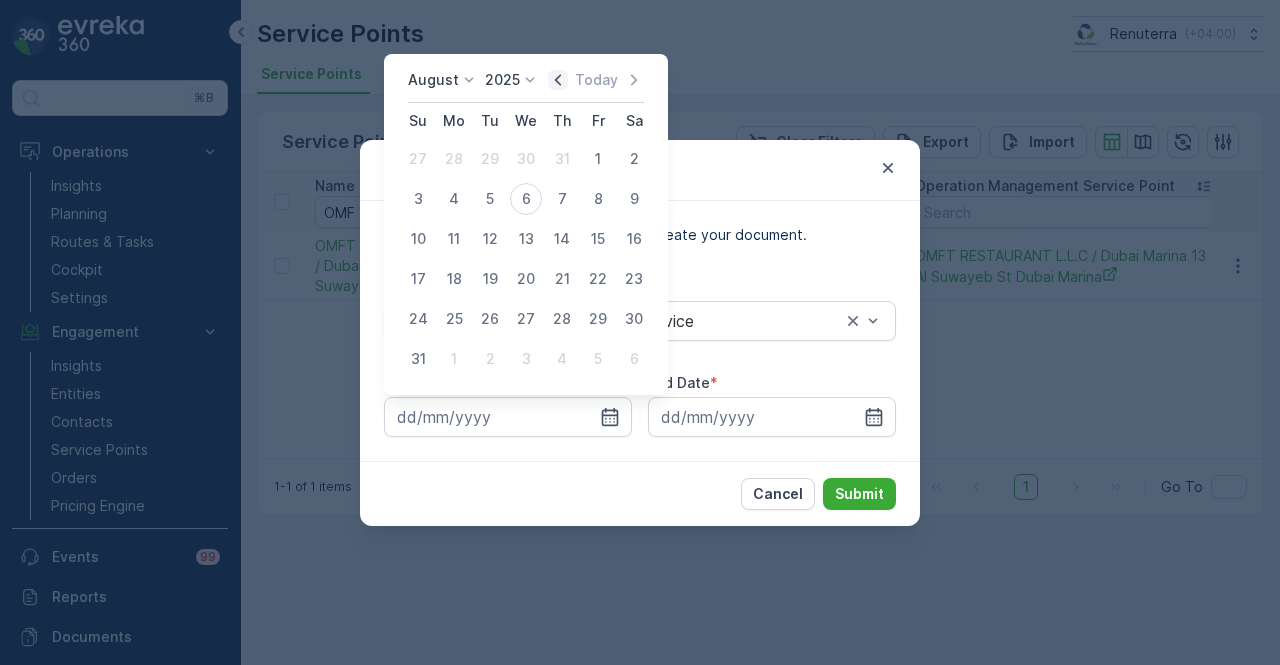 click 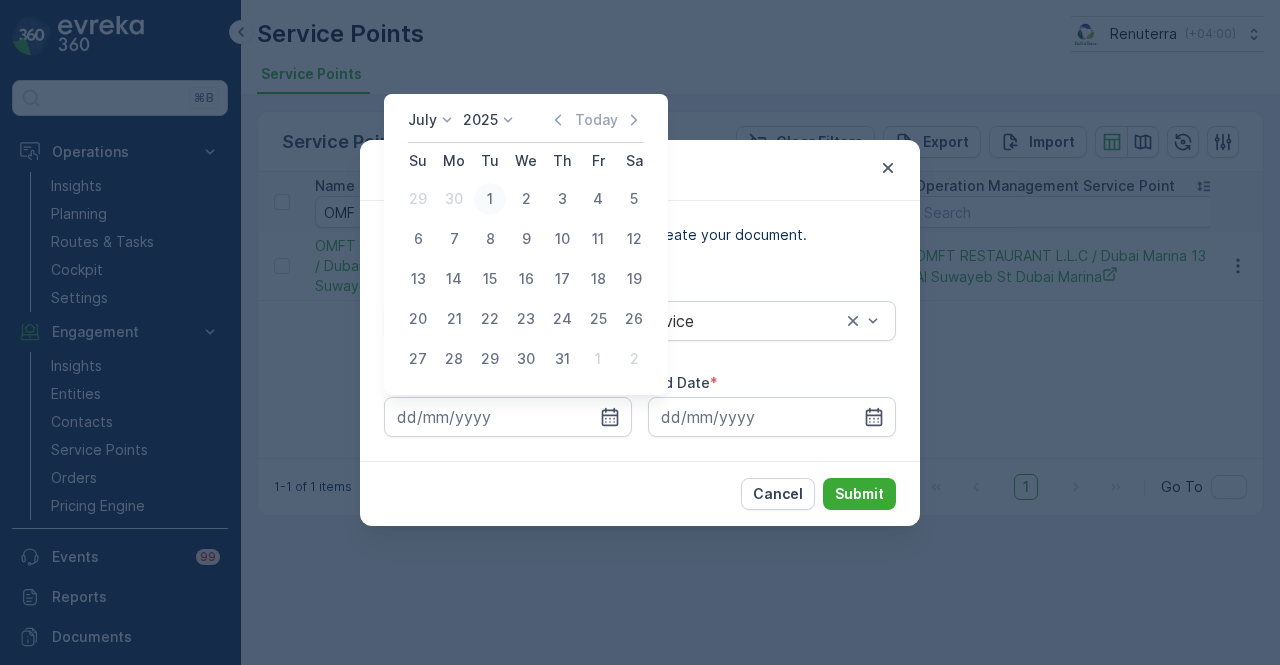 click on "1" at bounding box center (490, 199) 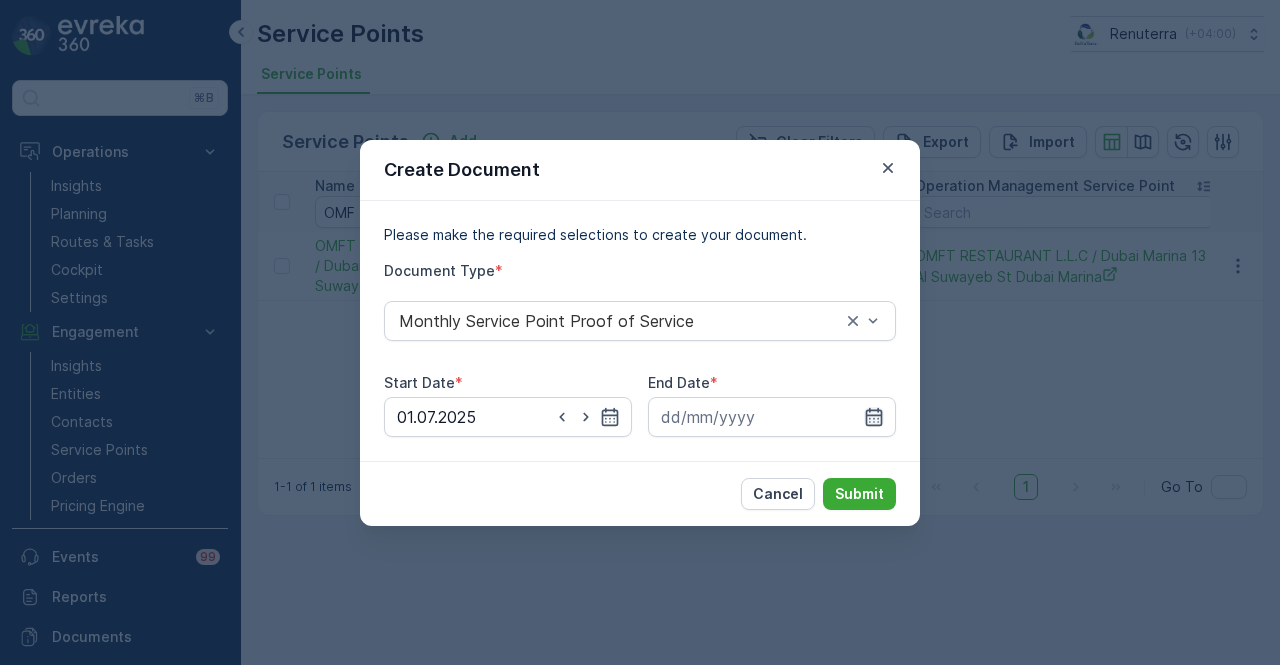 click at bounding box center [772, 417] 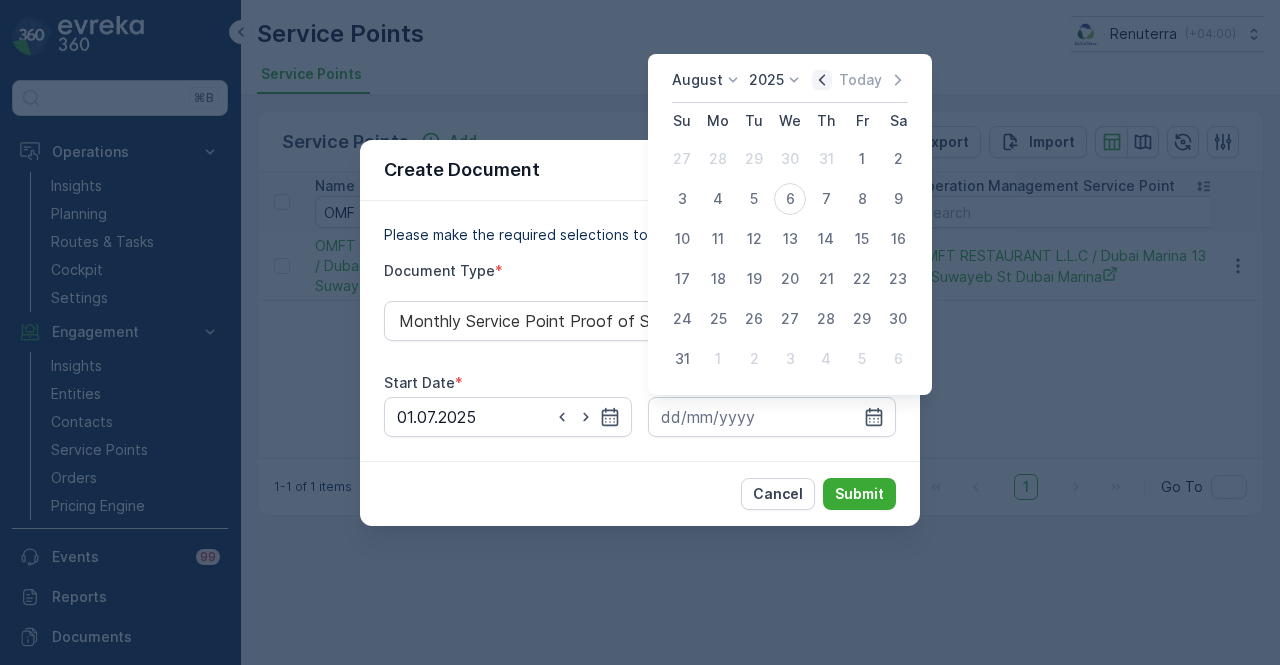click 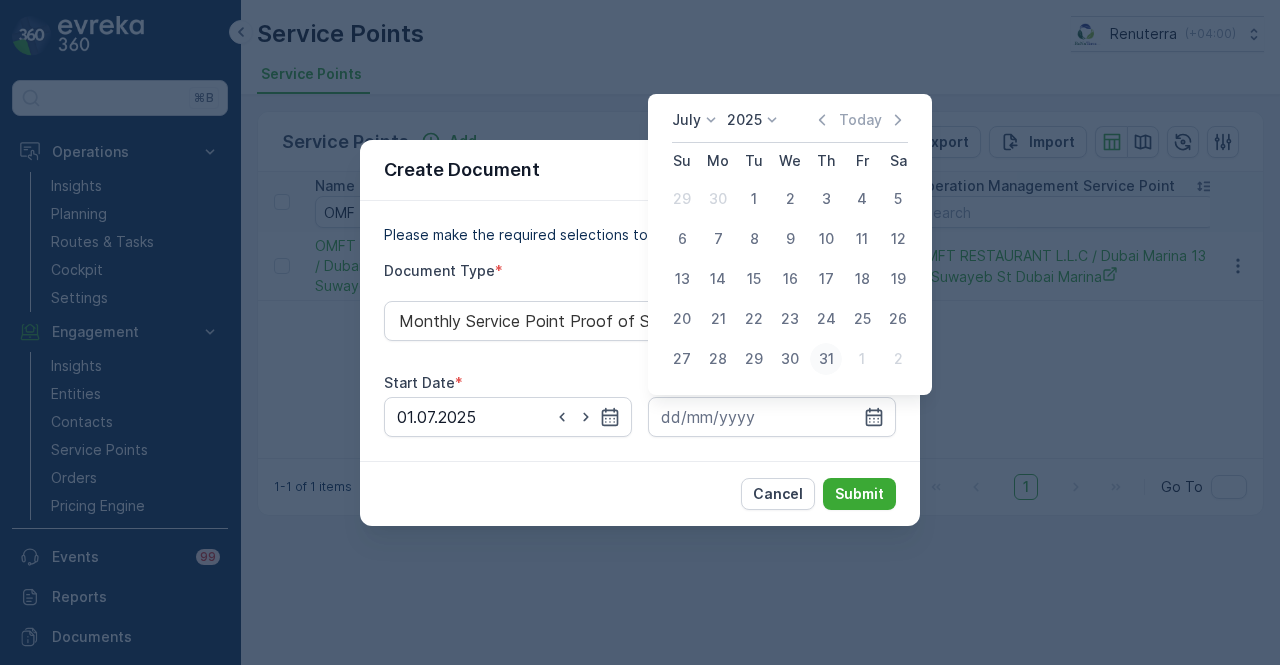 click on "31" at bounding box center [826, 359] 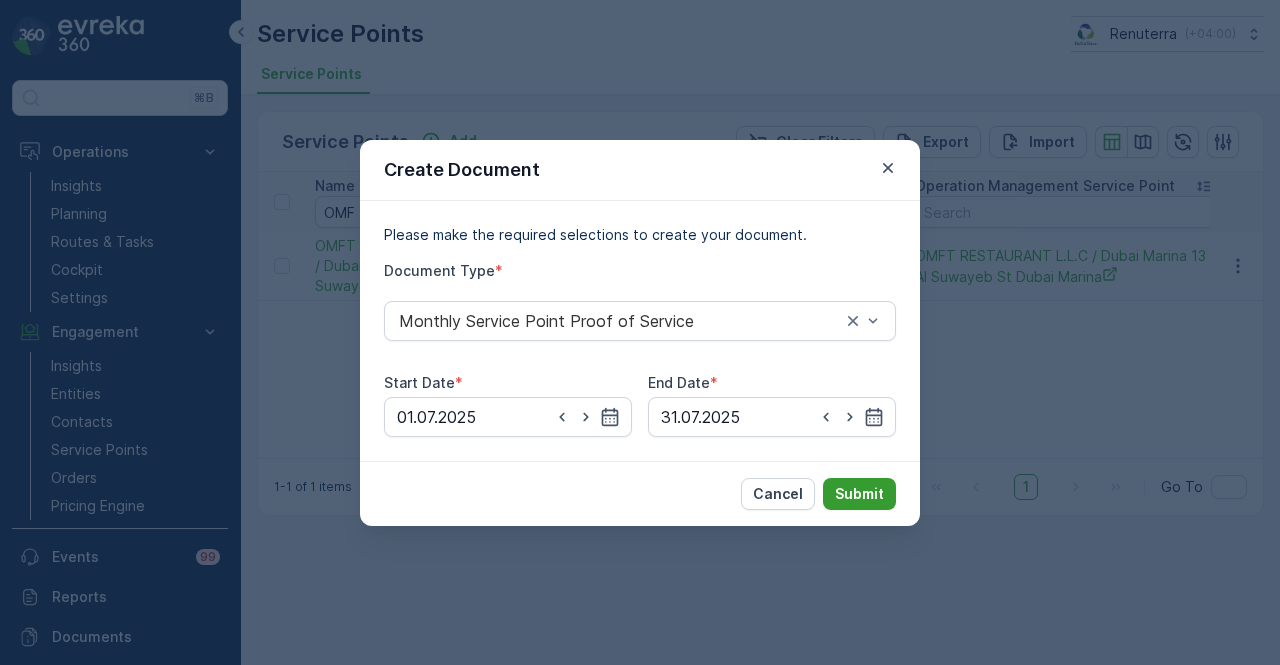 click on "Submit" at bounding box center [859, 494] 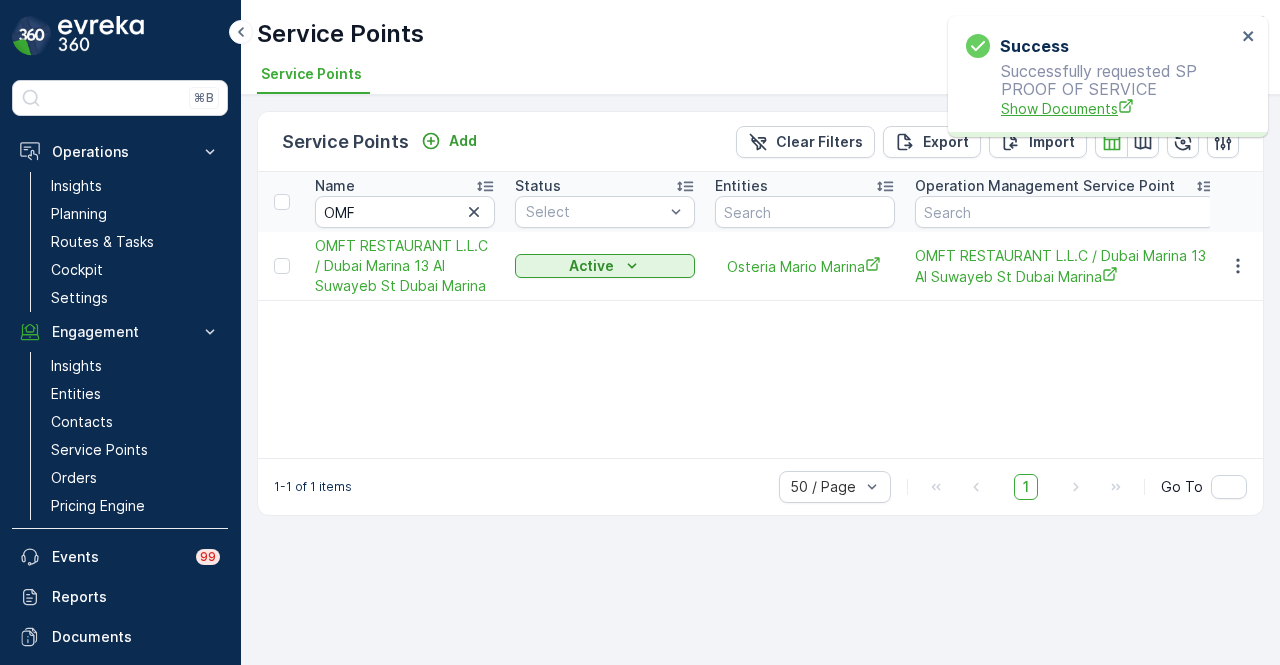 click on "Show Documents" at bounding box center [1118, 108] 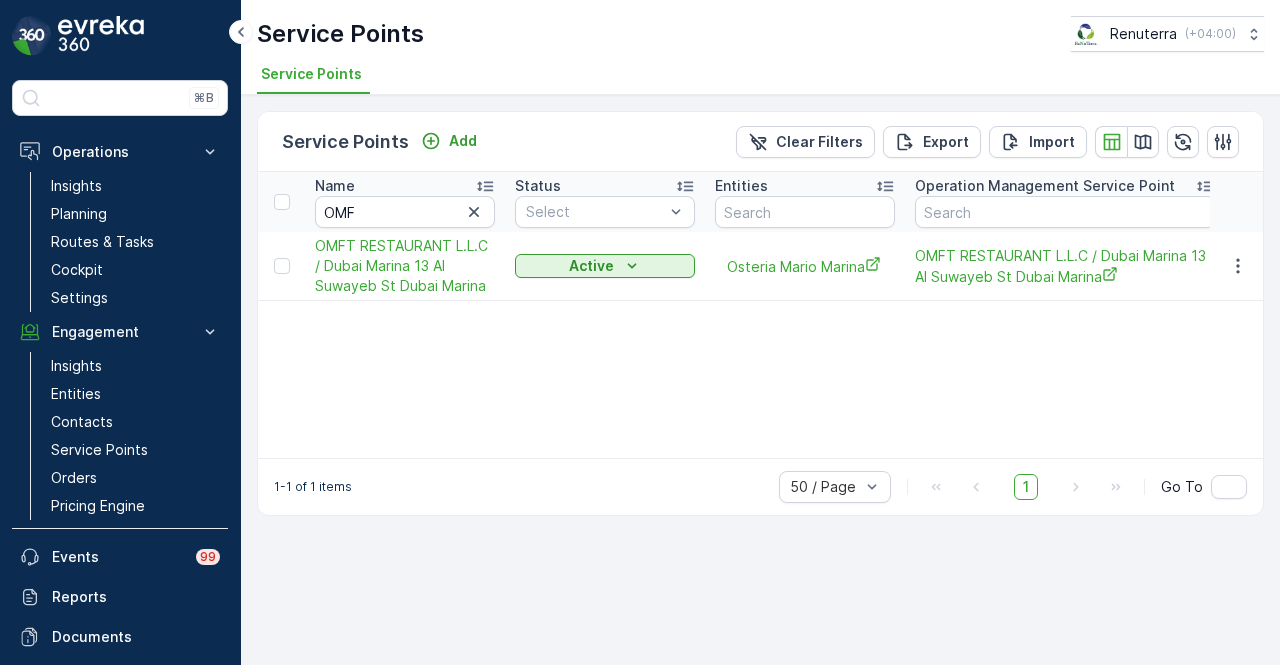 click on "Name OMF Status Select Entities Operation Management Service Point Address Order Settings Select Dynamics SP ID Trade License Number VAT Number Creation Time - Last Update Time - OMFT RESTAURANT L.L.C / Dubai Marina 13 Al Suwayeb St Dubai Marina Active Osteria Mario Marina OMFT RESTAURANT L.L.C / Dubai Marina 13 Al Suwayeb St Dubai Marina All Types Selected - - - 19.09.2024 10:25 19.09.2024 10:25" at bounding box center [760, 315] 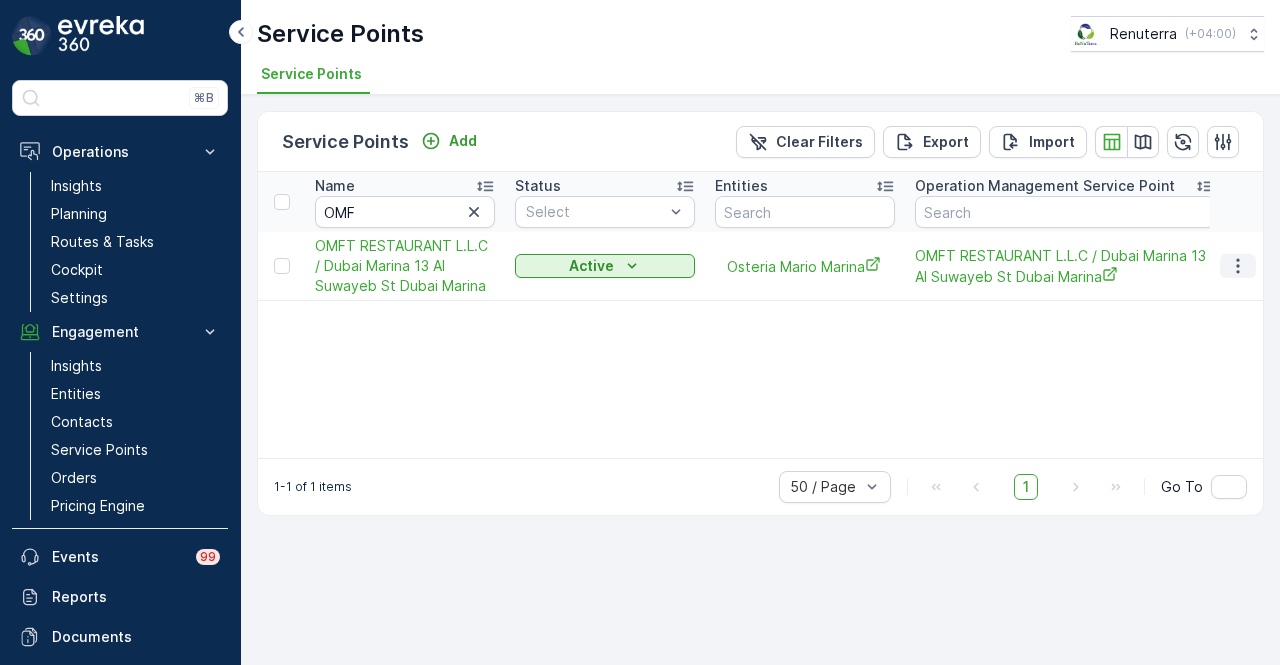 click 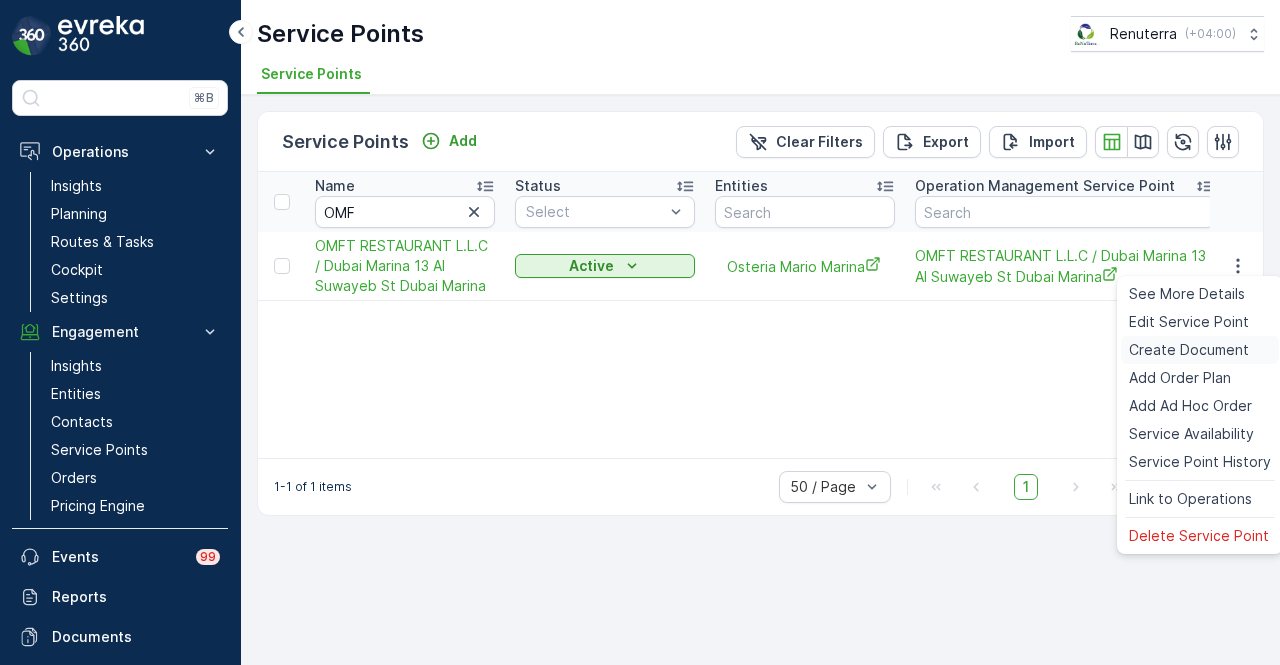 click on "Create Document" at bounding box center [1189, 350] 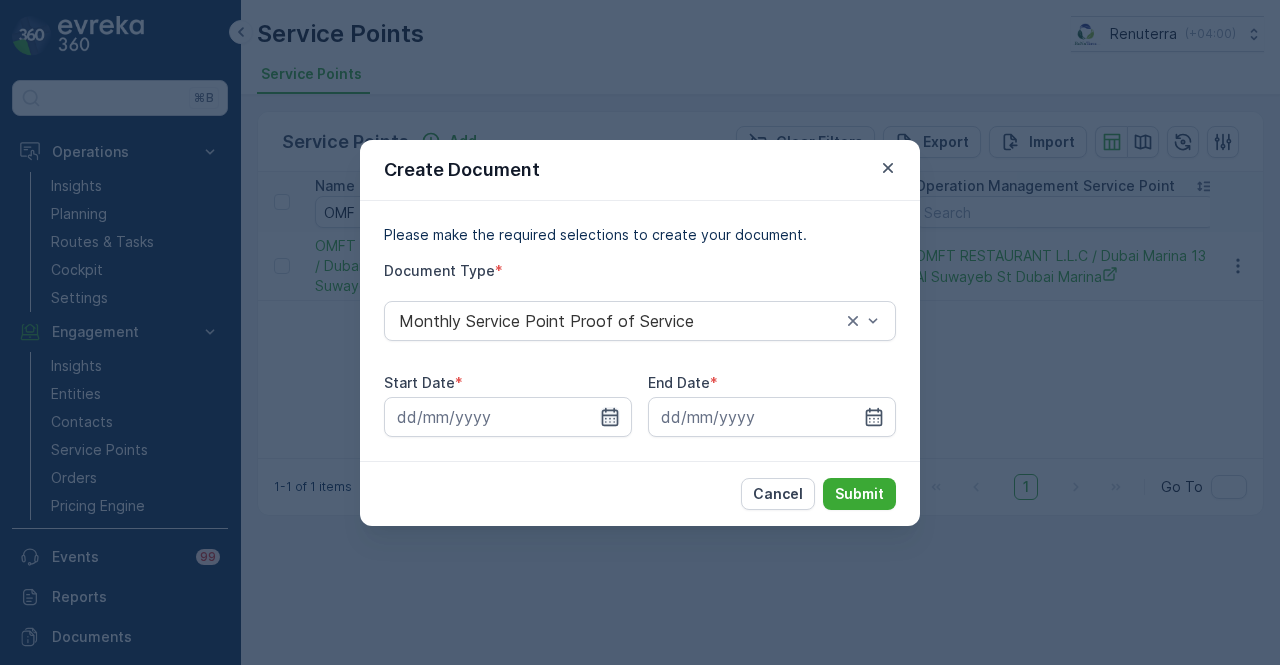 click 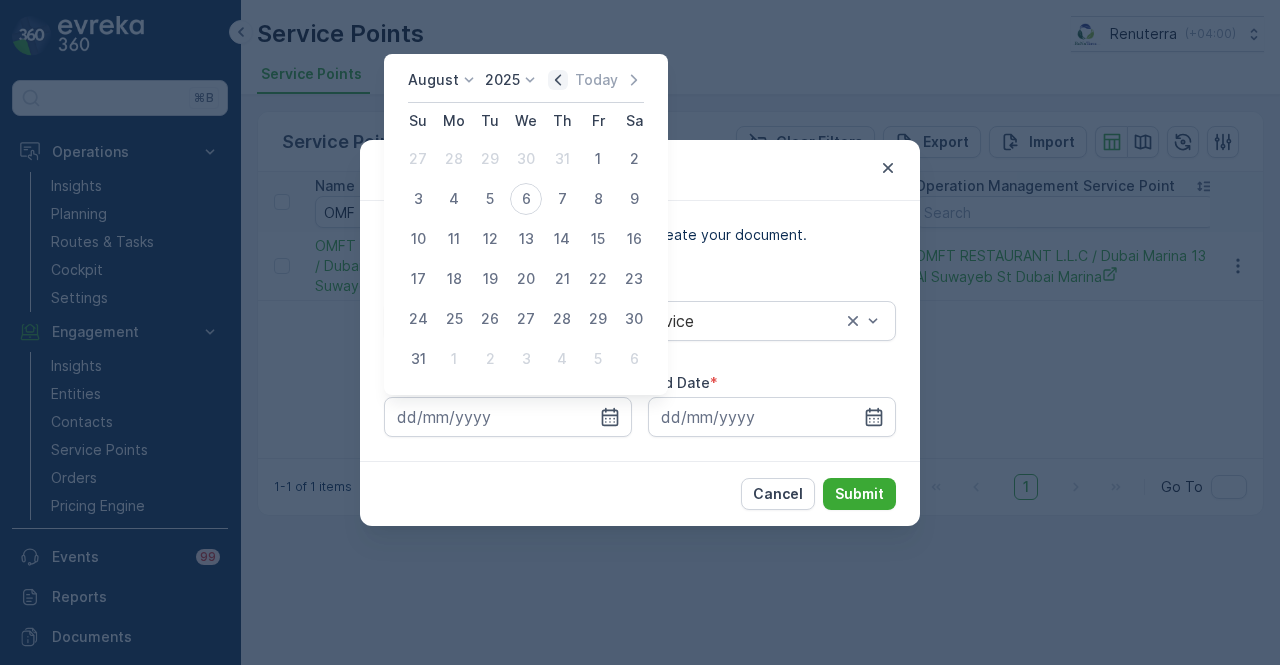 click 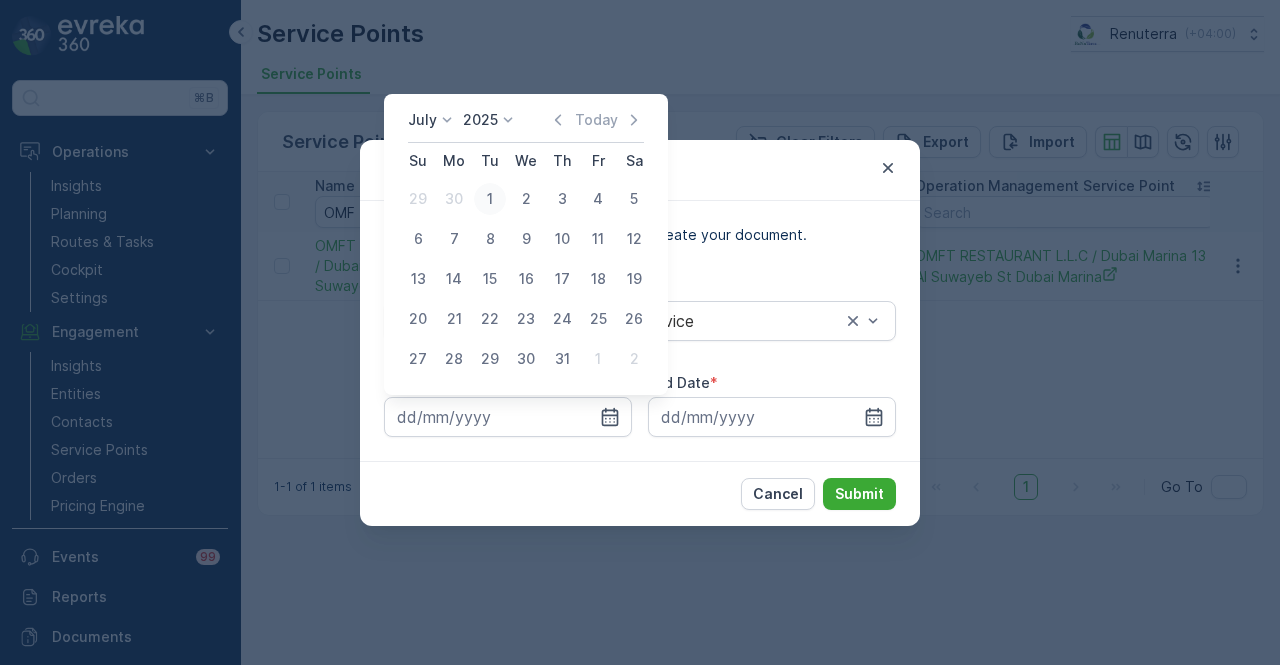 click on "1" at bounding box center (490, 199) 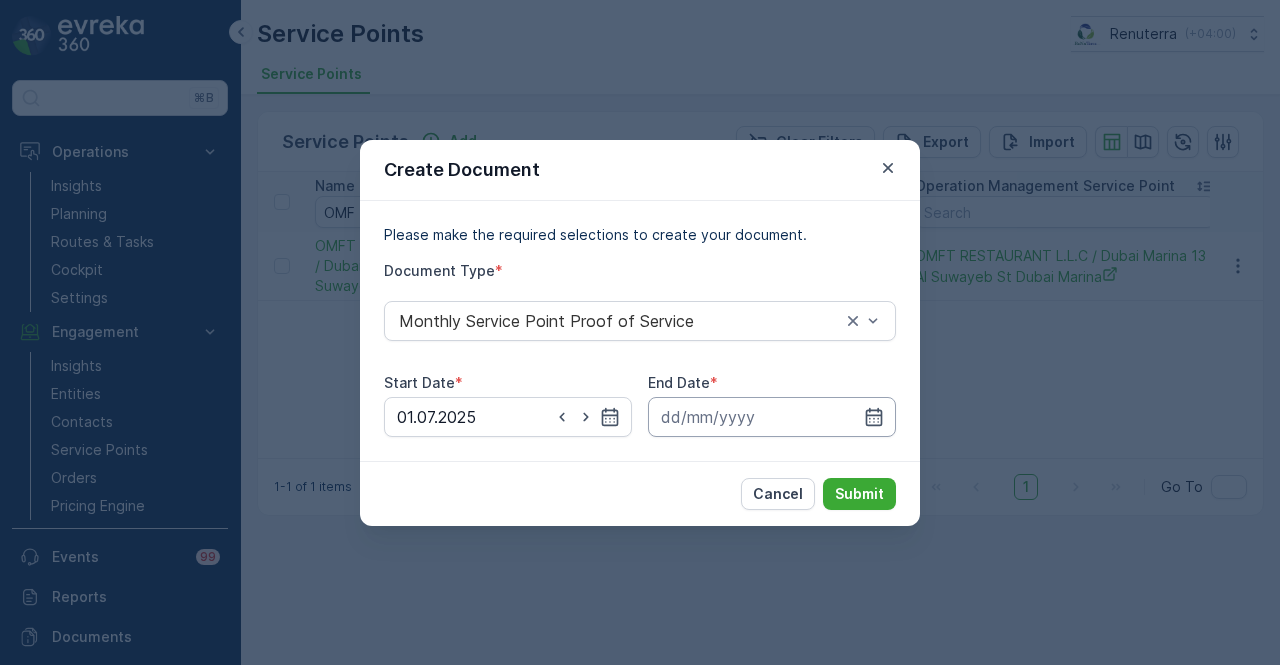 click at bounding box center [772, 417] 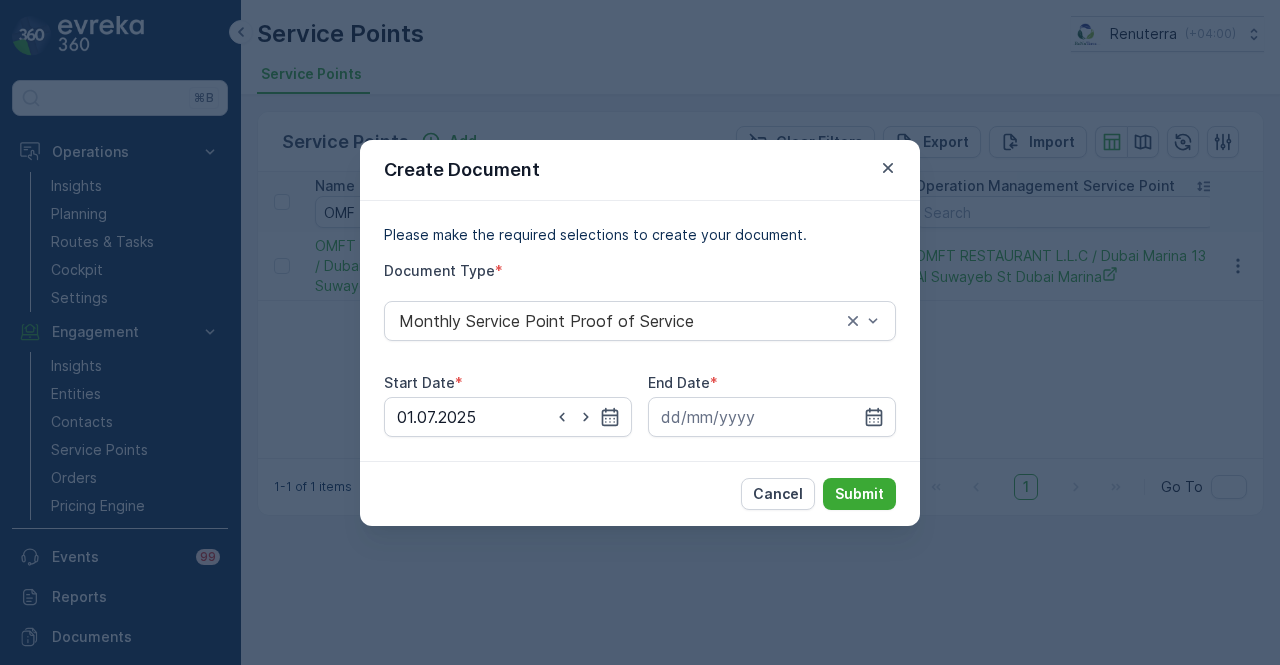 drag, startPoint x: 874, startPoint y: 410, endPoint x: 869, endPoint y: 135, distance: 275.04544 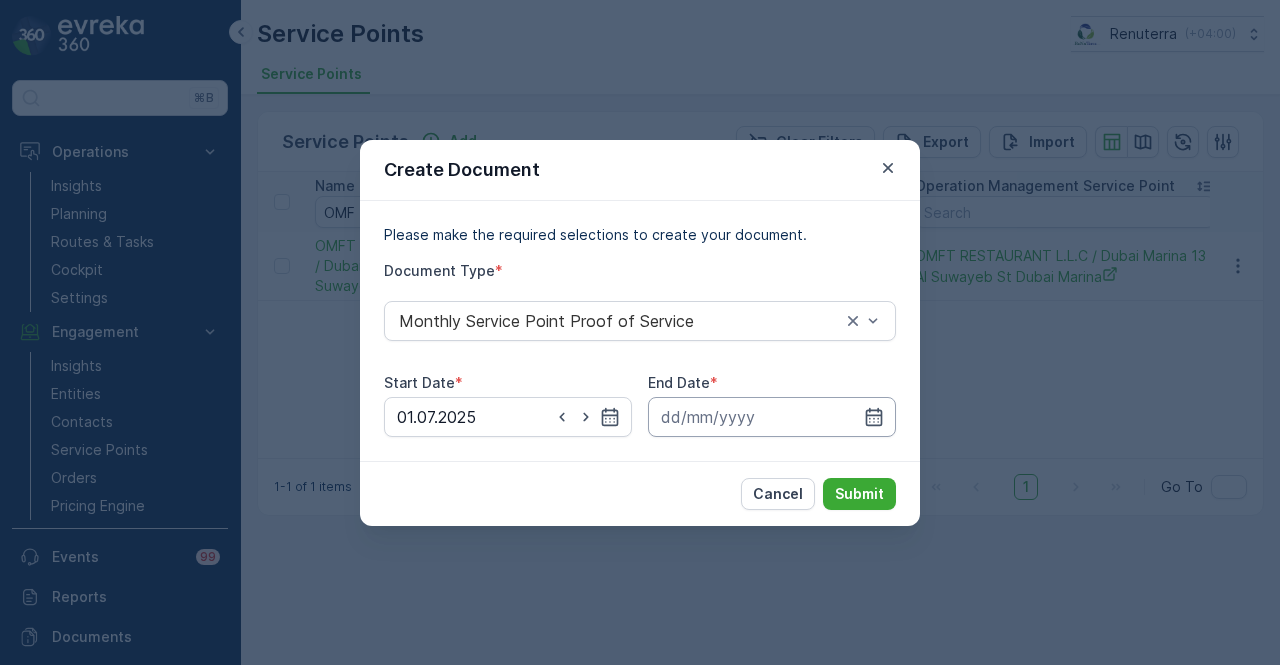 click at bounding box center (772, 417) 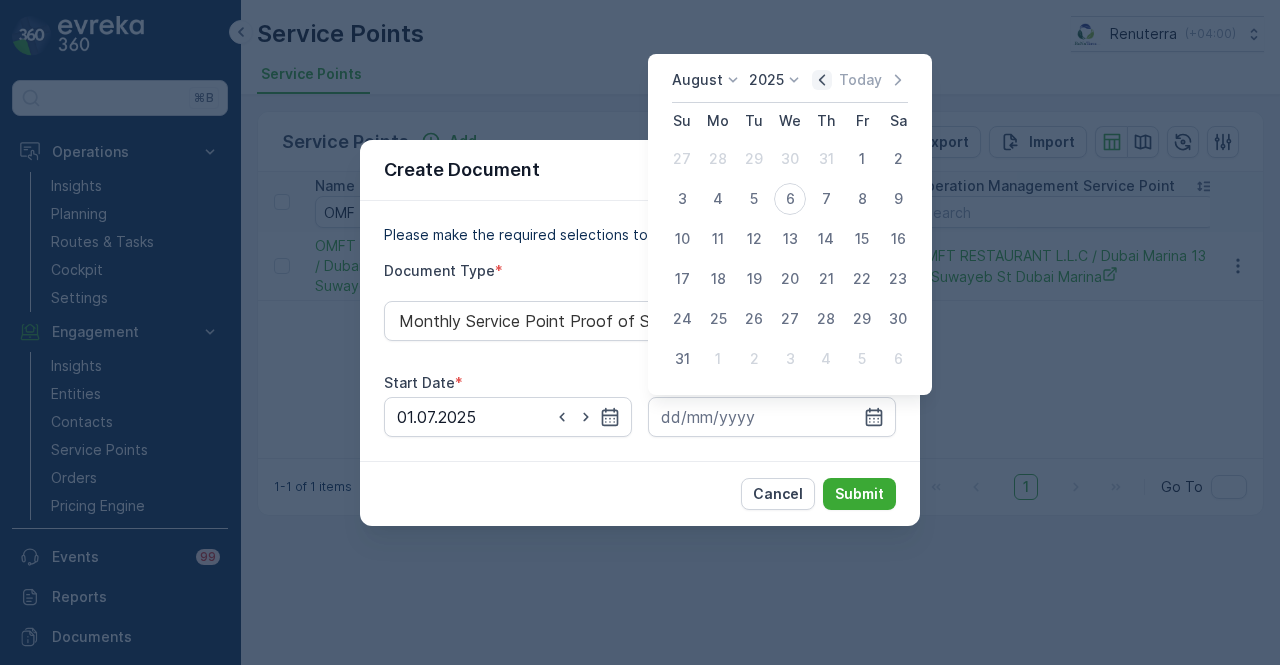 click 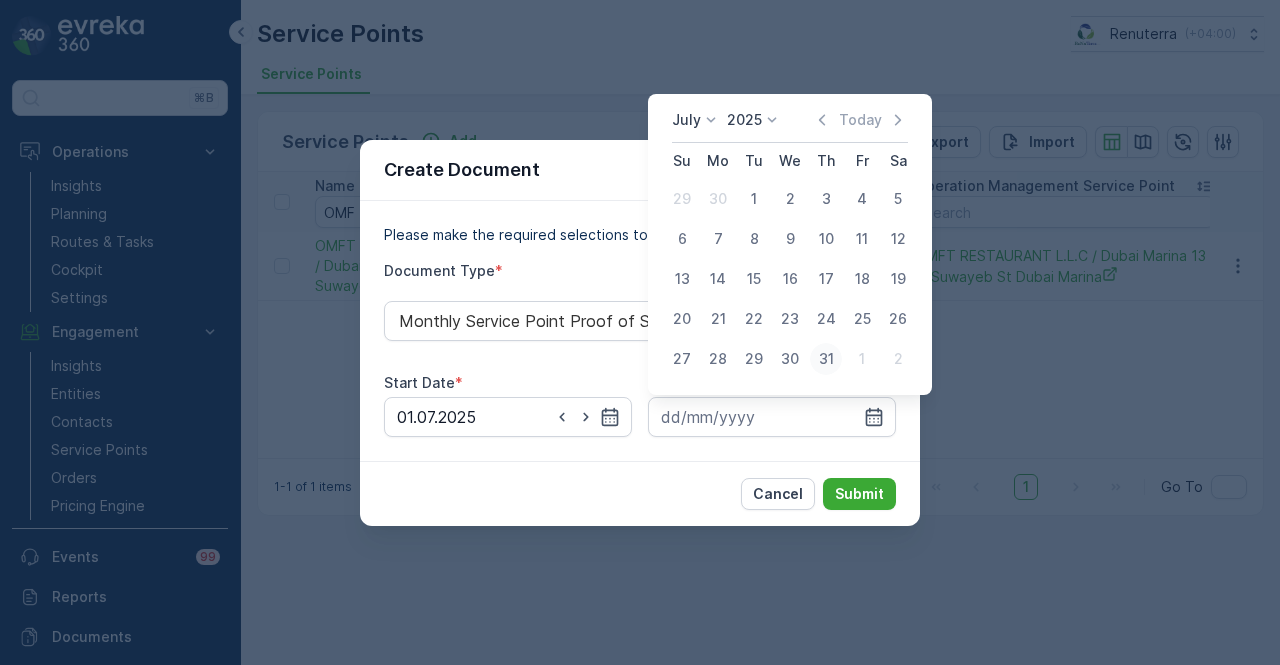 click on "31" at bounding box center (826, 359) 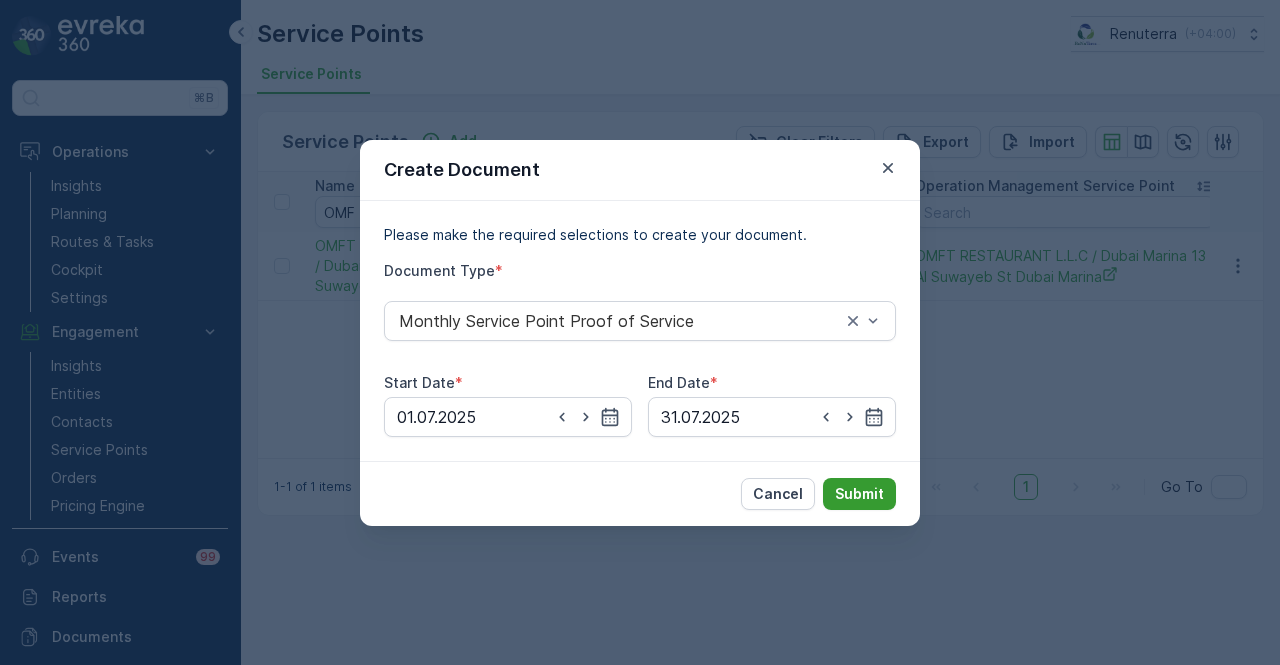 click on "Submit" at bounding box center (859, 494) 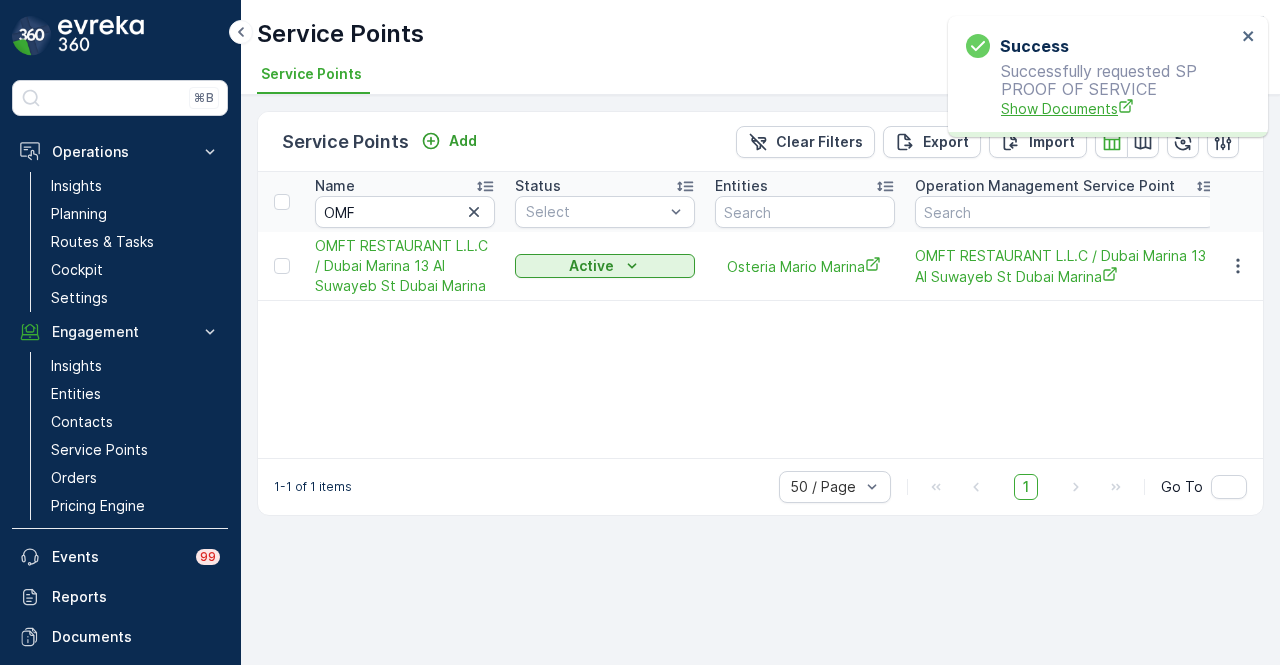 click on "Show Documents" at bounding box center (1118, 108) 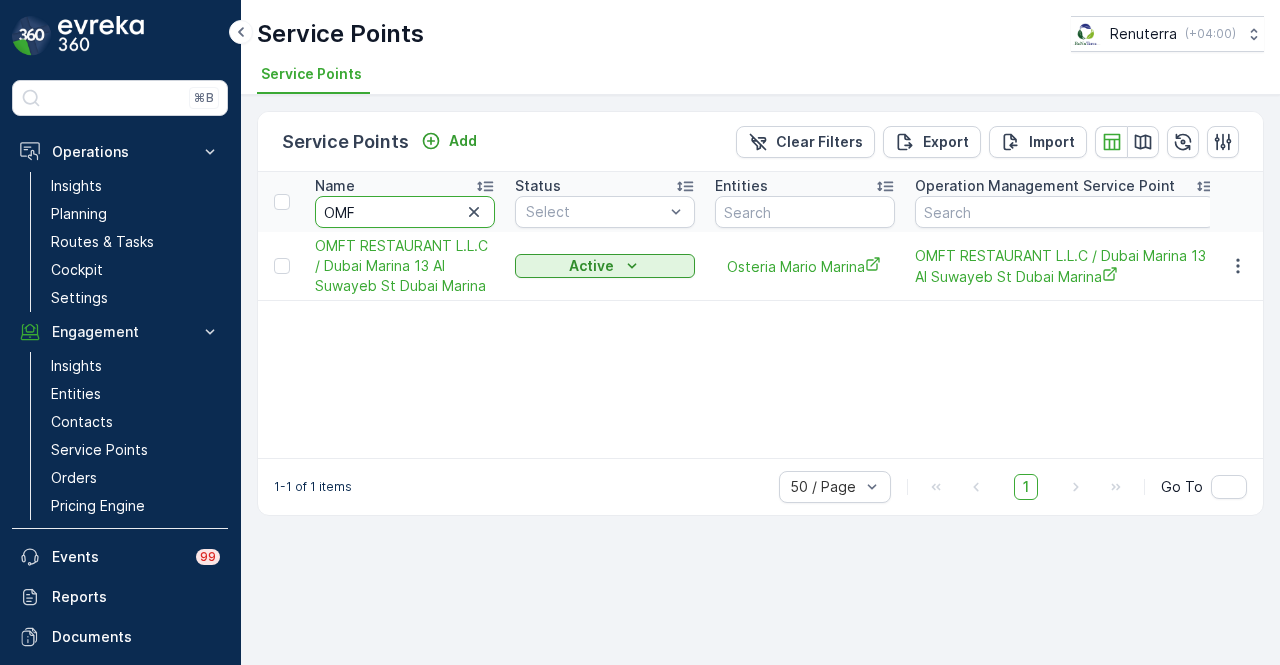 click on "OMF" at bounding box center [405, 212] 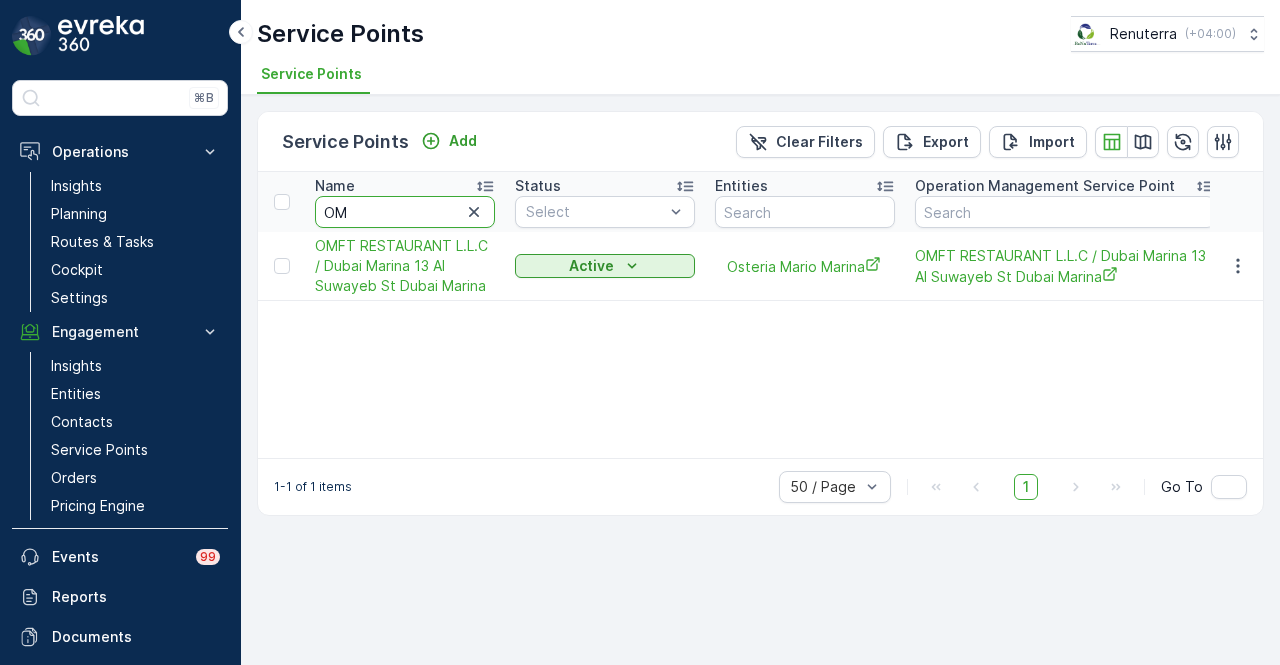 type on "O" 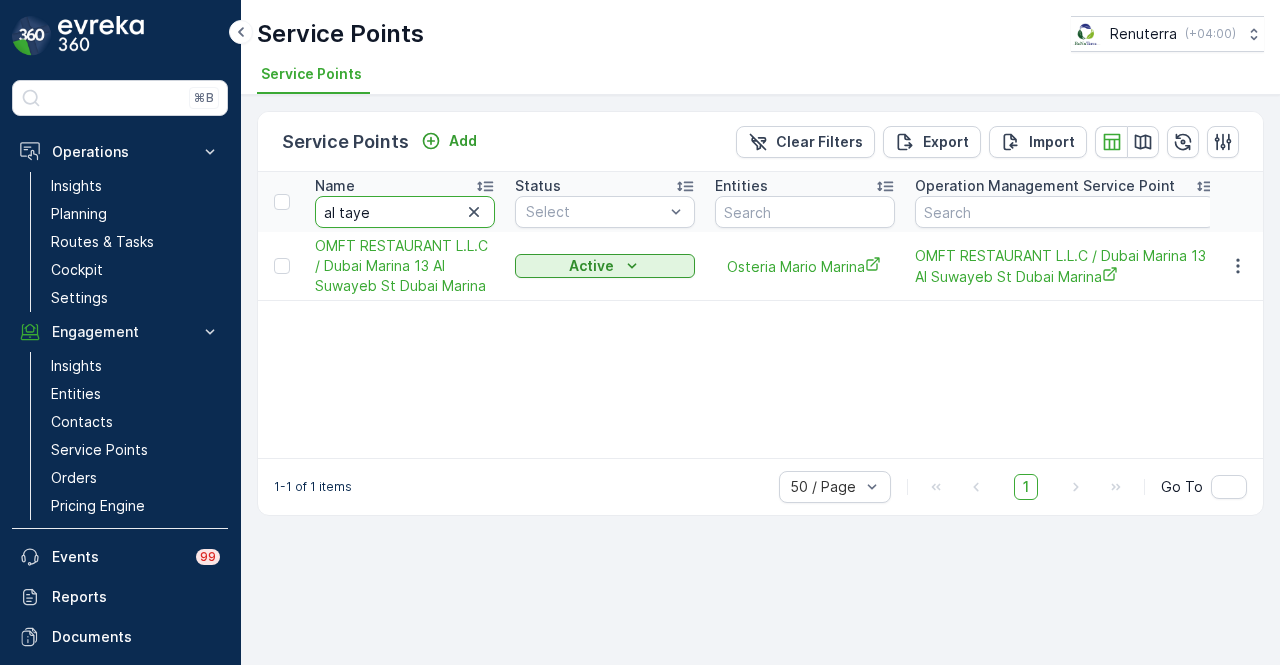 type on "al tayer" 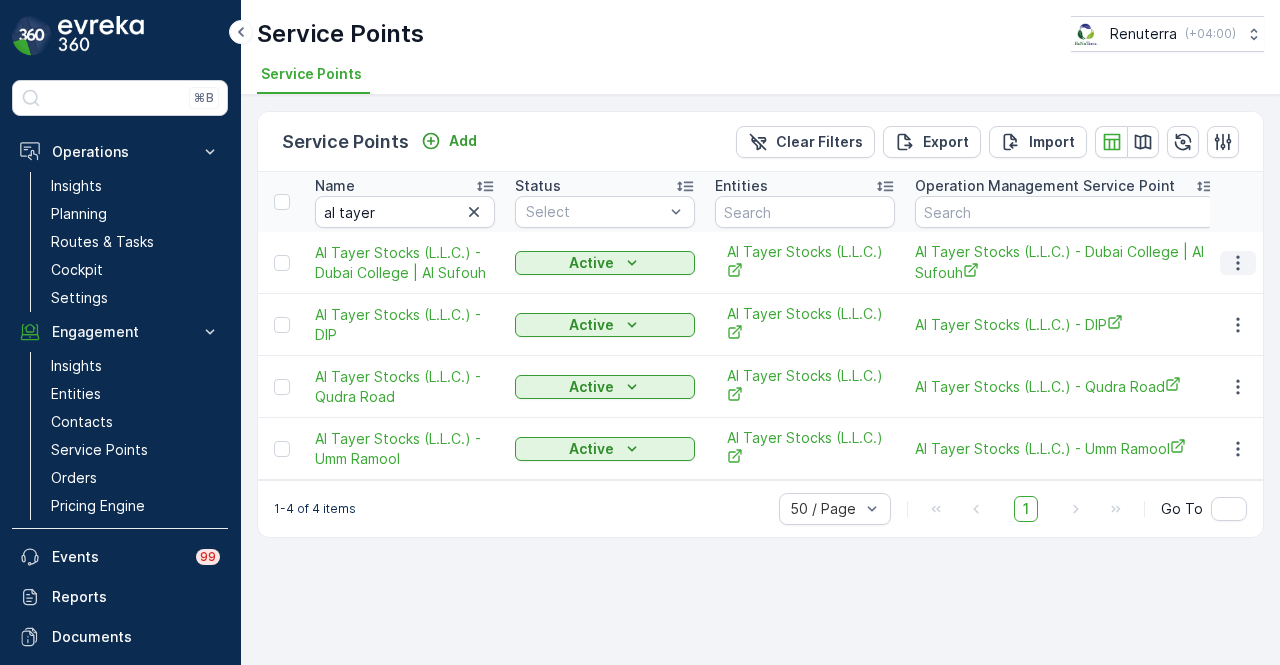 click 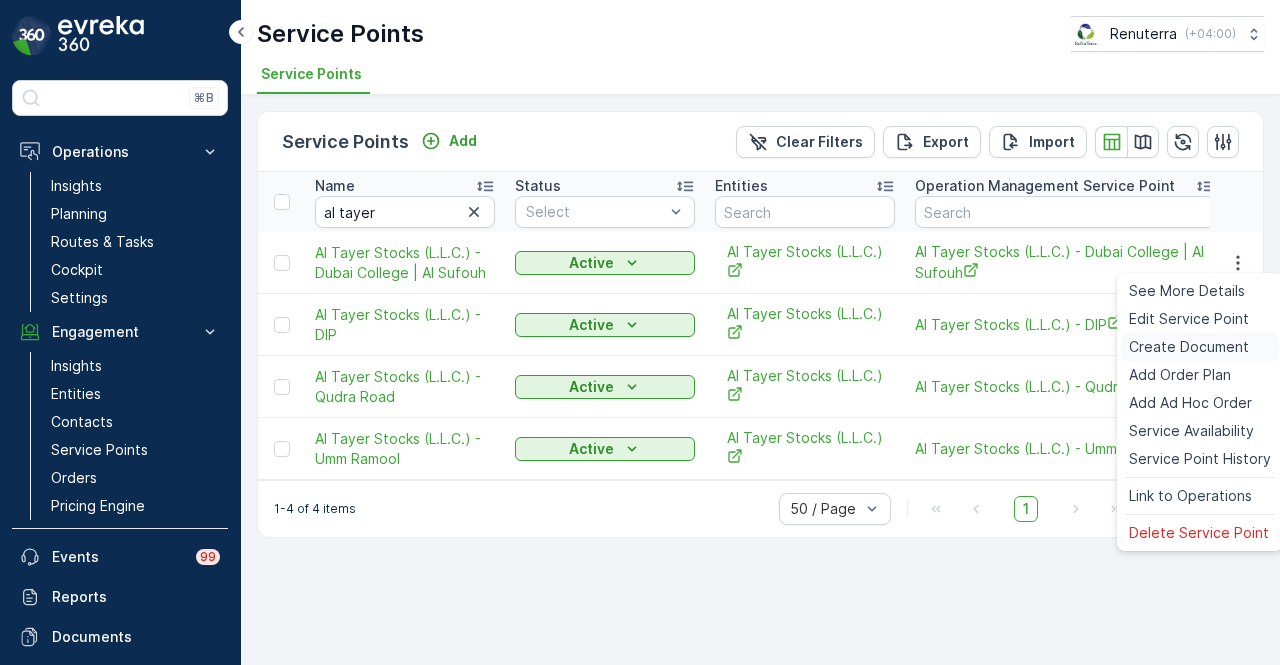 click on "Create Document" at bounding box center [1189, 347] 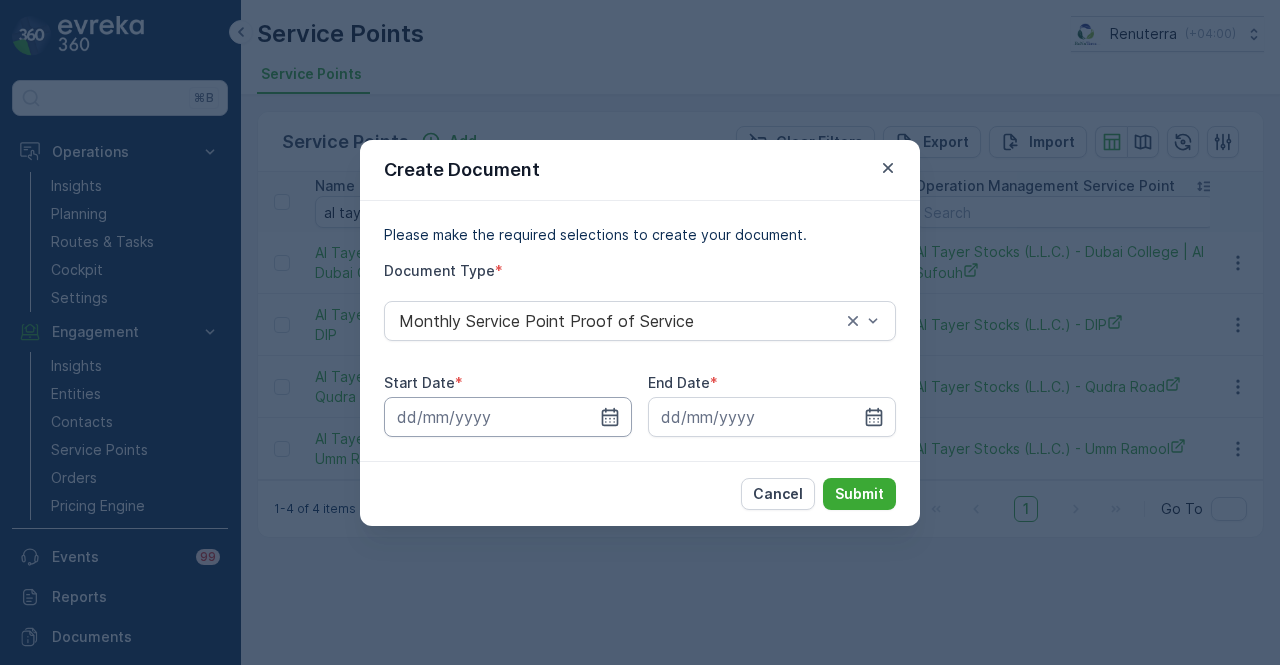 click at bounding box center (508, 417) 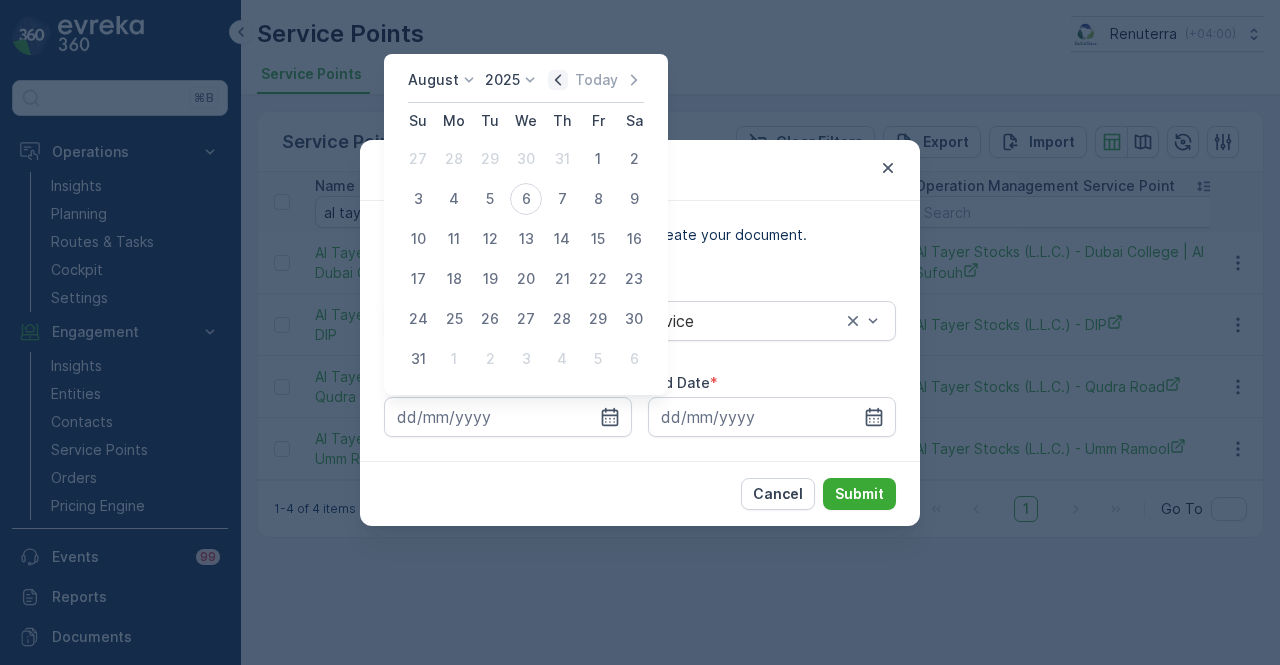 click 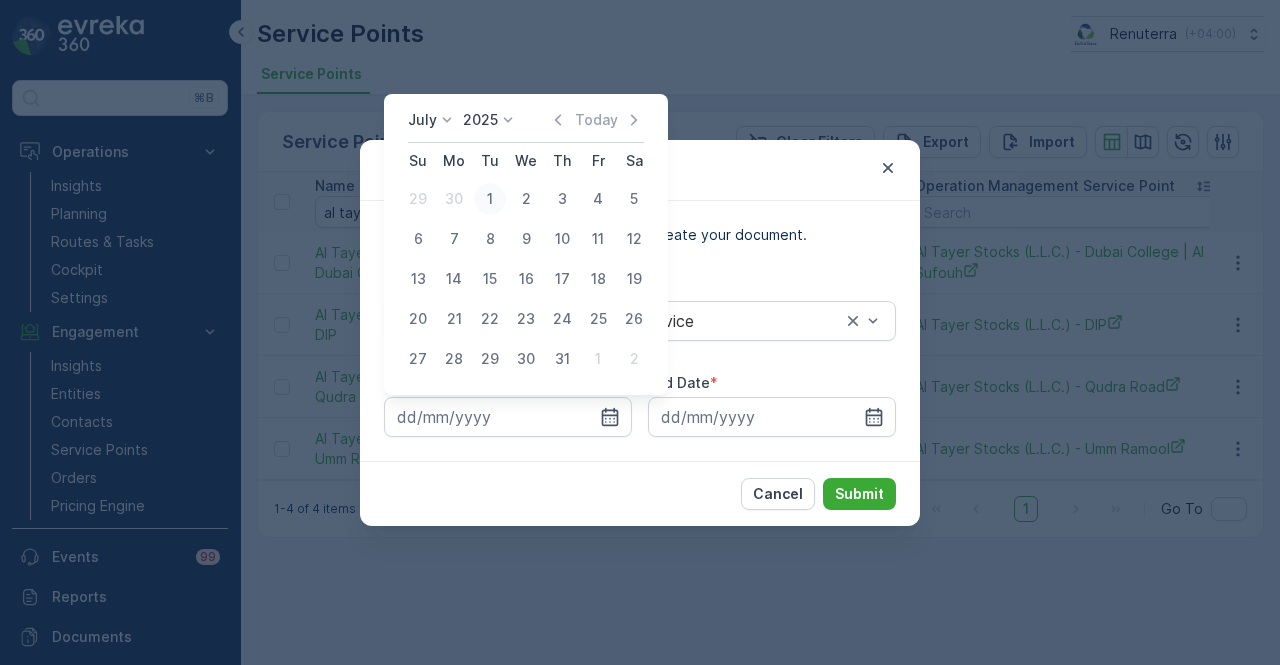 click on "1" at bounding box center (490, 199) 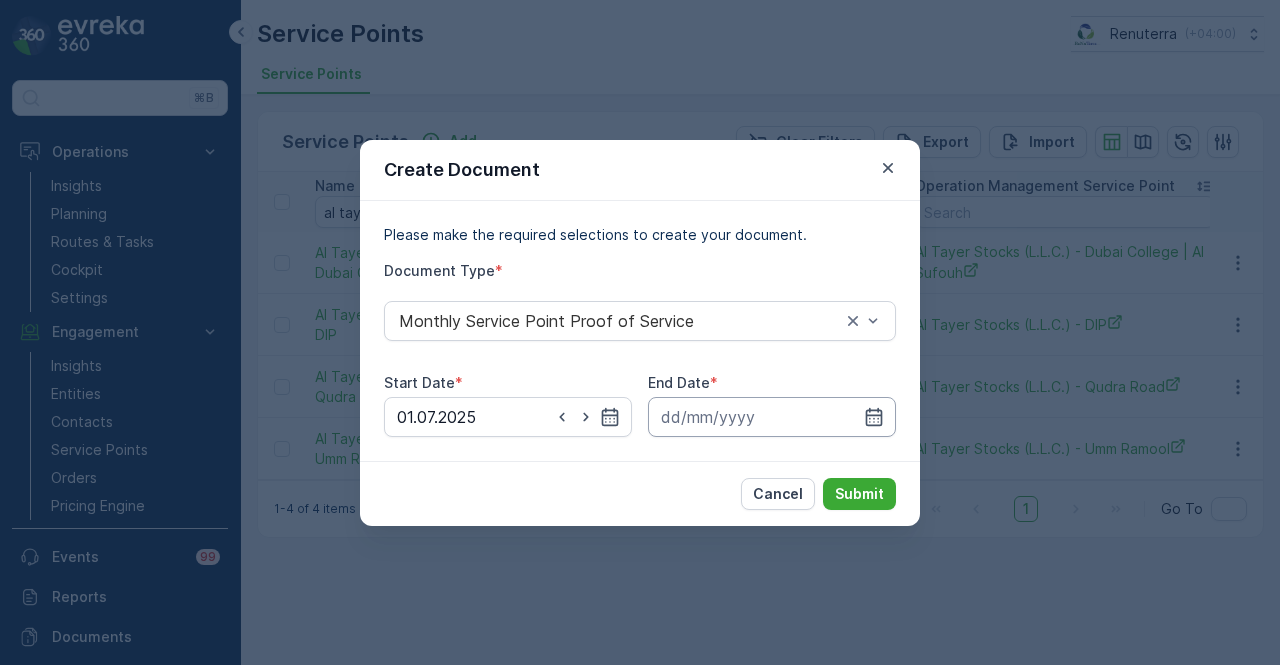 click at bounding box center (772, 417) 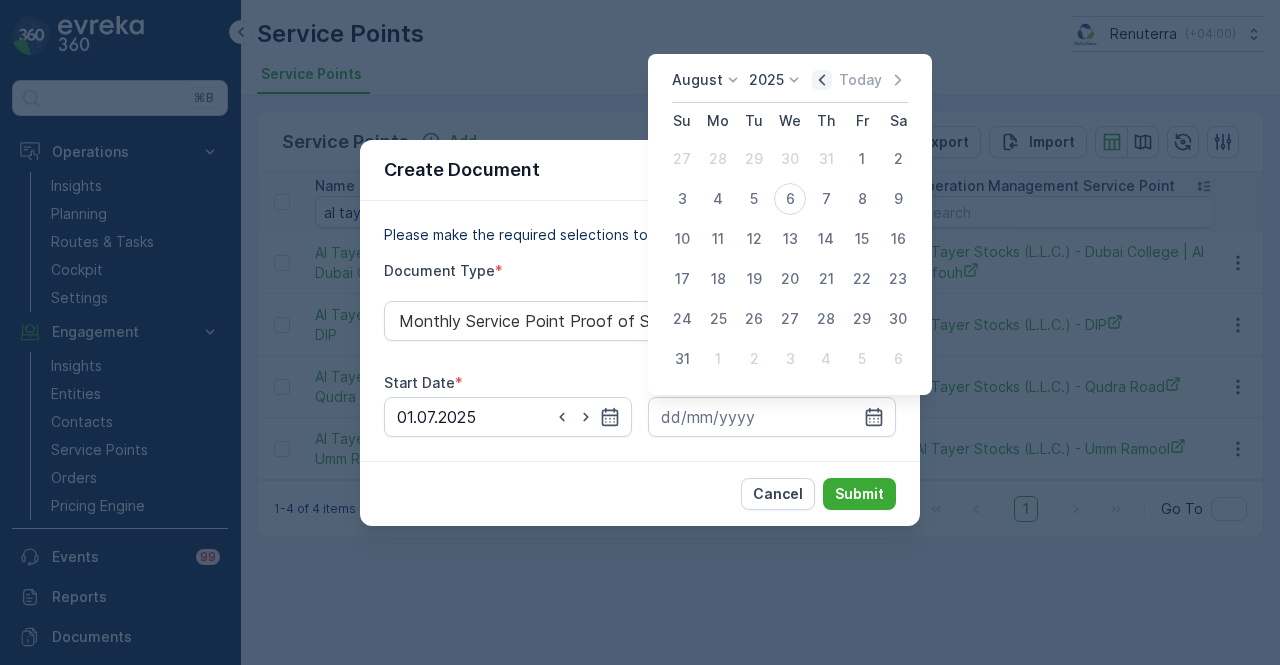 click 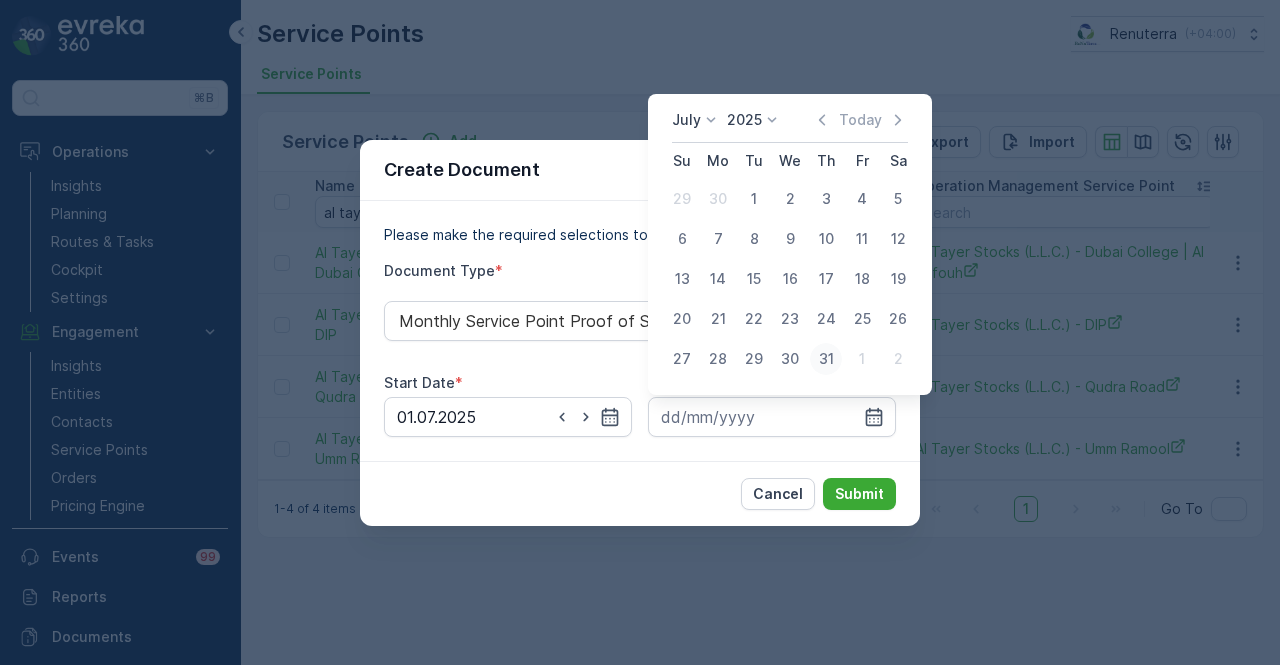 click on "31" at bounding box center (826, 359) 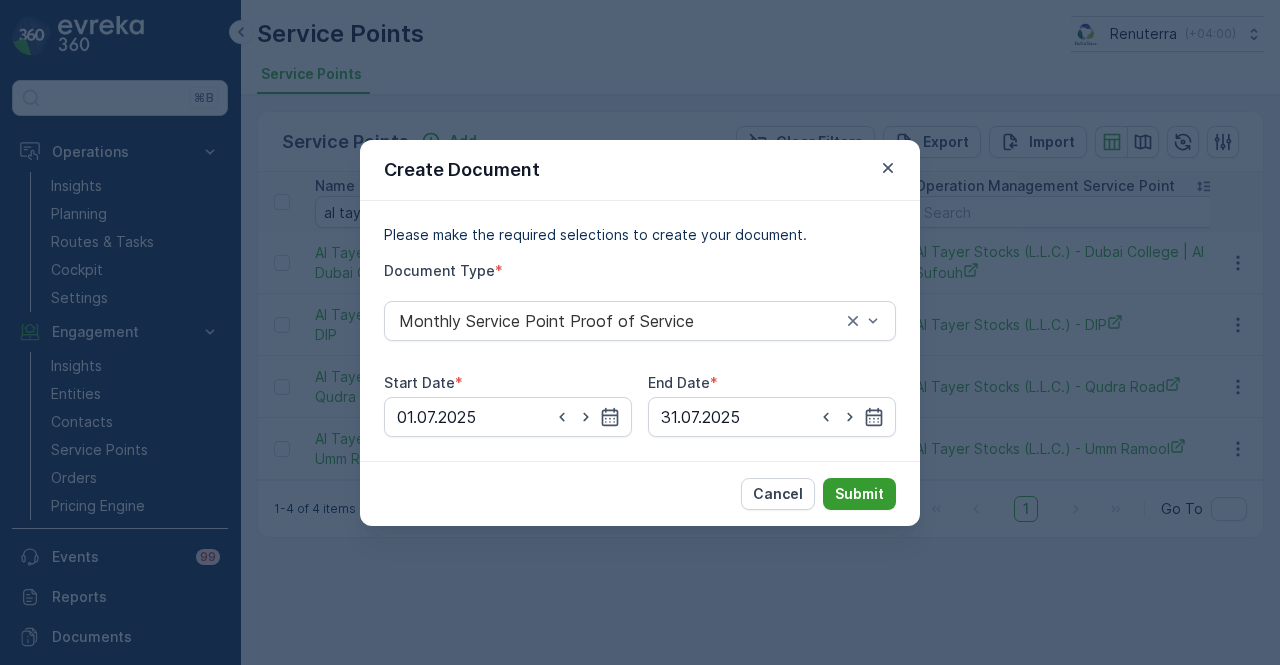 click on "Submit" at bounding box center [859, 494] 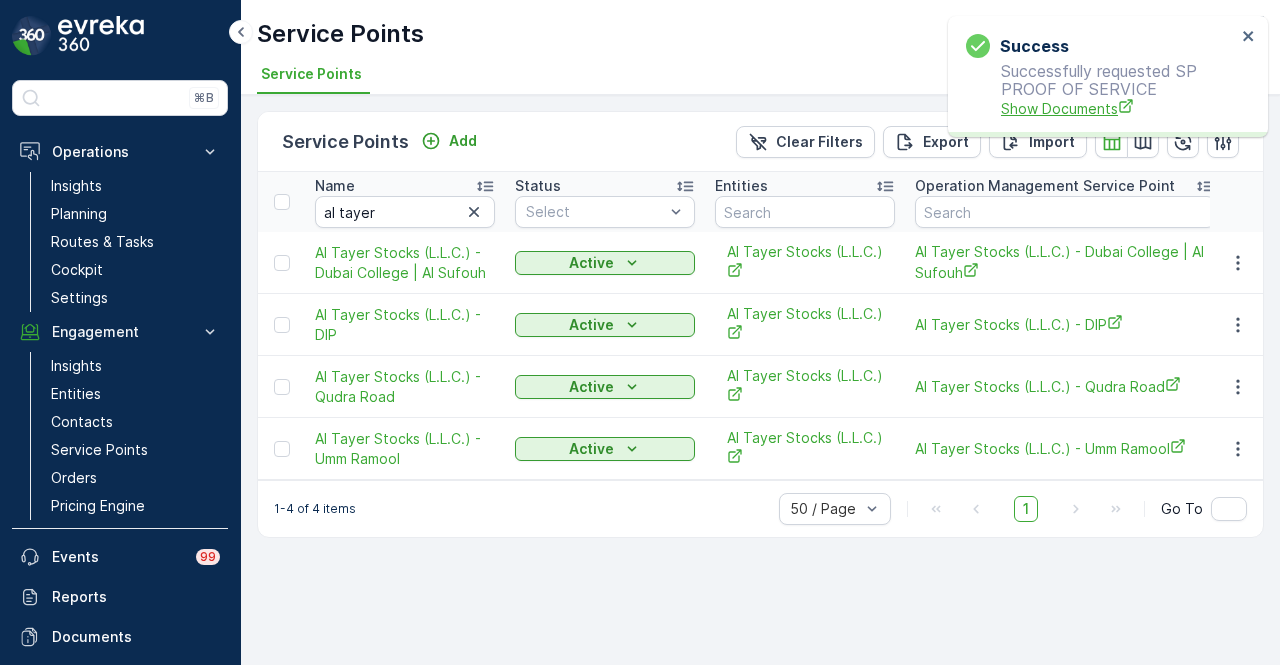 click on "Show Documents" at bounding box center [1118, 108] 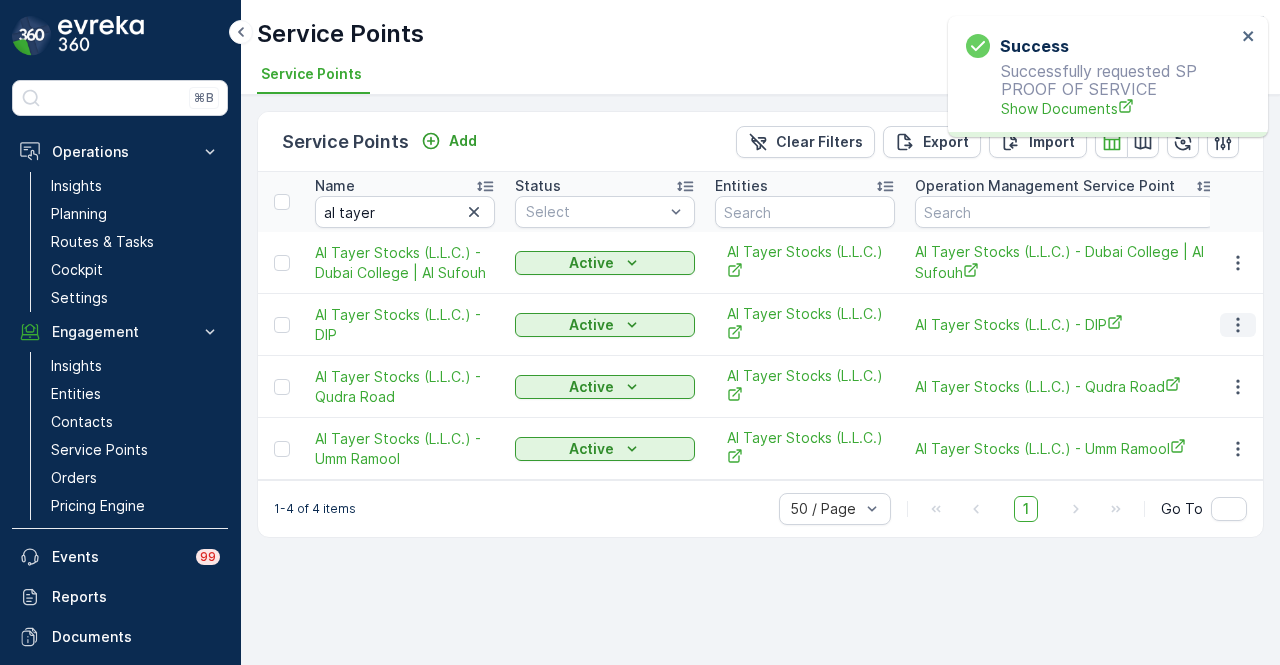 click at bounding box center (1238, 325) 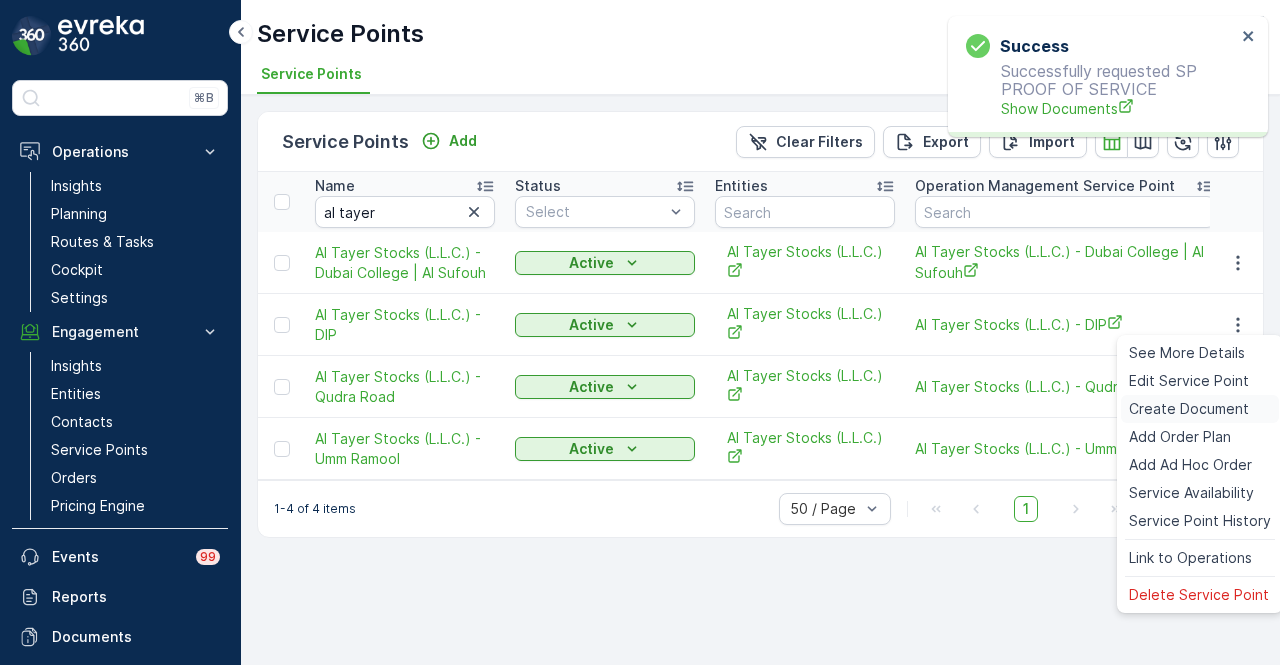 click on "Create Document" at bounding box center (1189, 409) 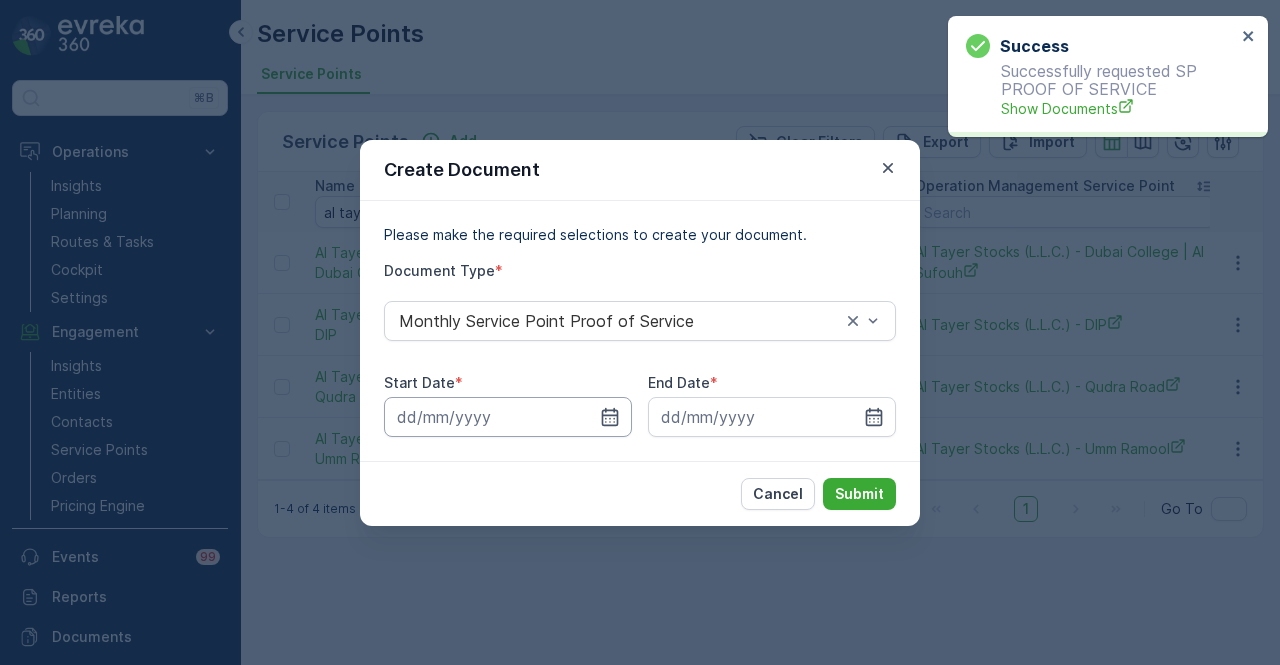 click at bounding box center [508, 417] 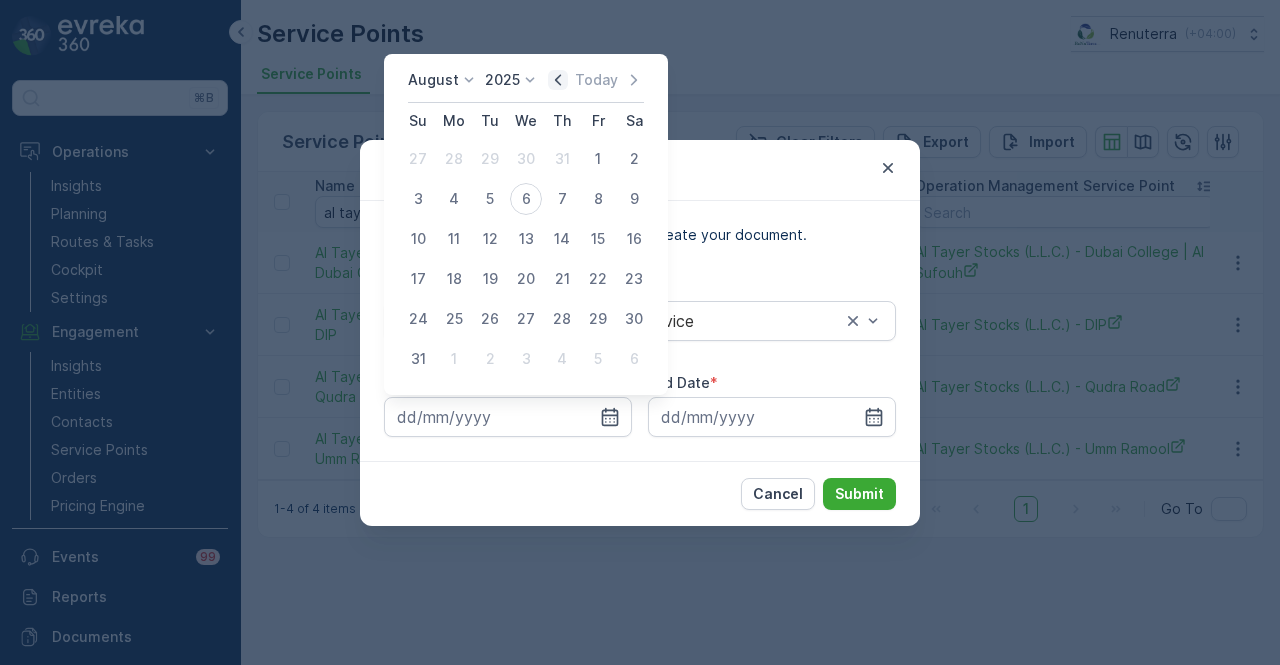 click 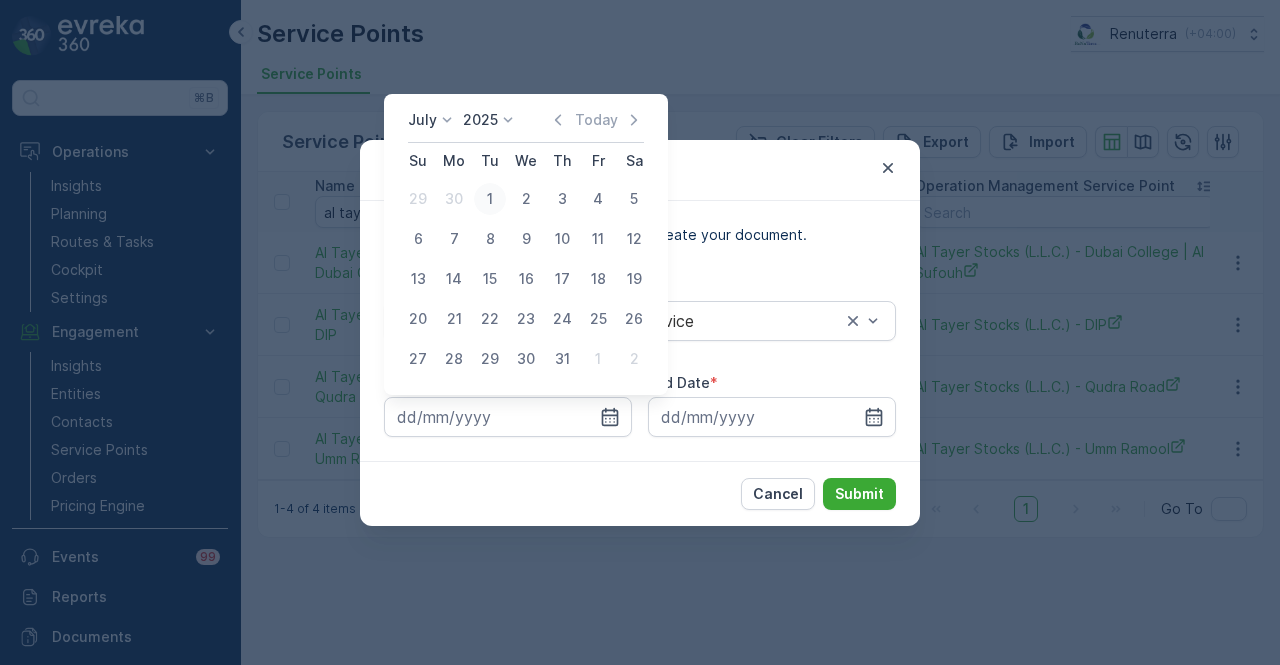 click on "1" at bounding box center [490, 199] 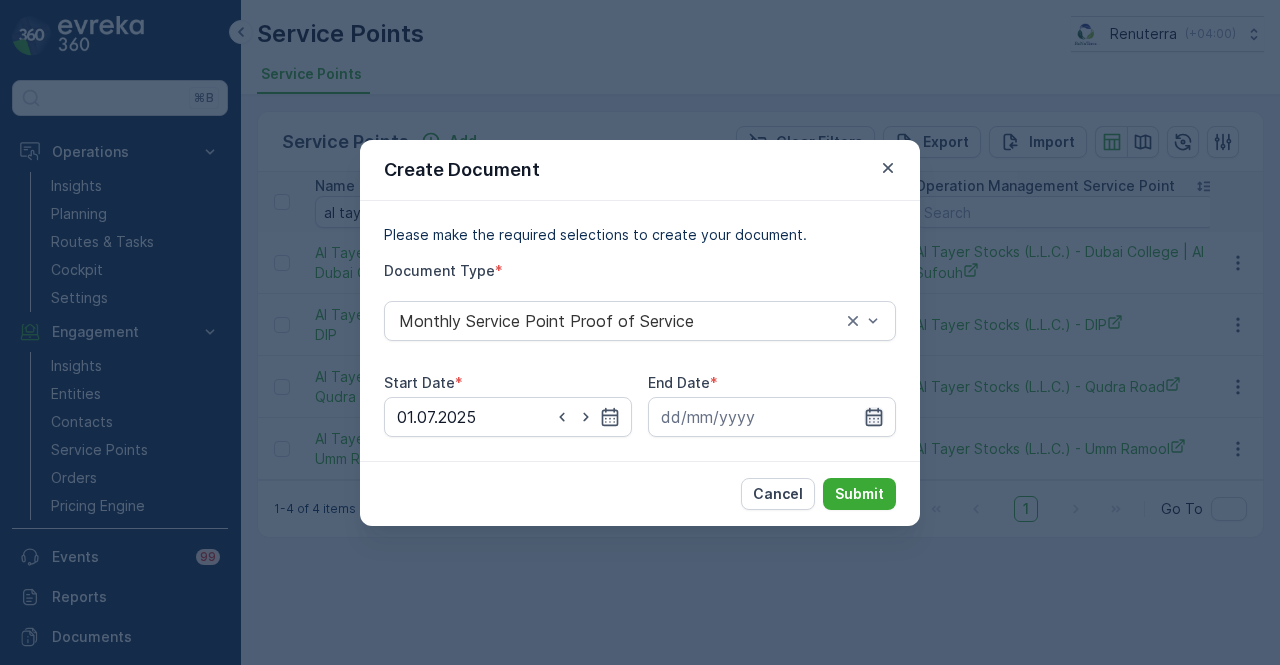 click 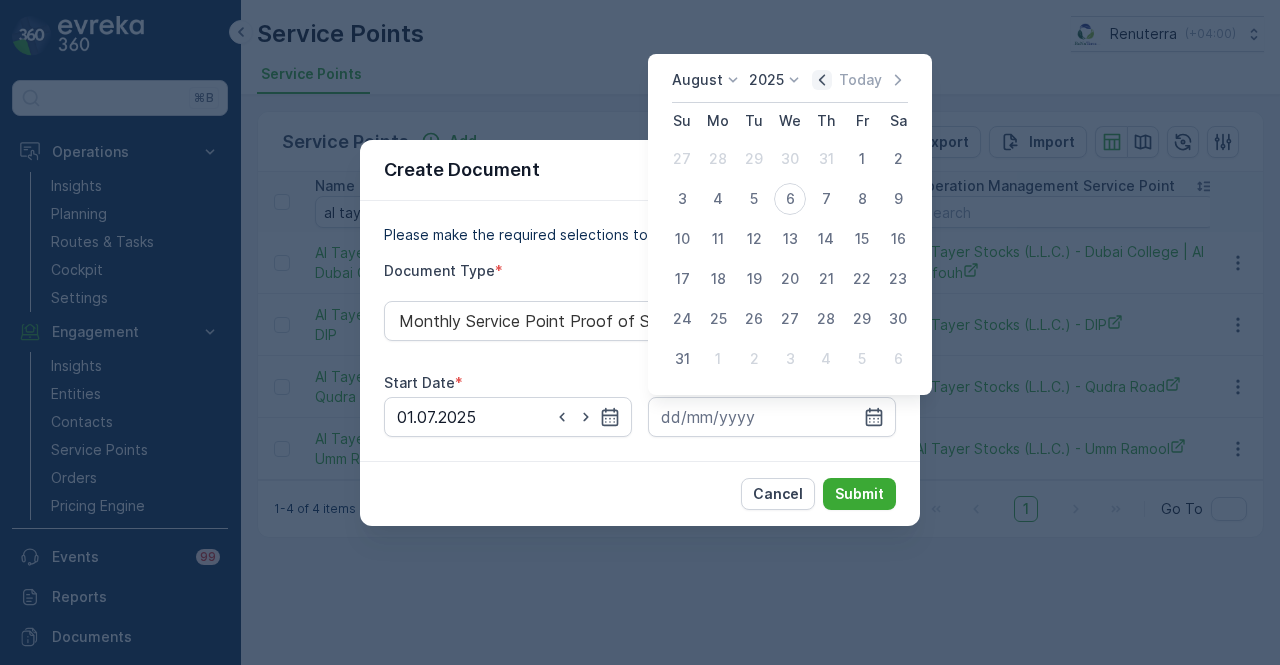 click 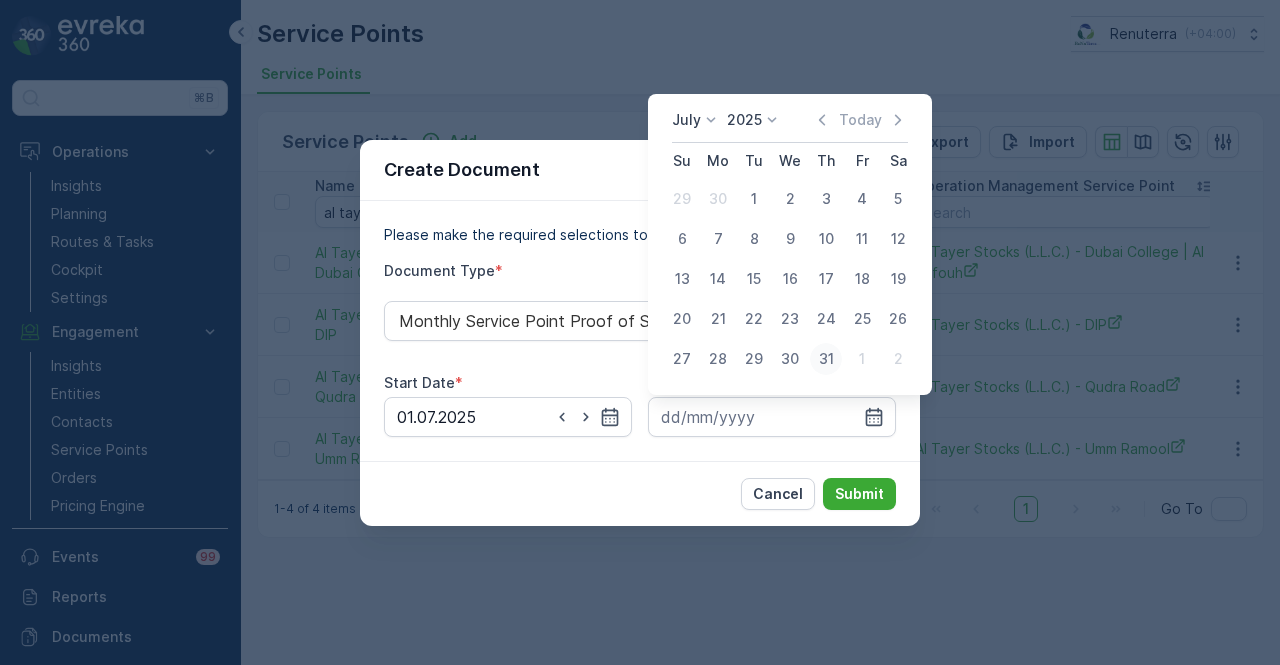 click on "31" at bounding box center (826, 359) 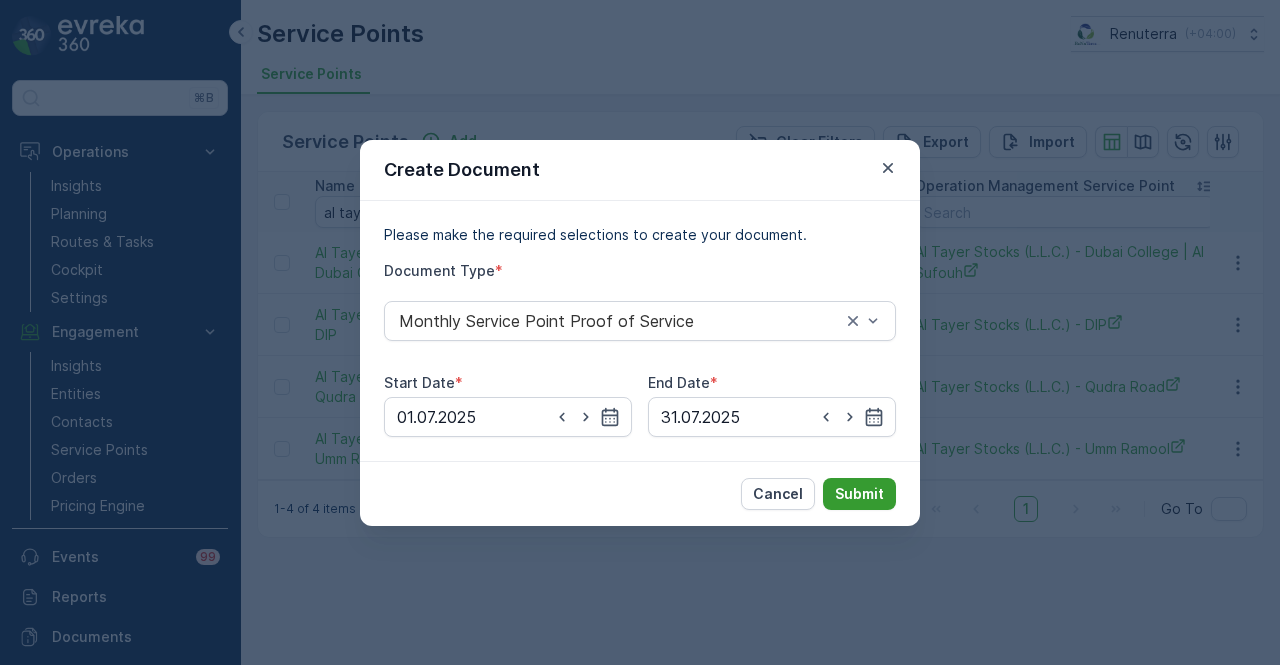 click on "Submit" at bounding box center (859, 494) 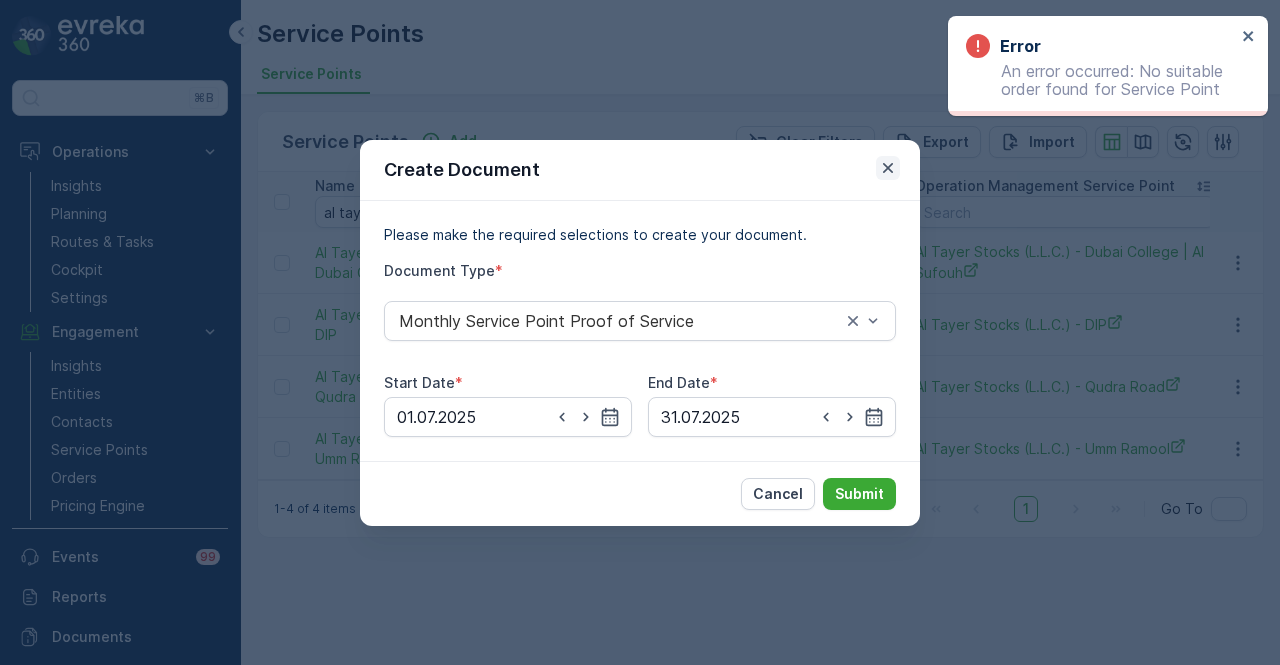 click 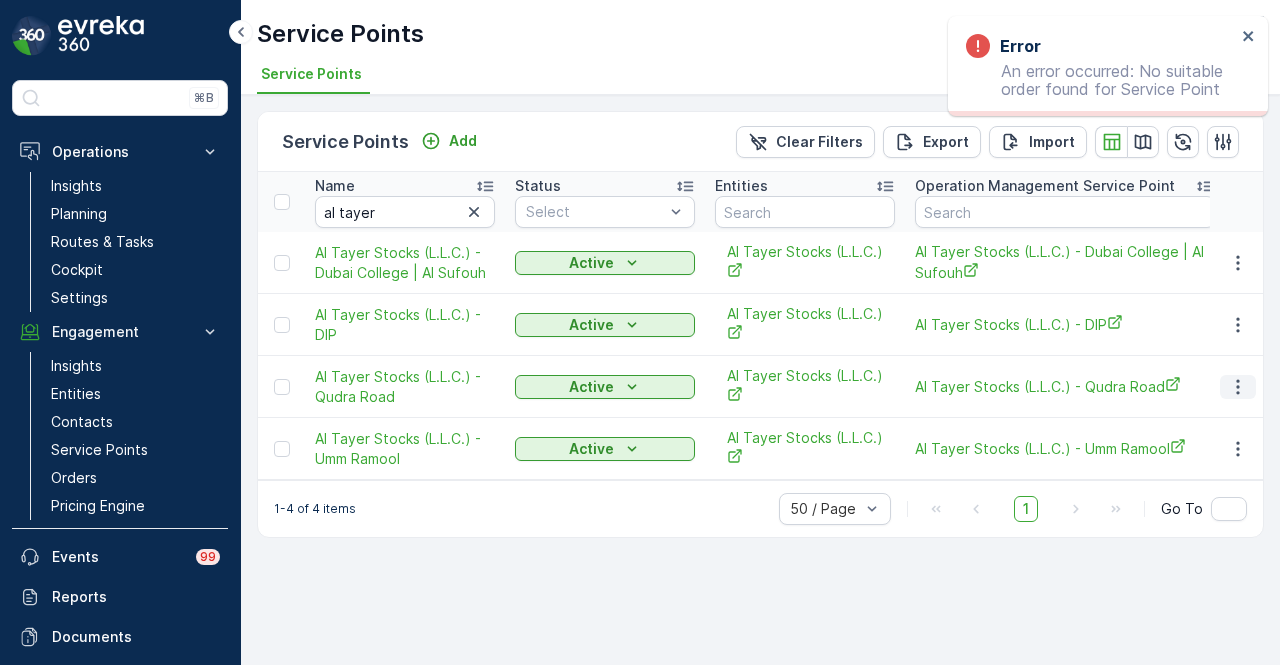 click at bounding box center [1238, 387] 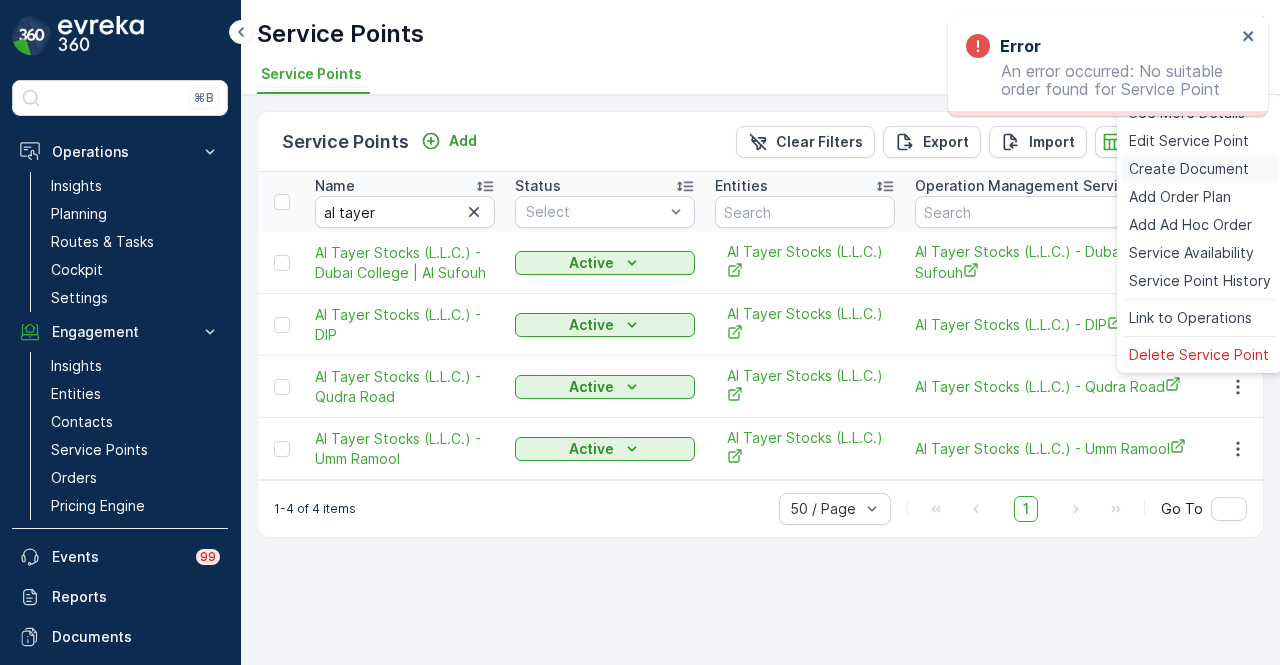 click on "Create Document" at bounding box center [1189, 169] 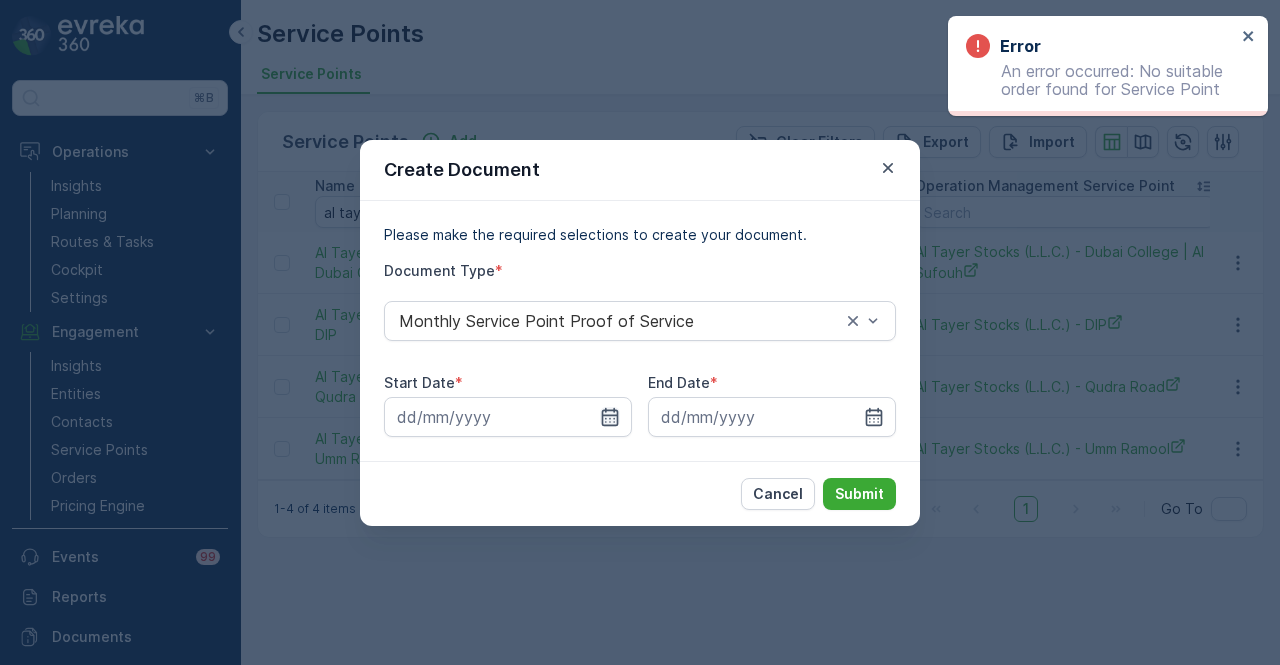 click 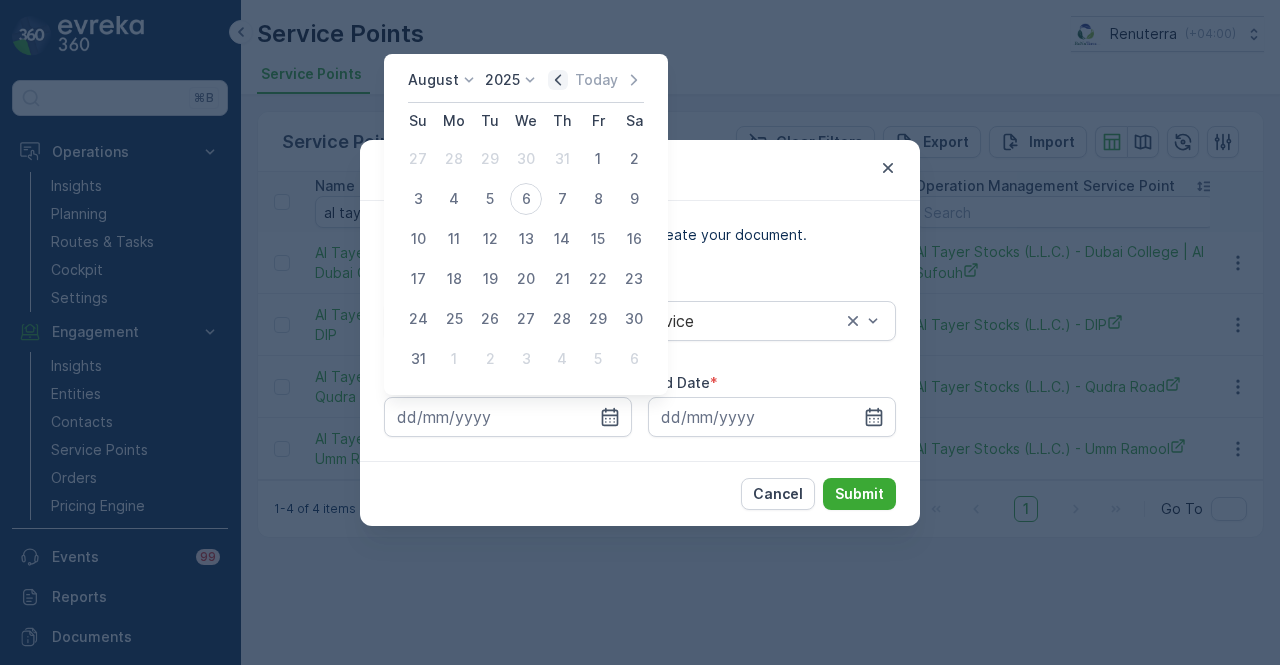 click 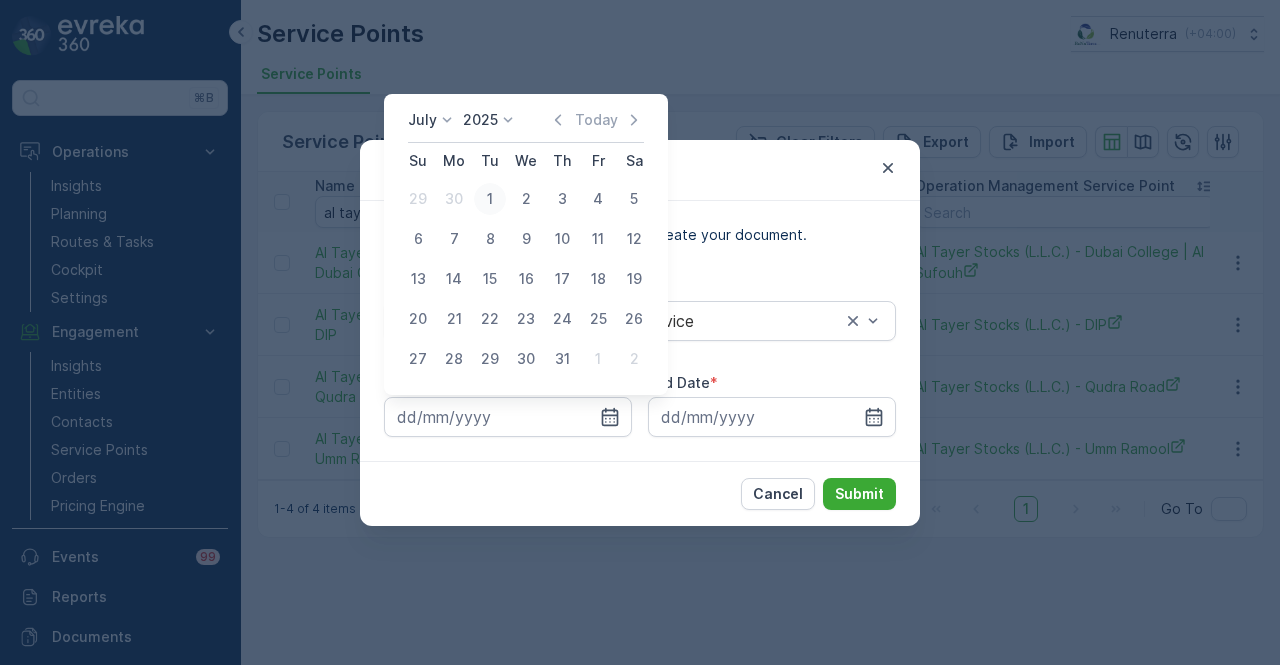 click on "1" at bounding box center (490, 199) 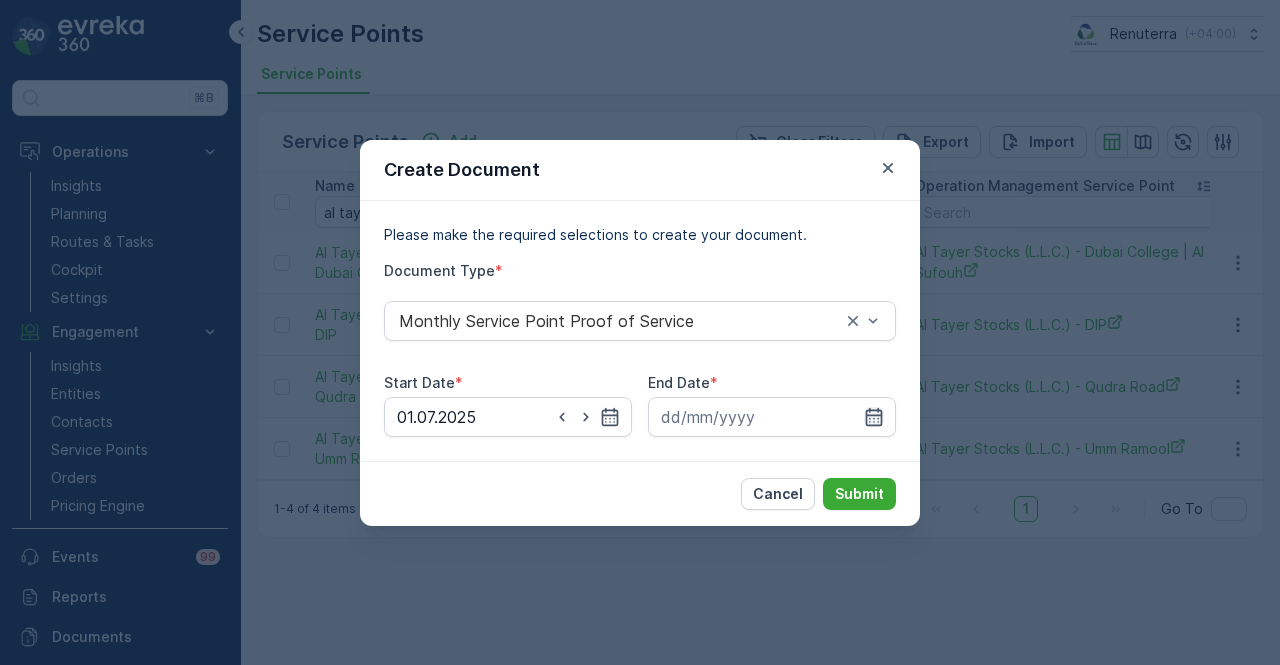 click 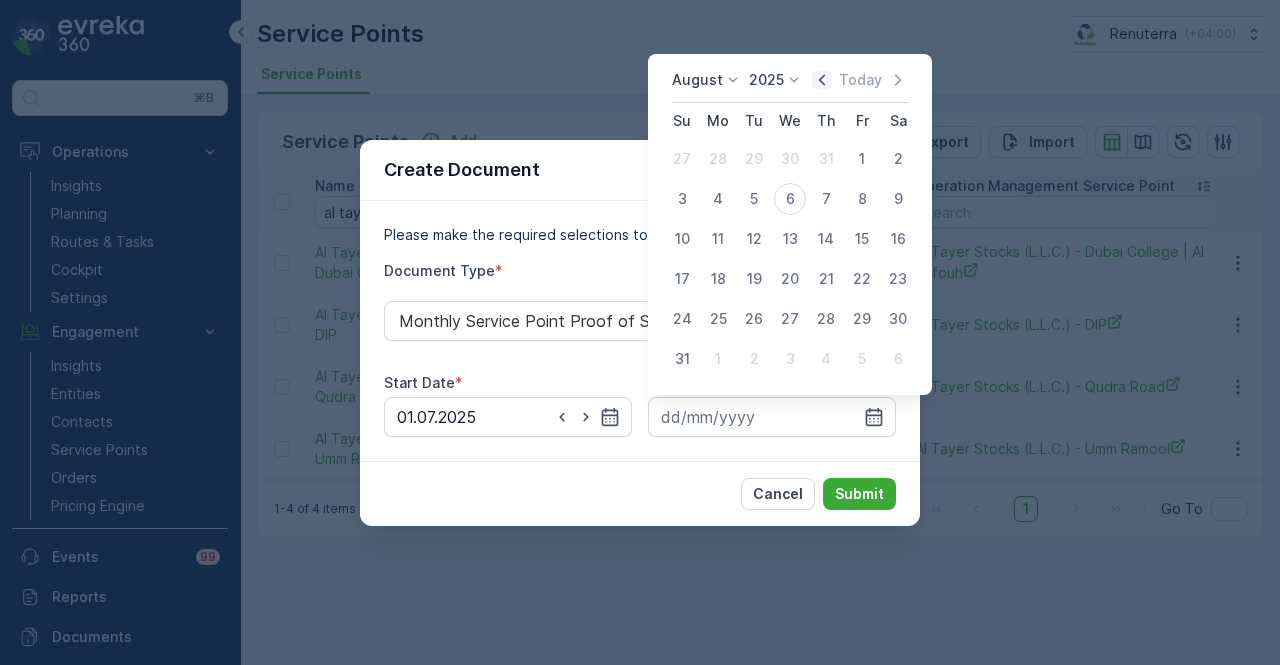 click 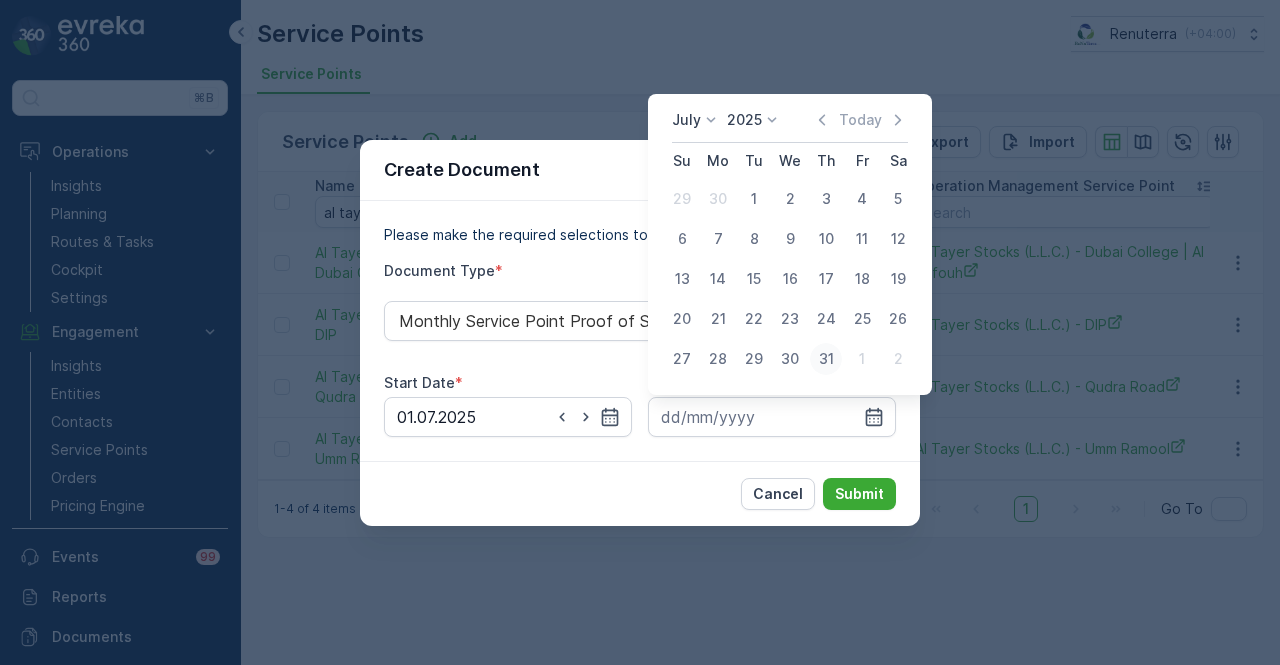 click on "31" at bounding box center (826, 359) 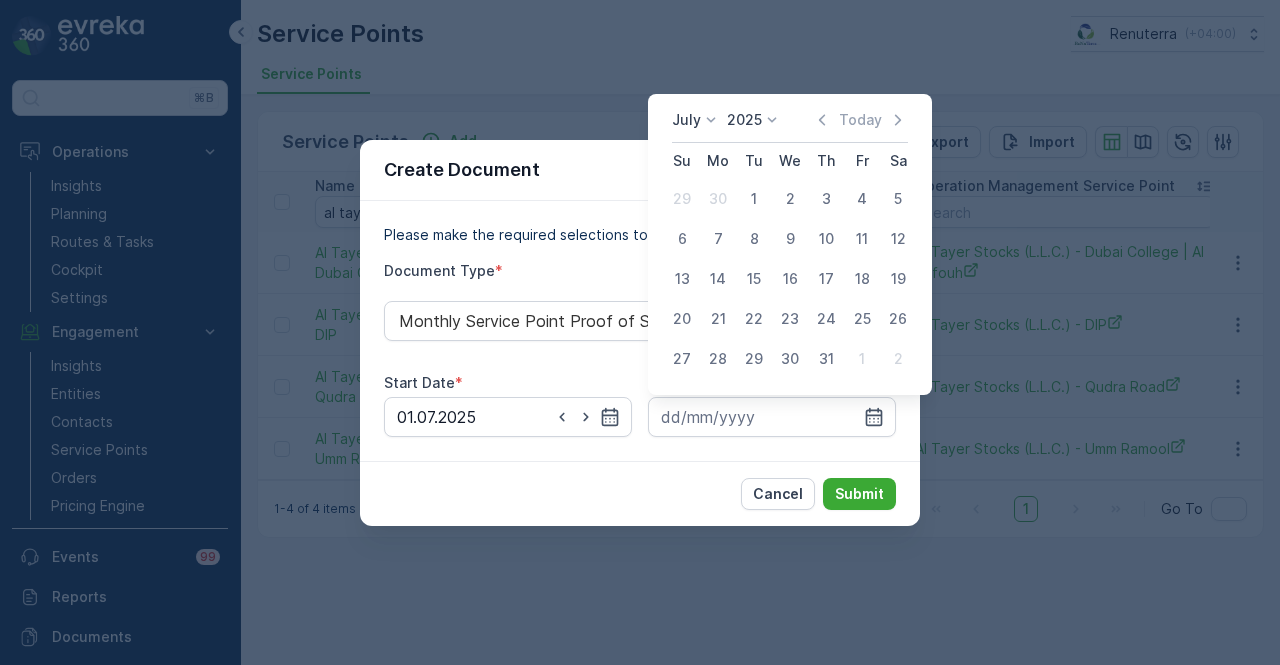 type on "31.07.2025" 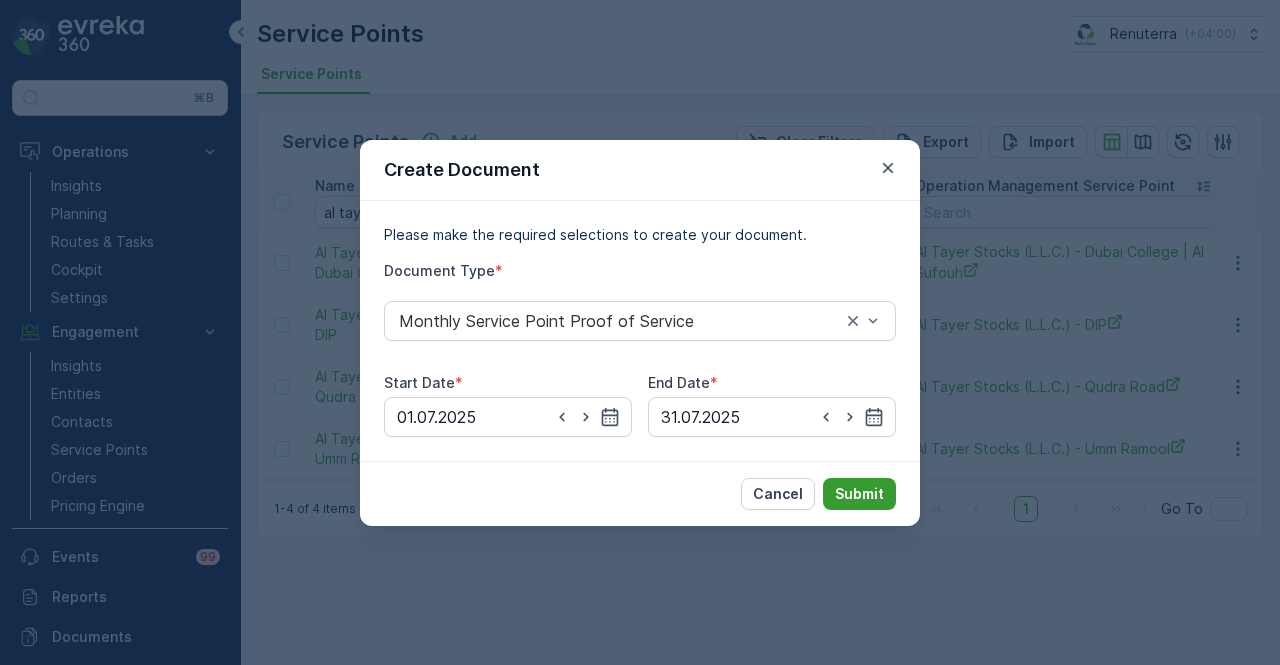 click on "Submit" at bounding box center [859, 494] 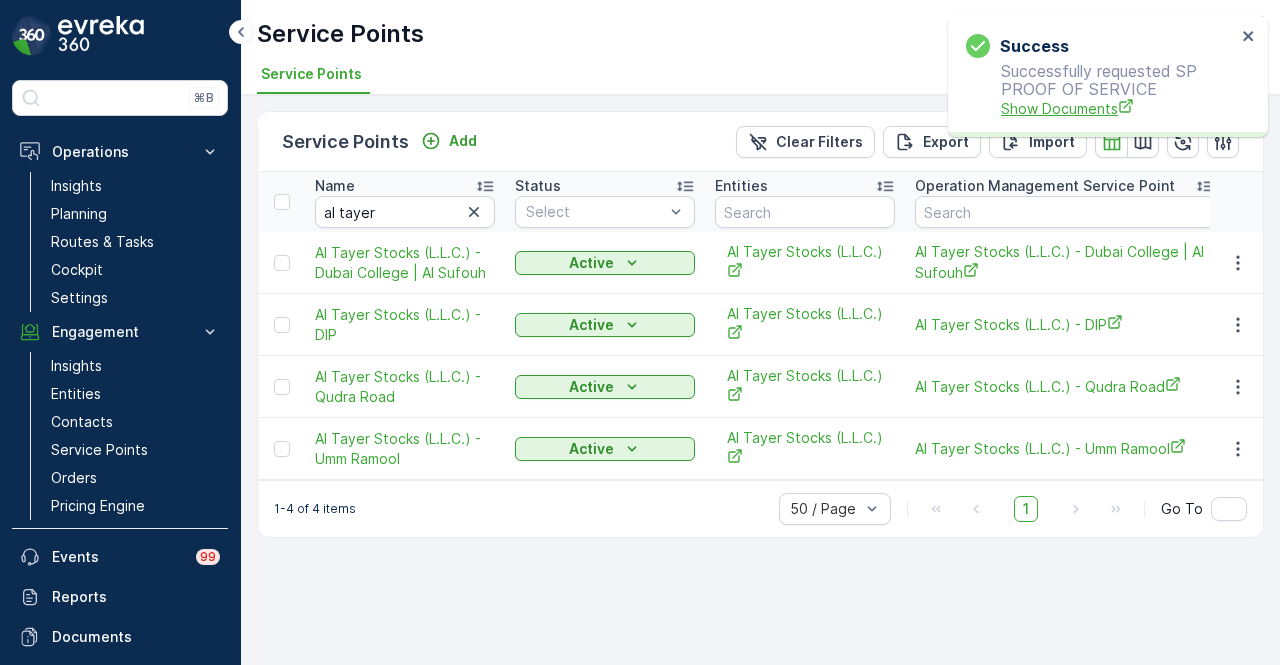 click on "Show Documents" at bounding box center (1118, 108) 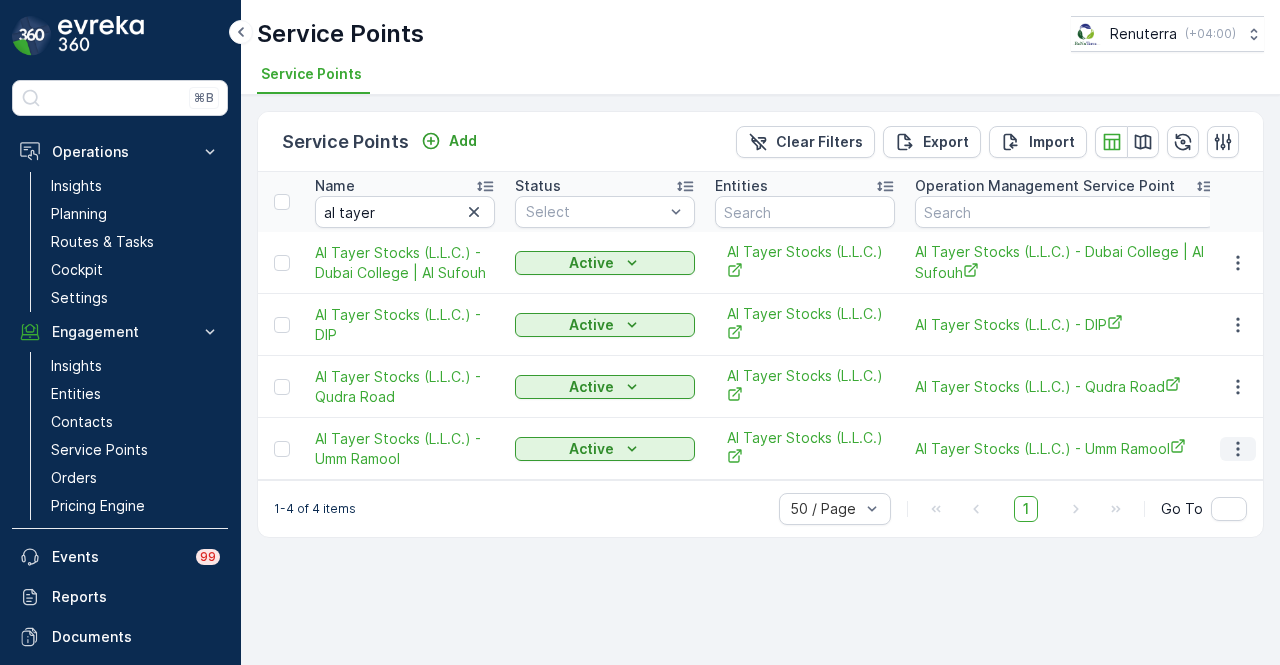click 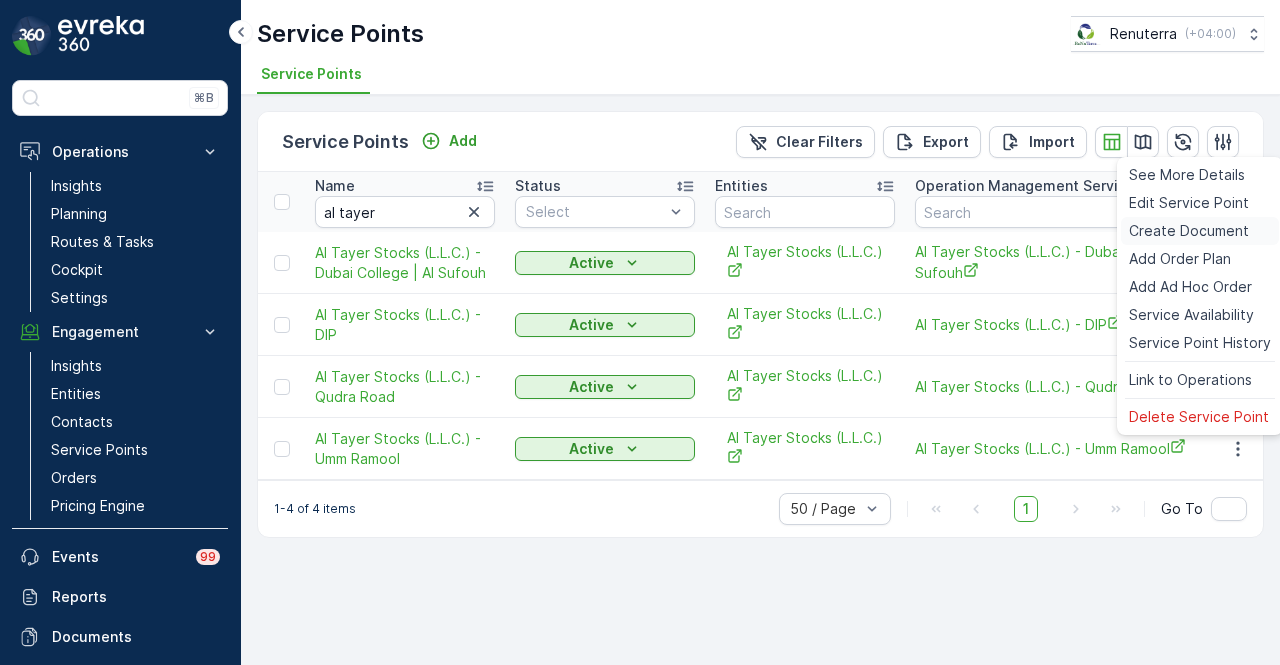 click on "Create Document" at bounding box center (1189, 231) 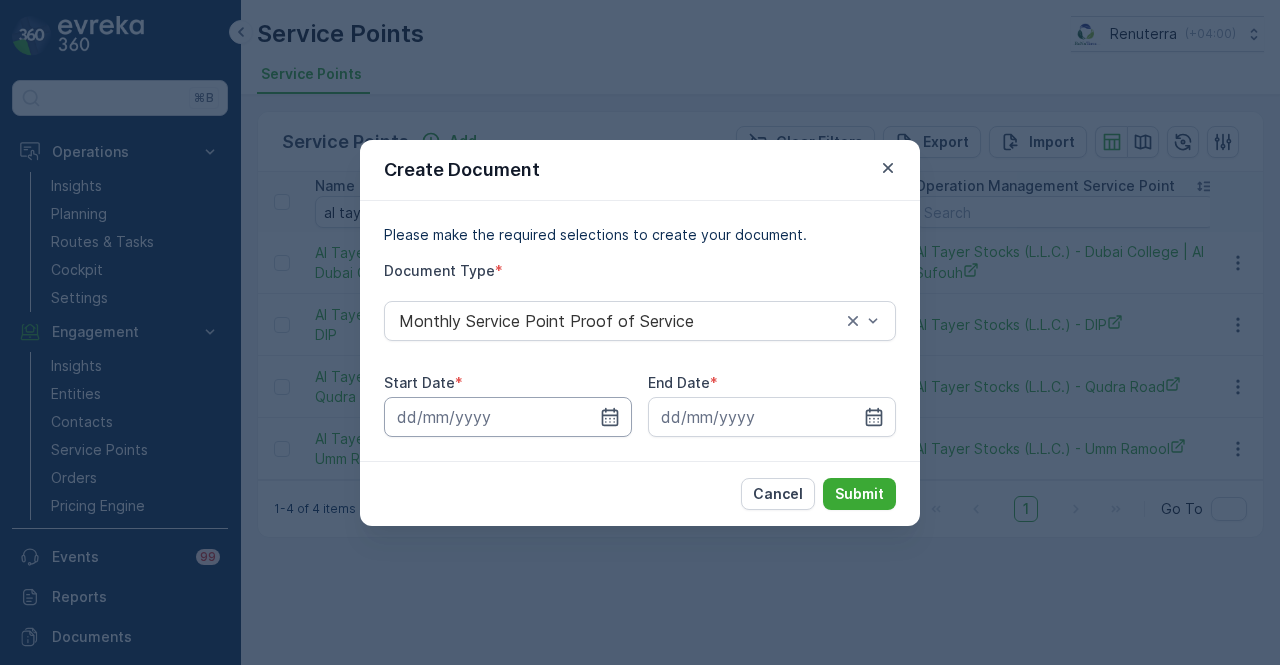 click at bounding box center [508, 417] 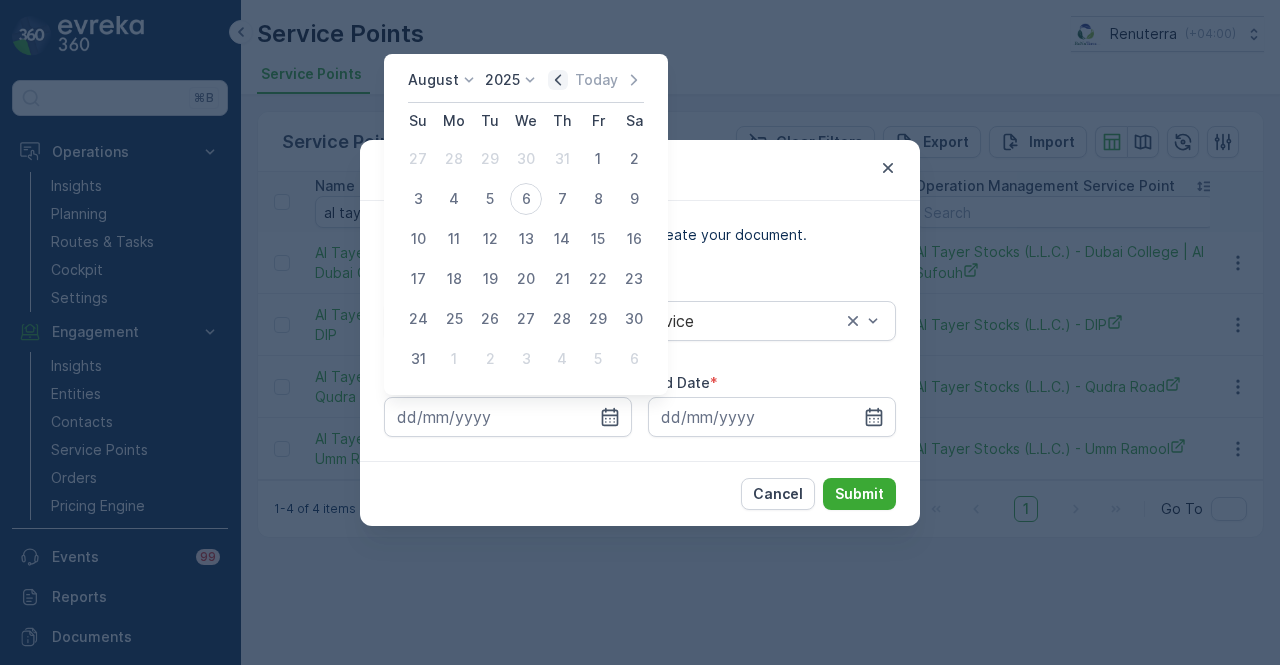 click 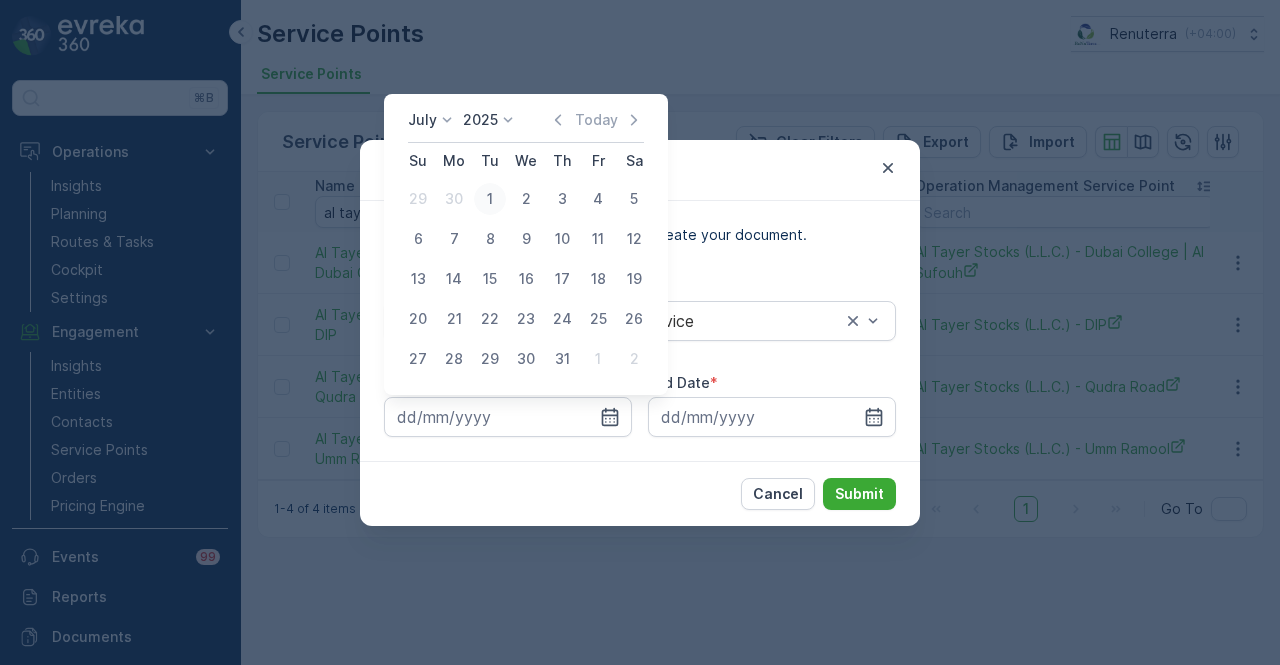 click on "1" at bounding box center (490, 199) 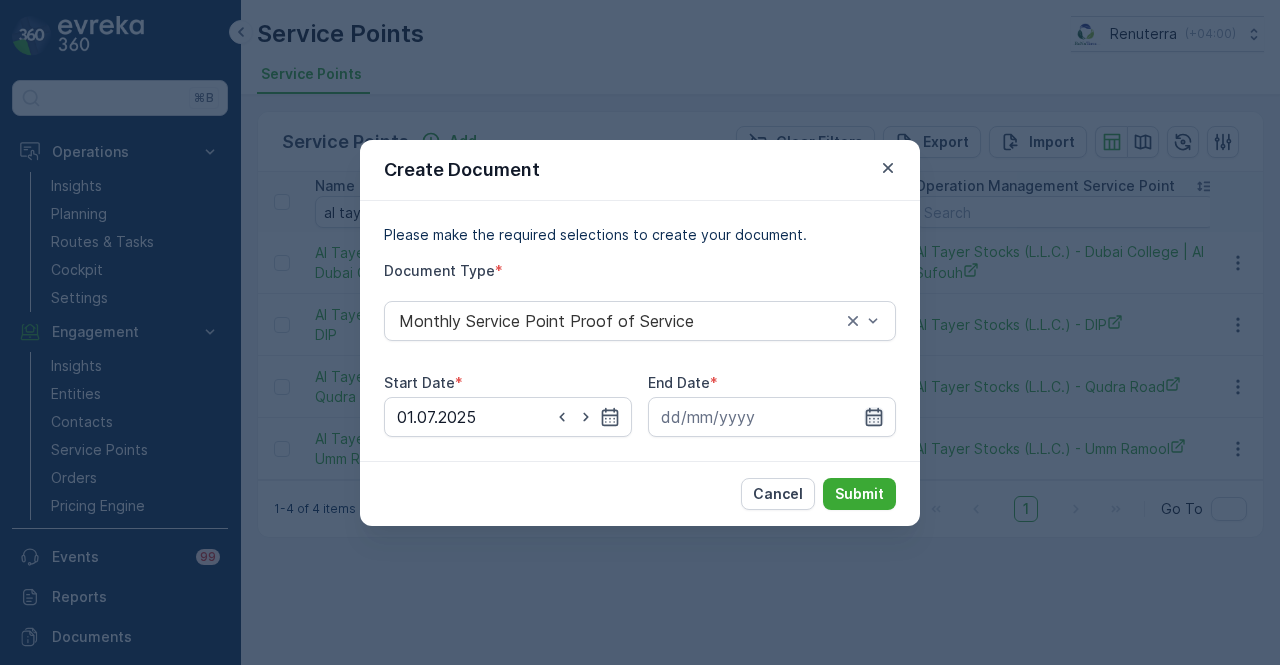 click 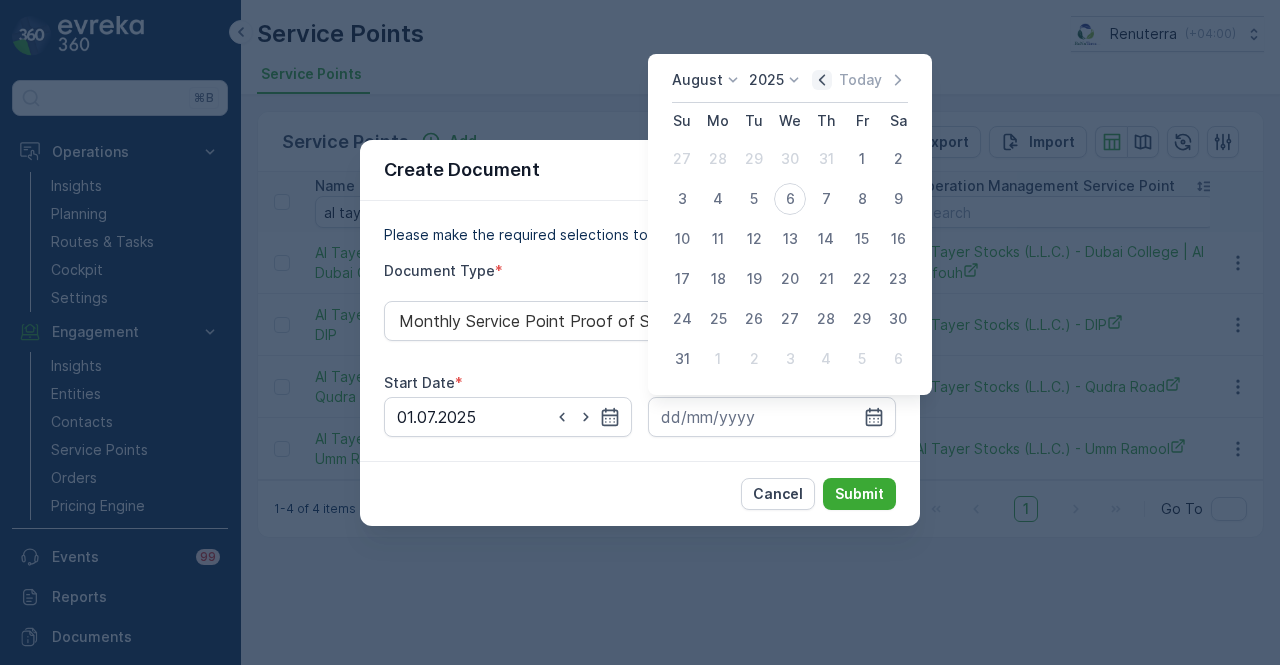 click 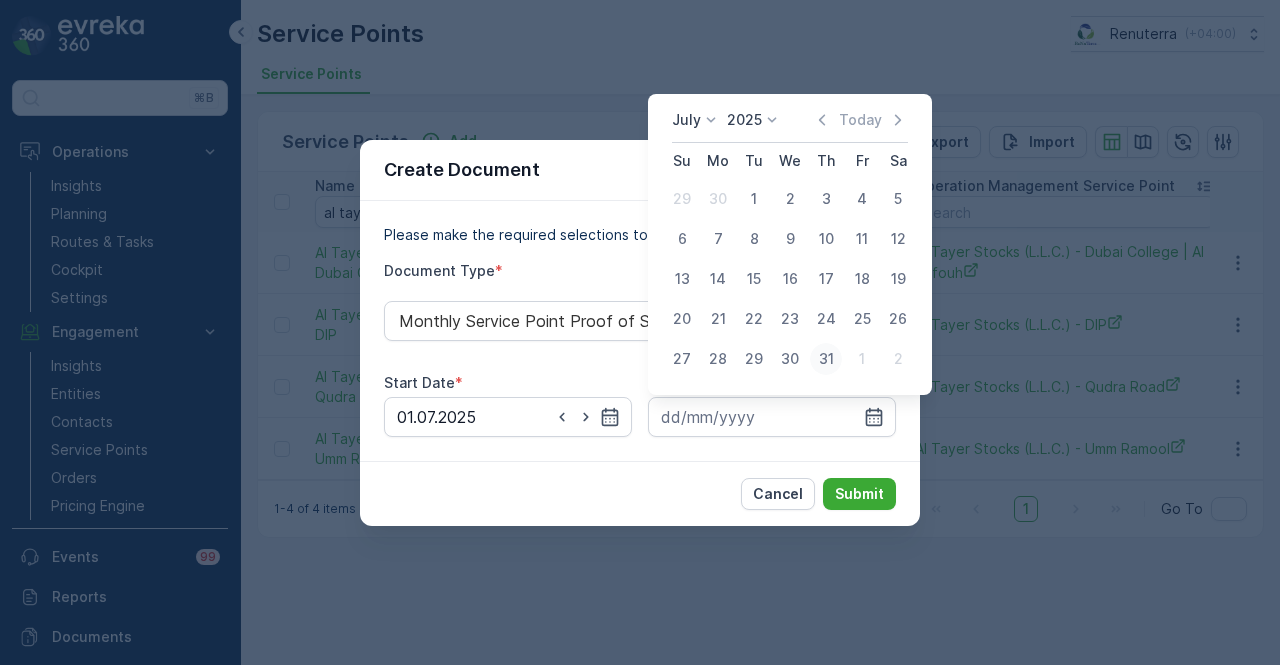 click on "31" at bounding box center (826, 359) 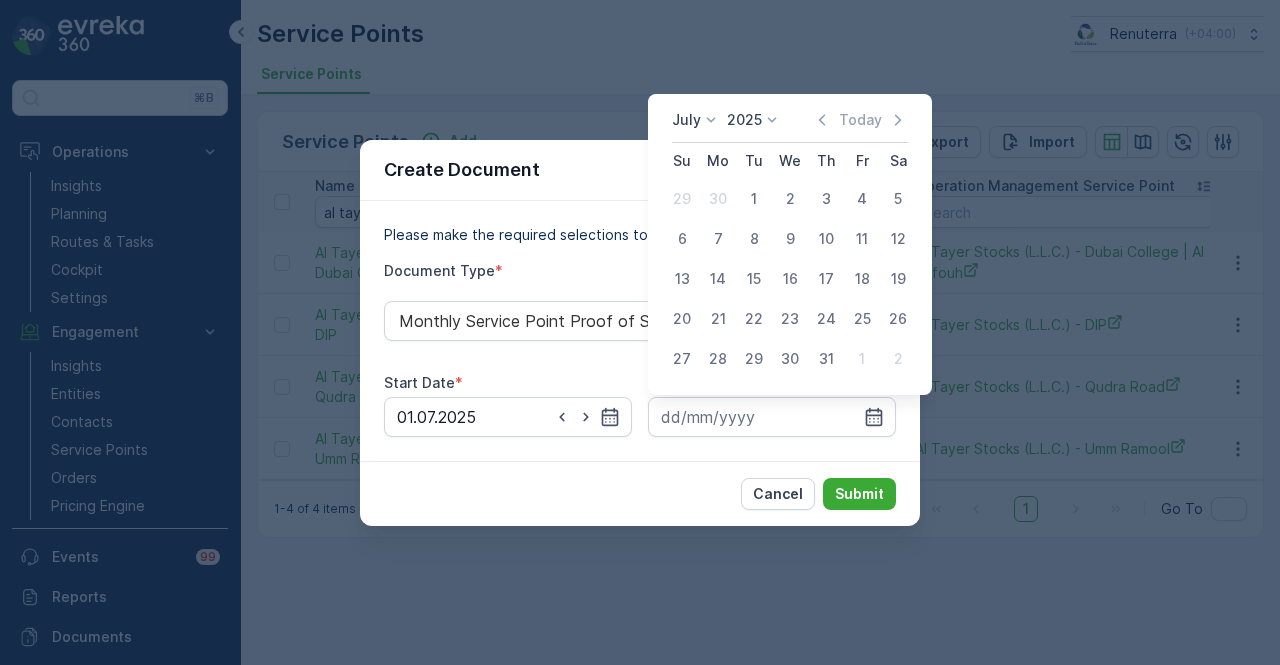 type on "31.07.2025" 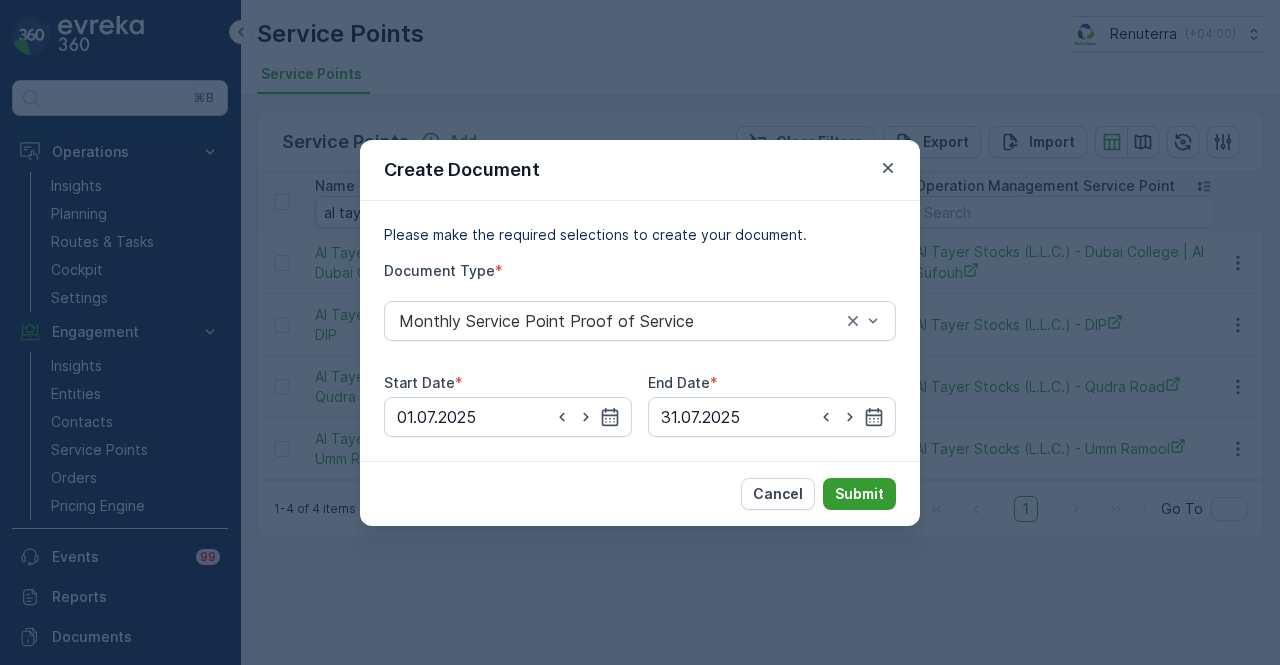click on "Submit" at bounding box center (859, 494) 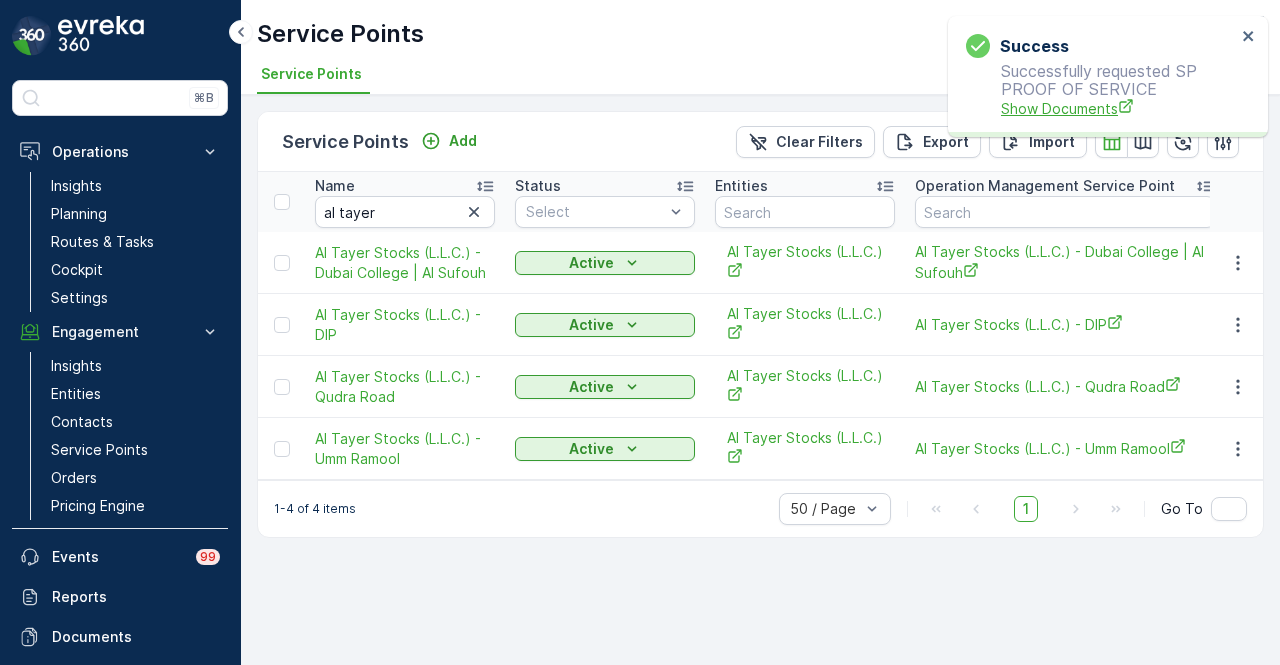 click on "Show Documents" at bounding box center [1118, 108] 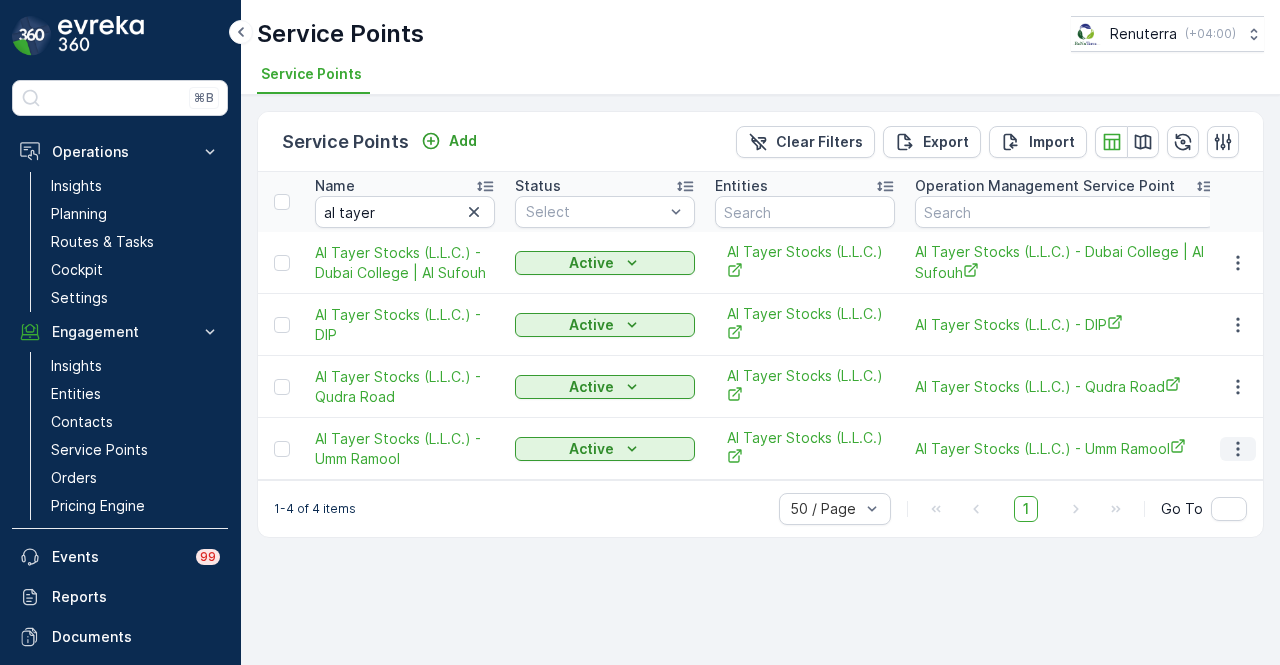 click at bounding box center [1238, 449] 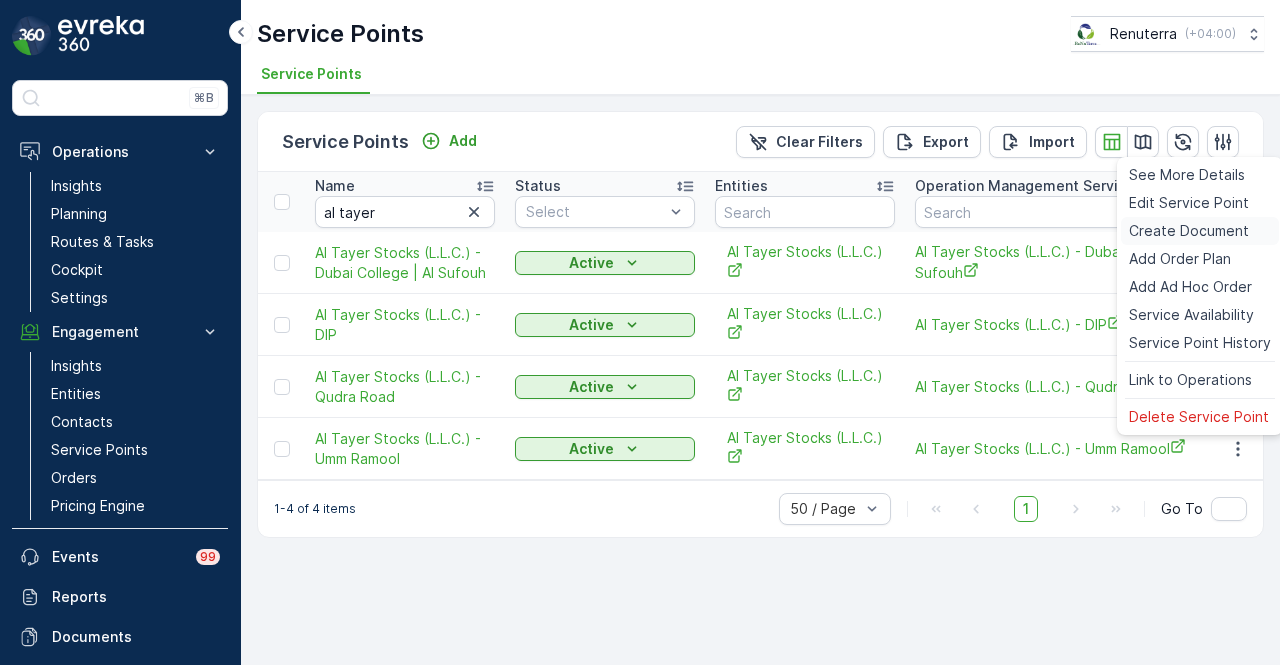 click on "Create Document" at bounding box center [1189, 231] 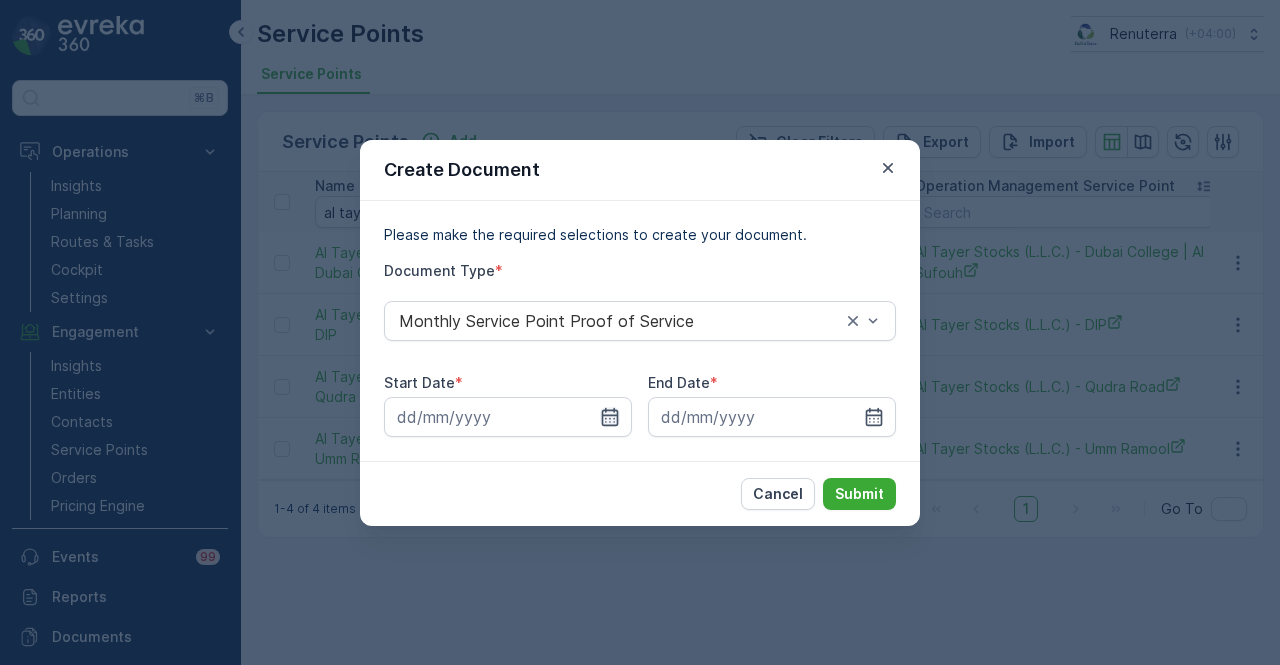 click 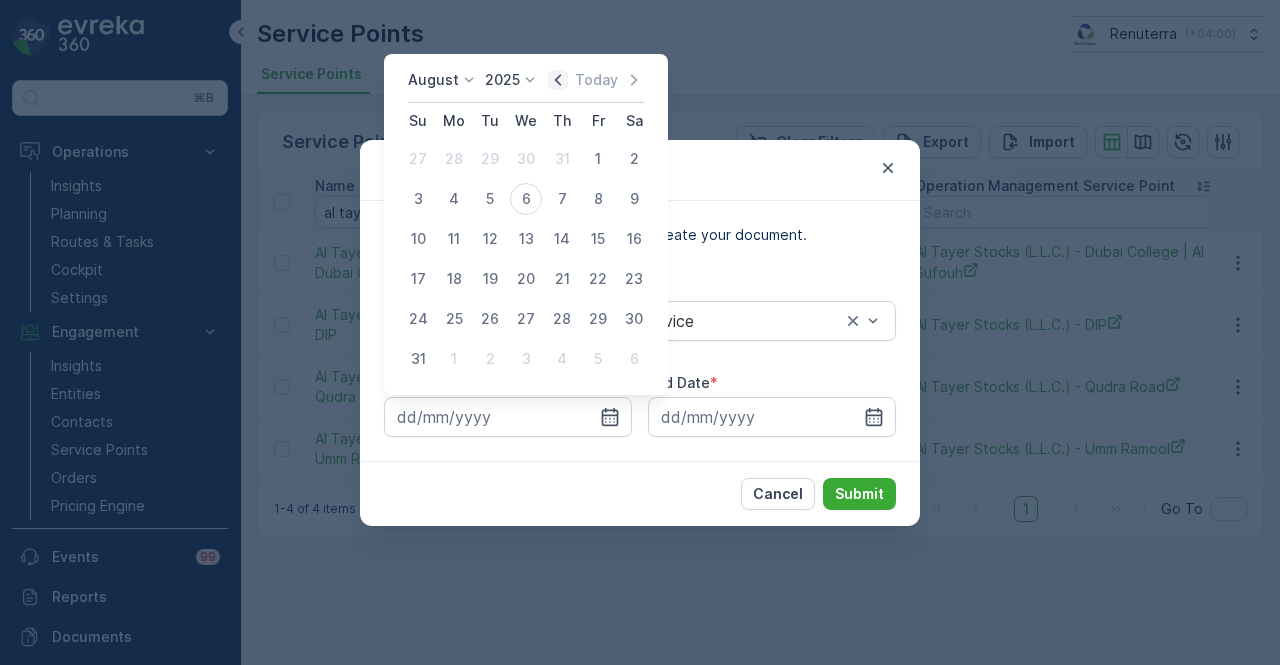 click 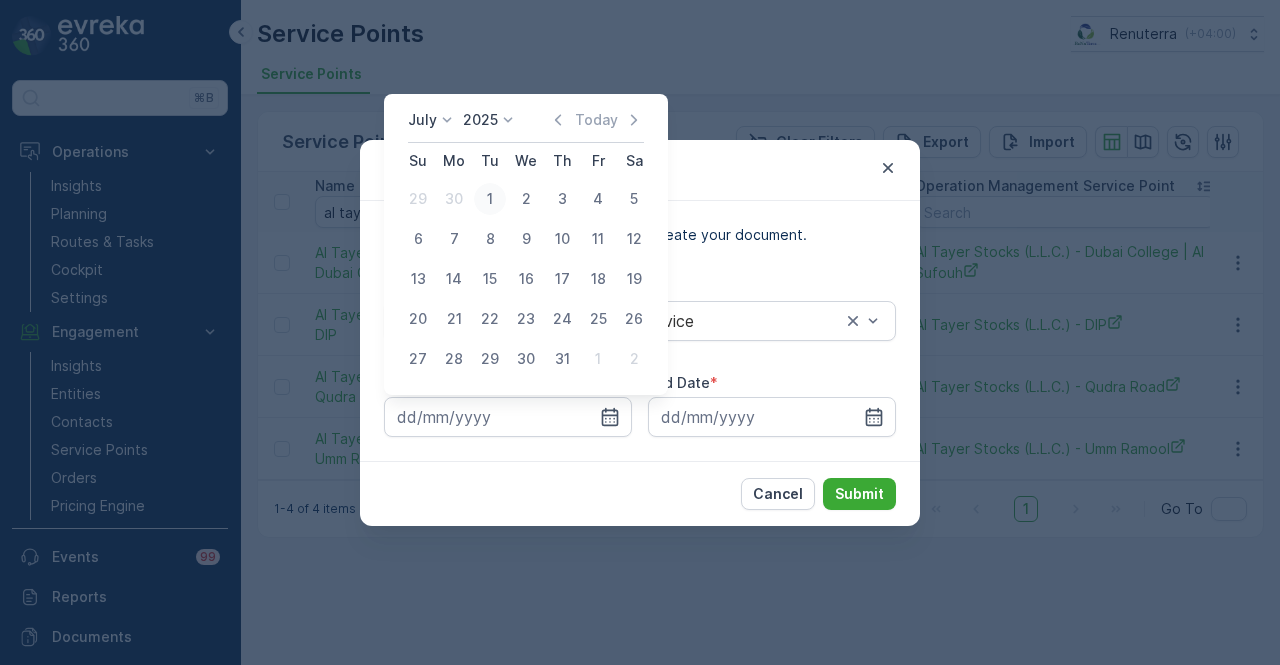 click on "1" at bounding box center [490, 199] 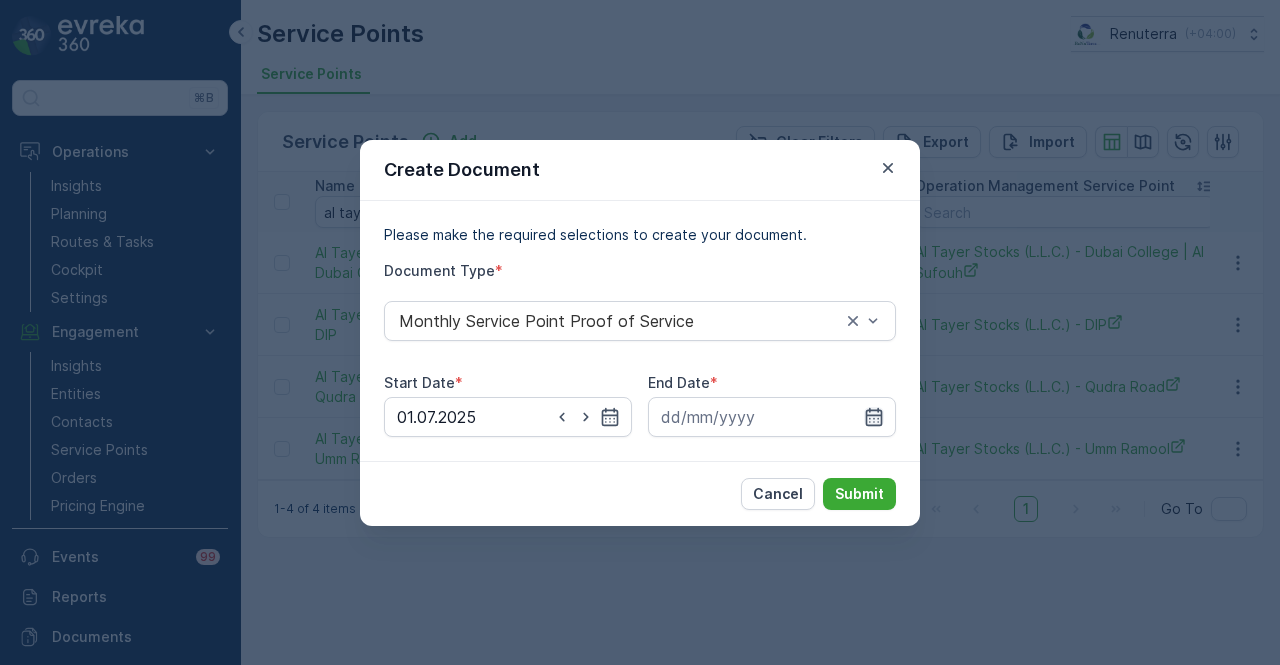 click 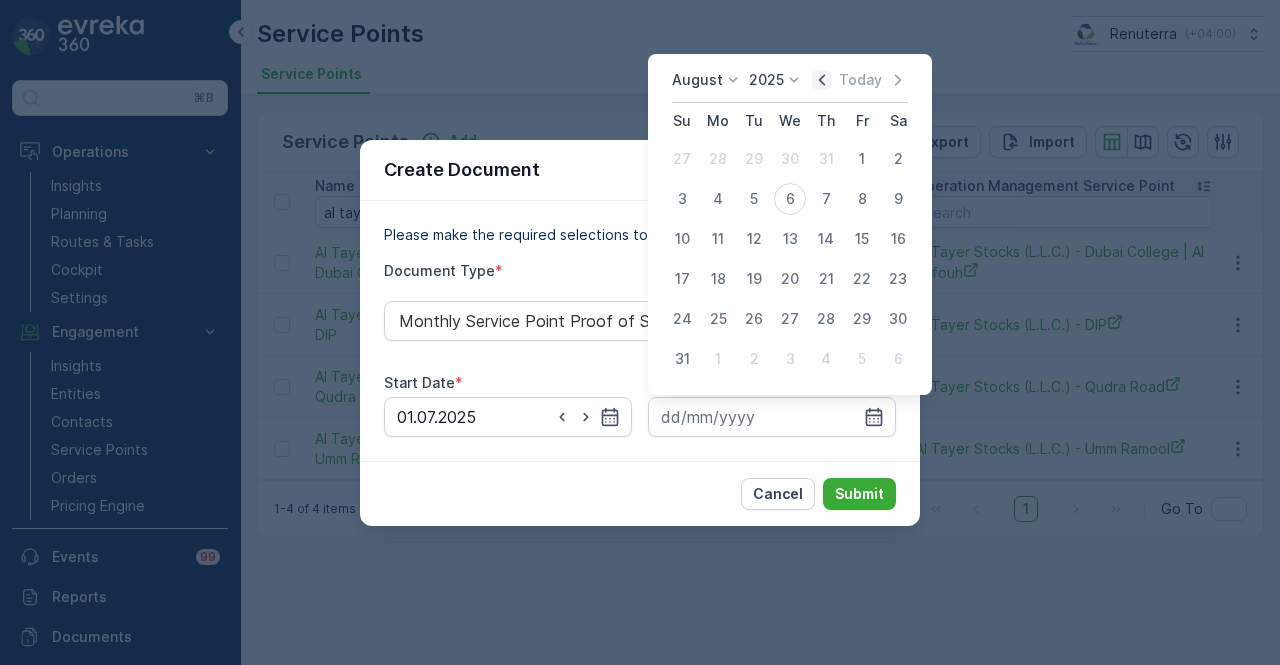 click 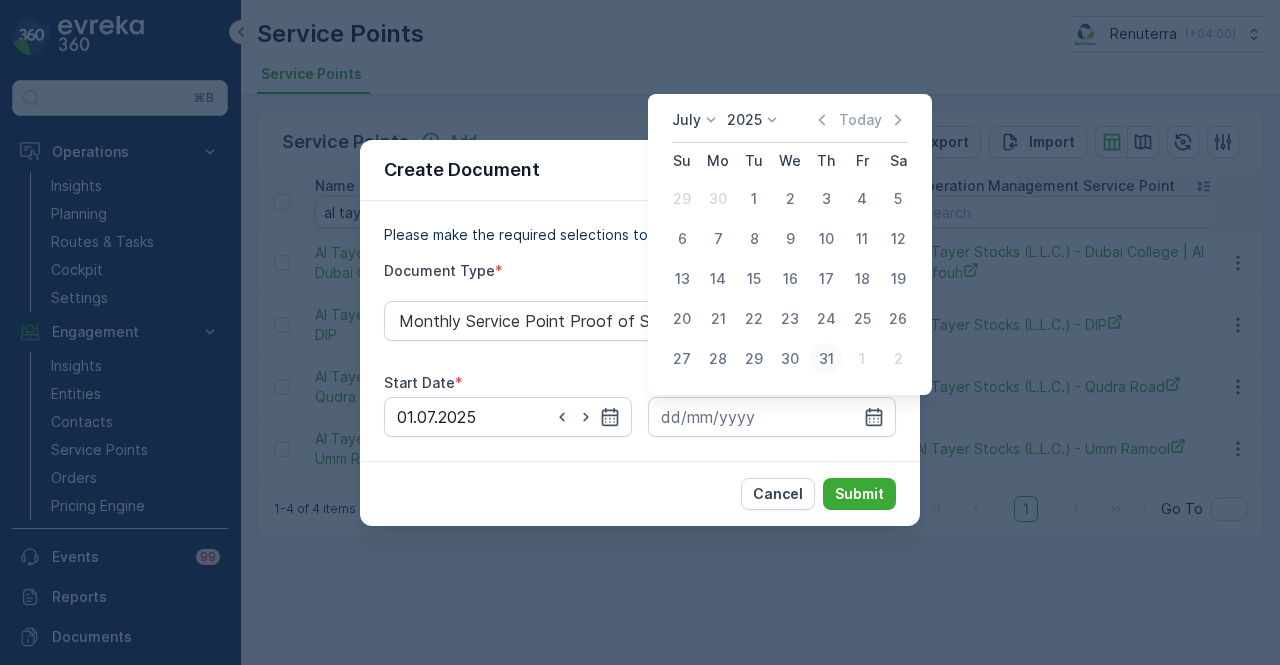 click on "31" at bounding box center [826, 359] 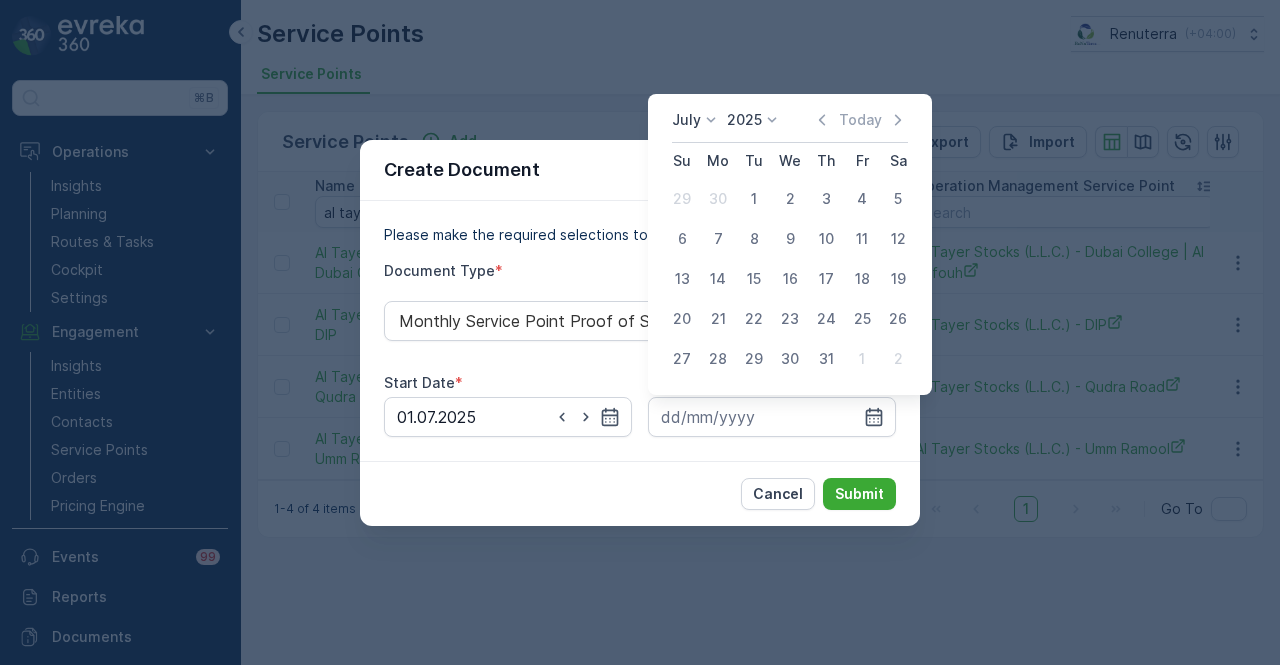 type on "31.07.2025" 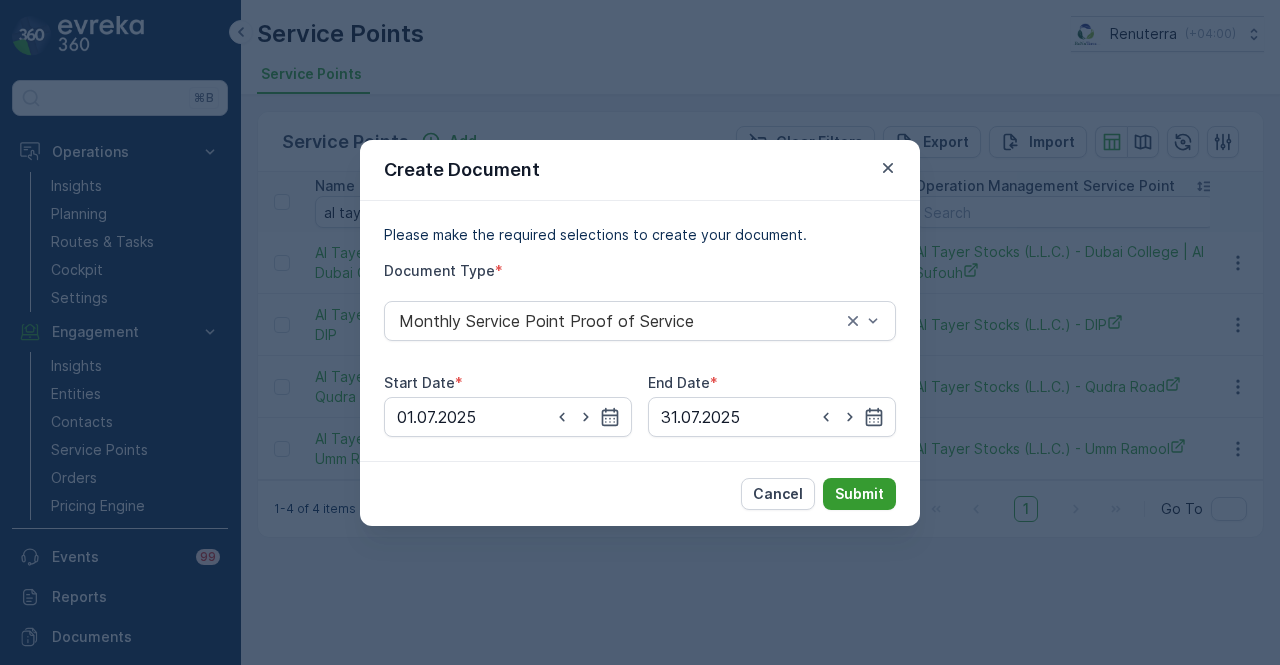 click on "Submit" at bounding box center [859, 494] 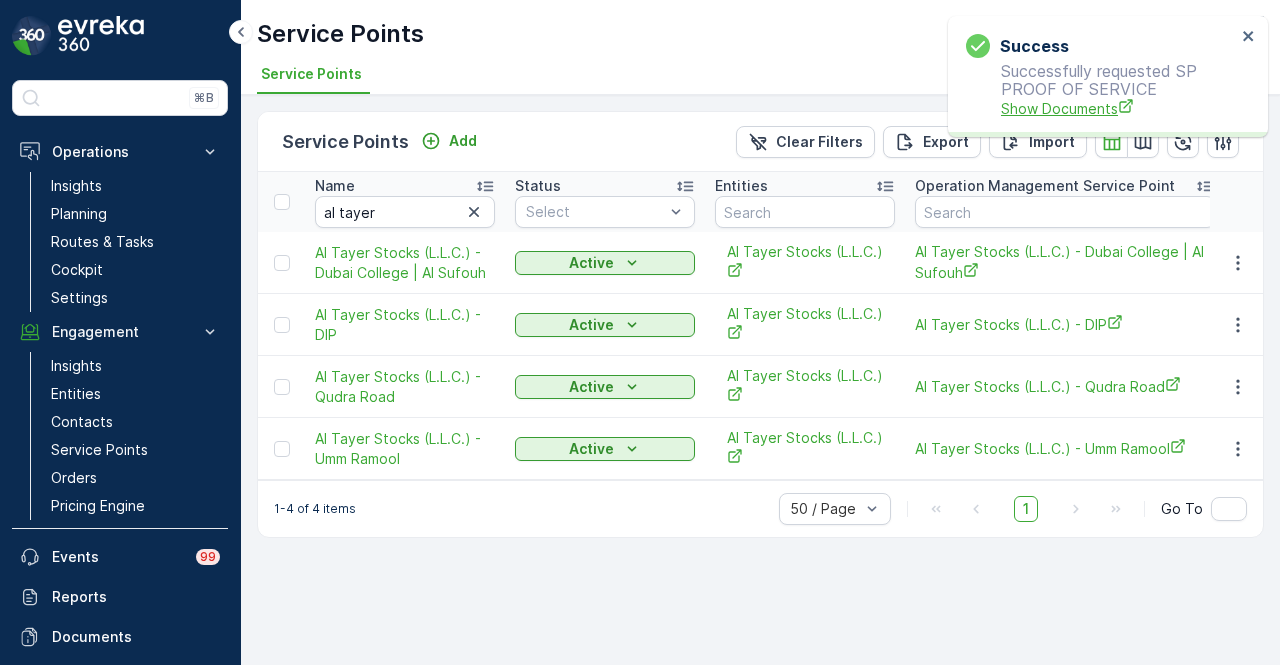 click on "Show Documents" at bounding box center (1118, 108) 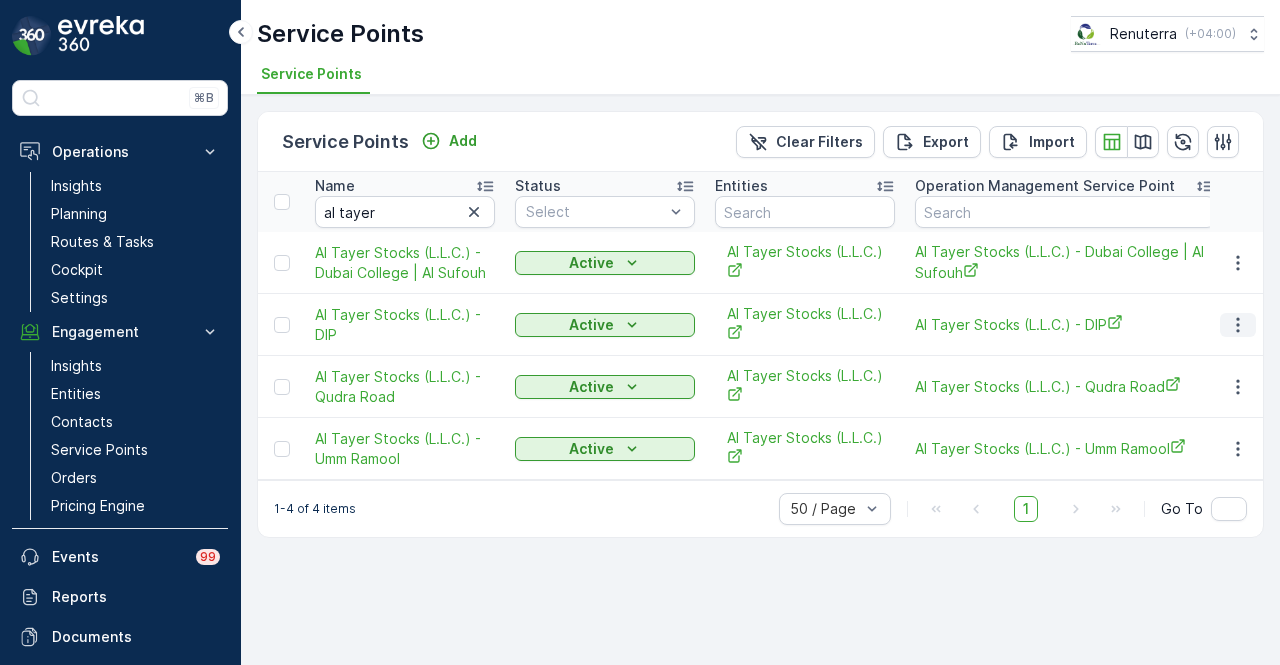 click 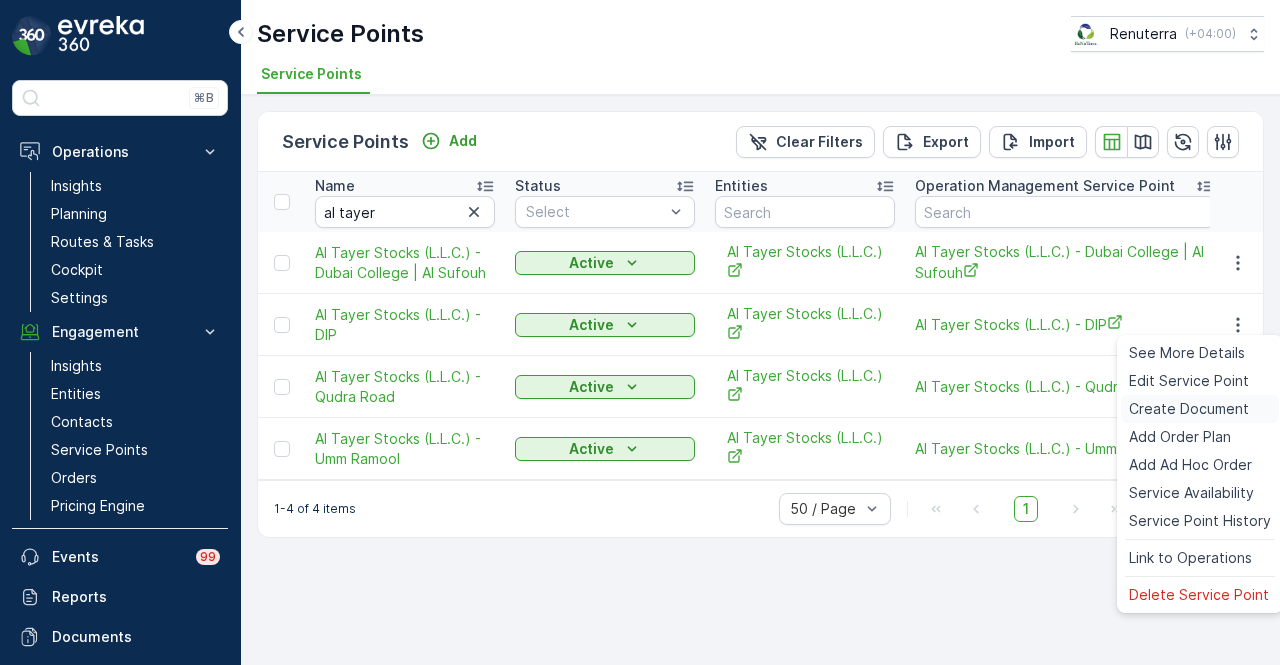 click on "Create Document" at bounding box center (1189, 409) 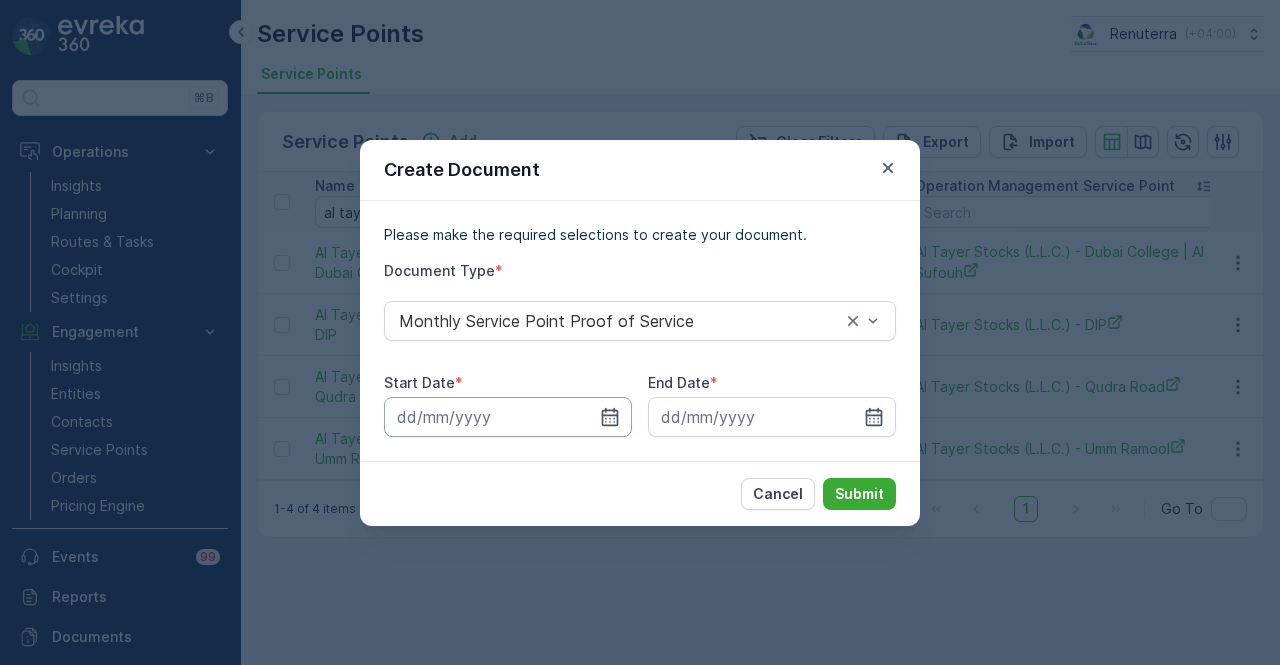 click at bounding box center (508, 417) 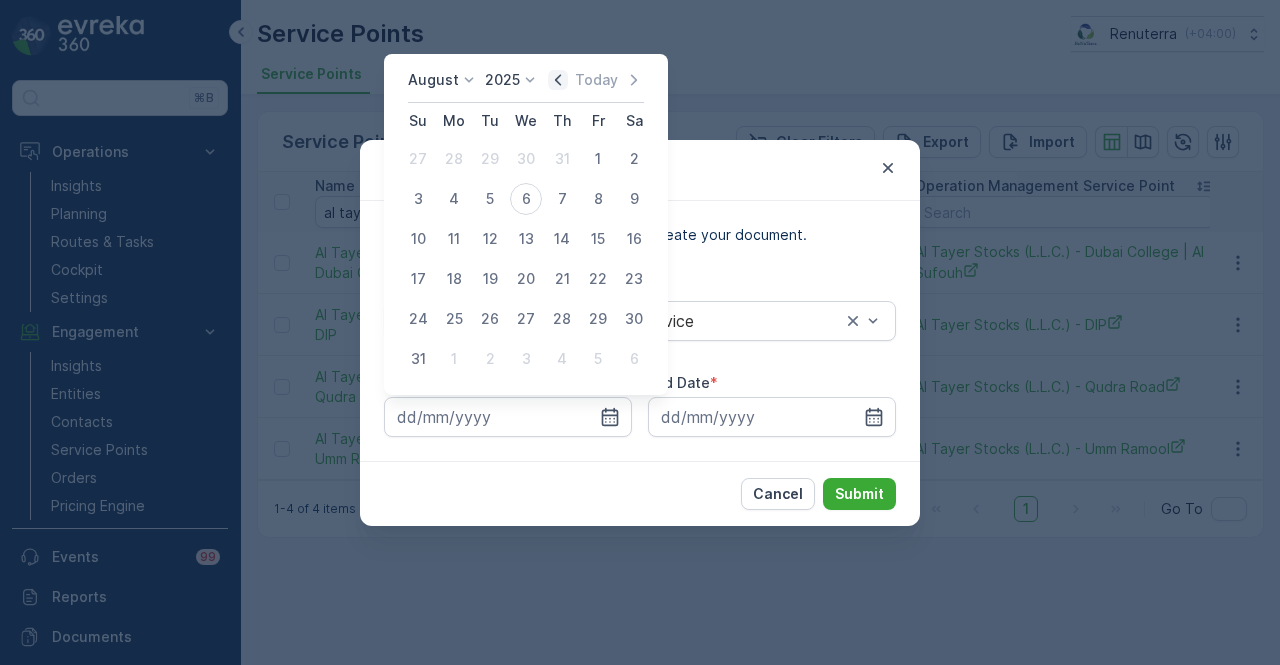 click 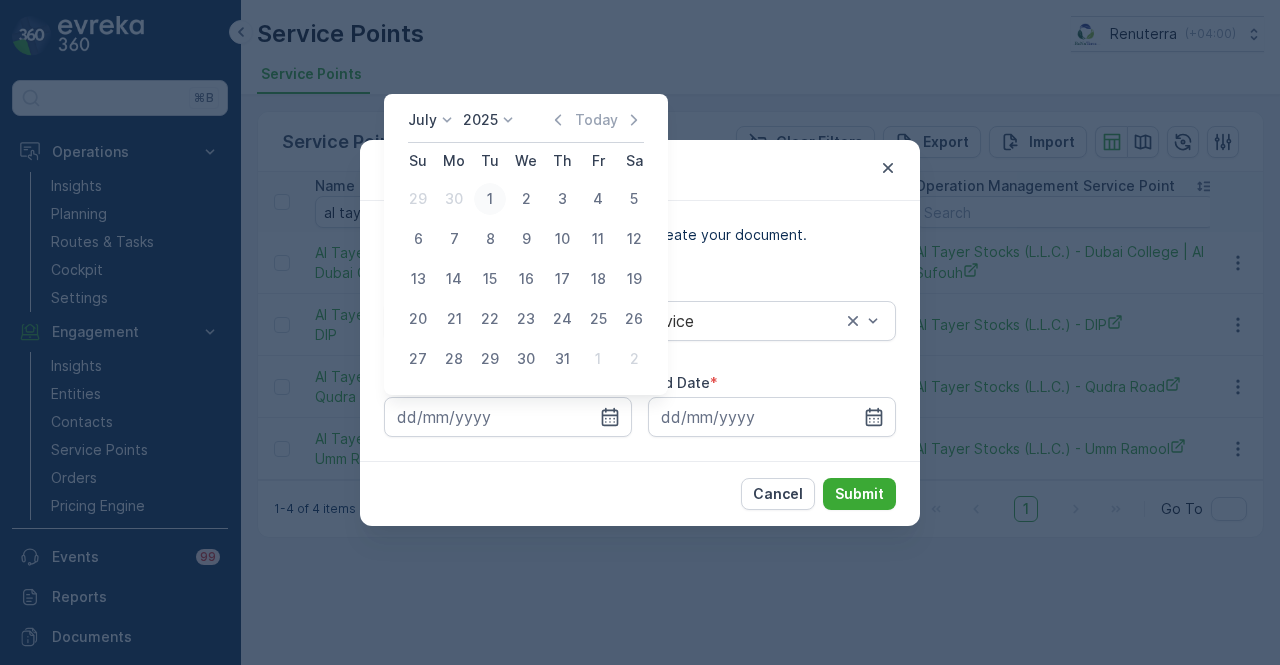 click on "1" at bounding box center (490, 199) 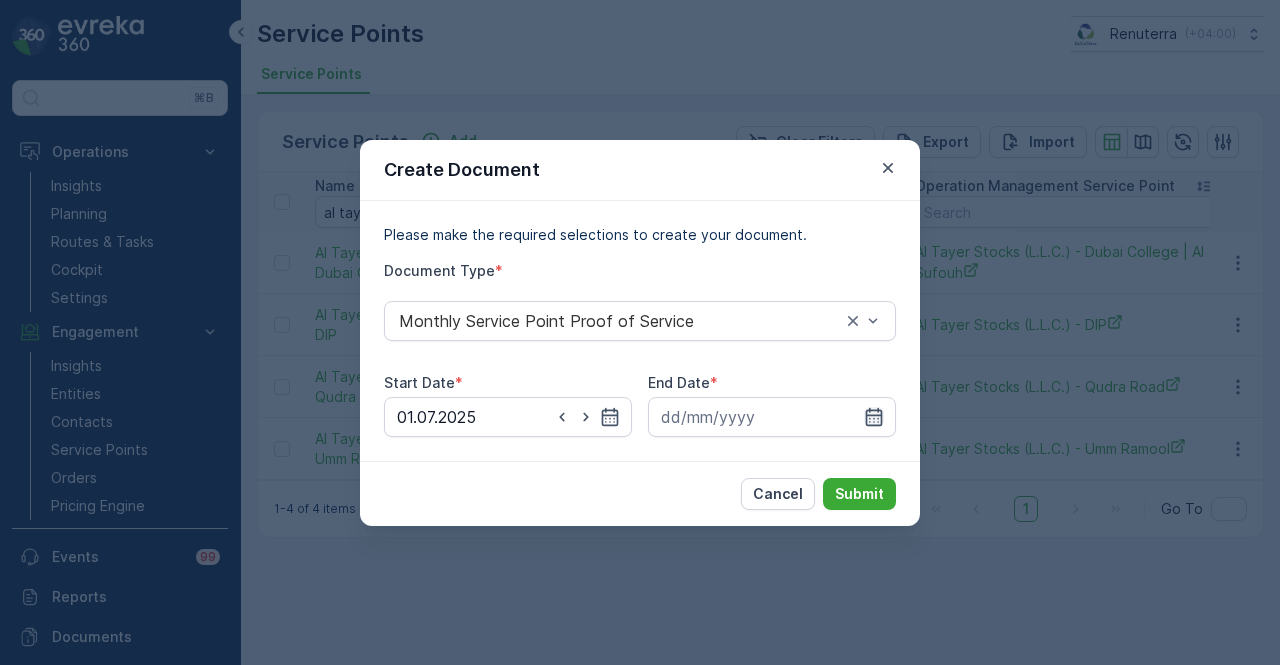 click 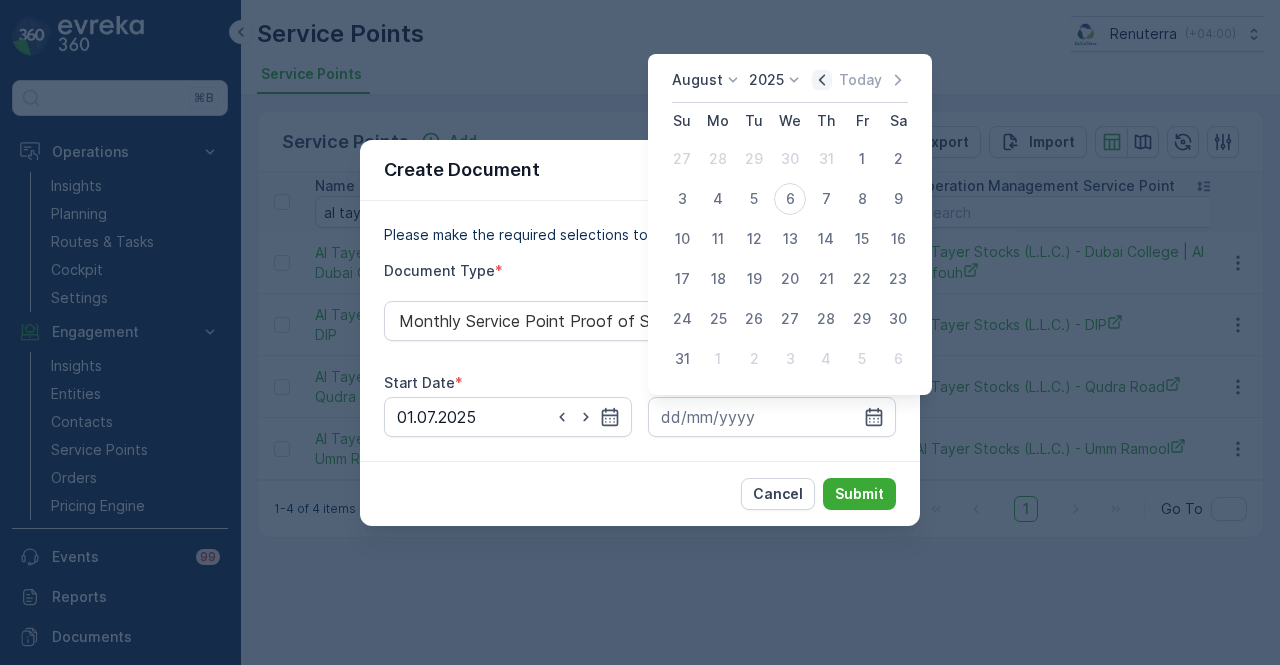 click 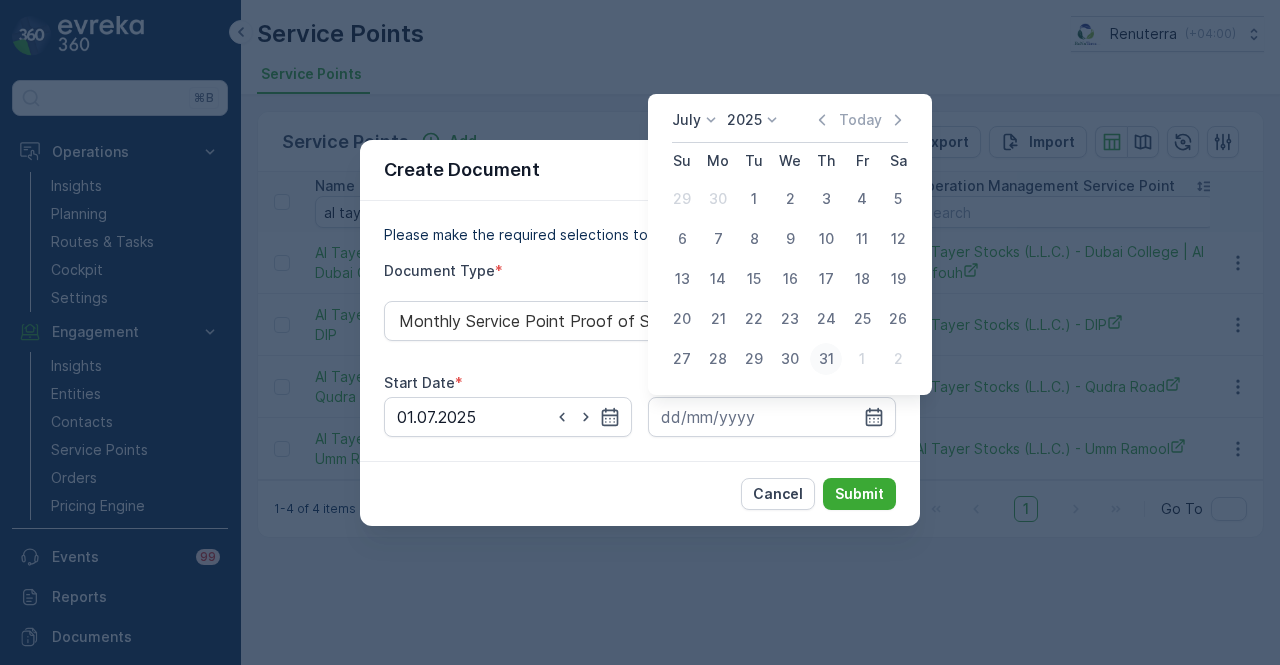 click on "31" at bounding box center [826, 359] 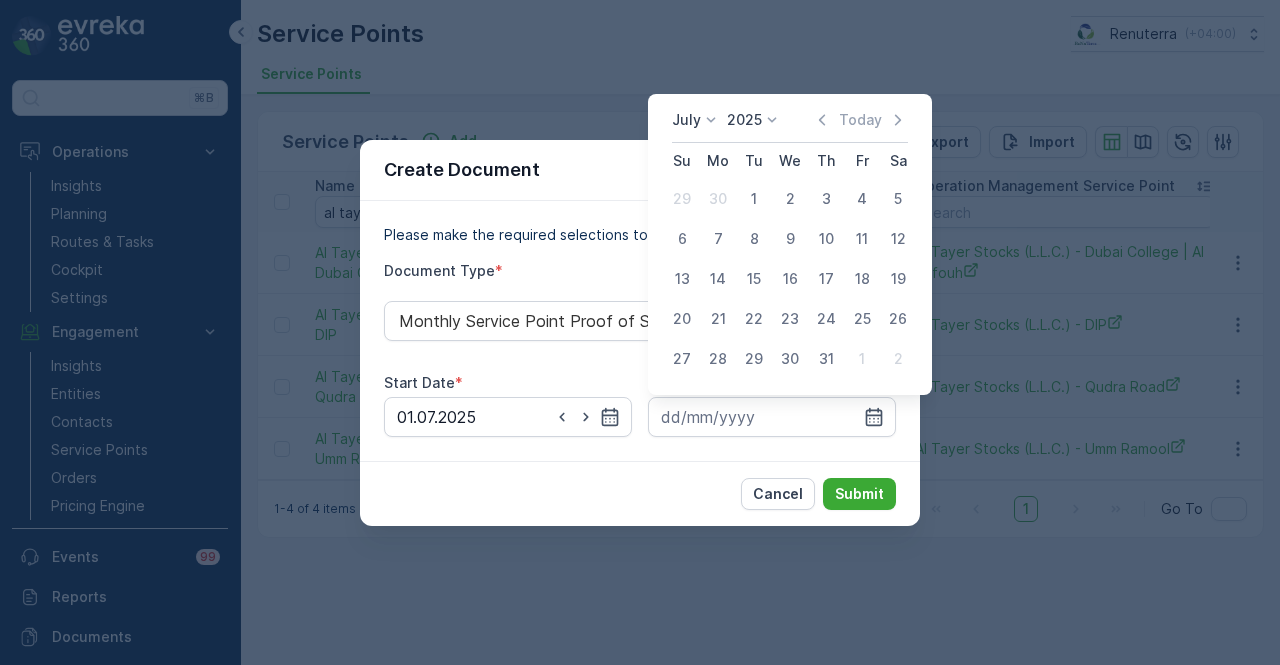 type on "31.07.2025" 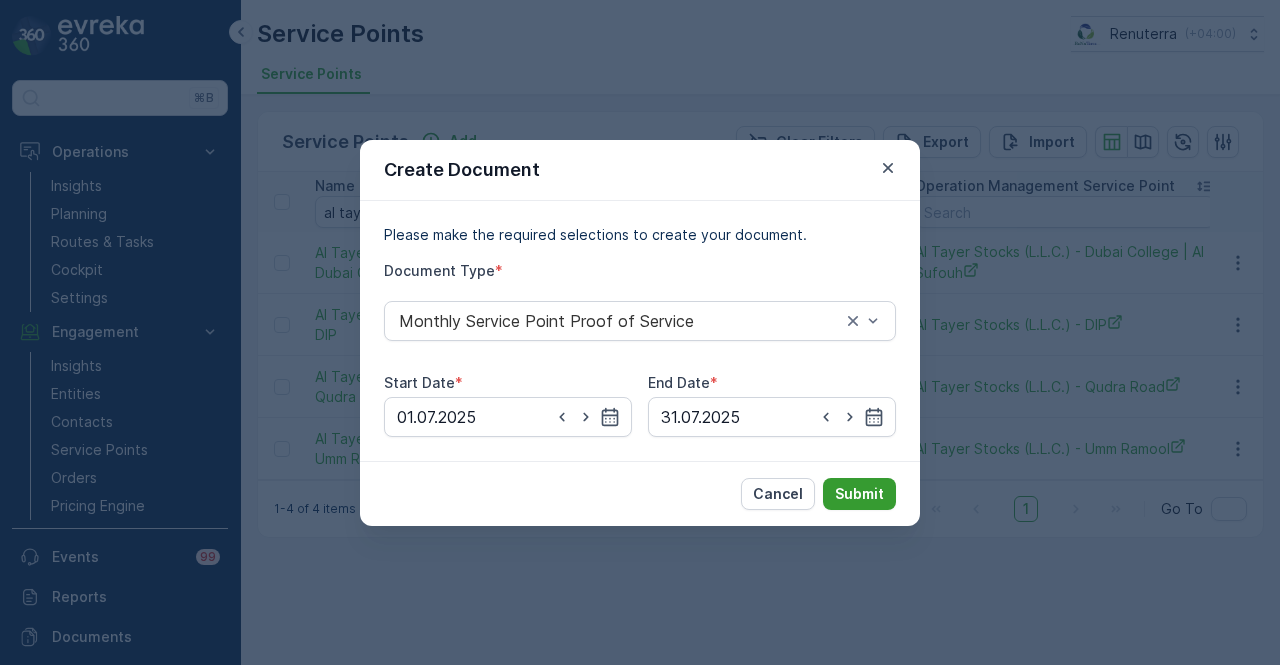 click on "Submit" at bounding box center [859, 494] 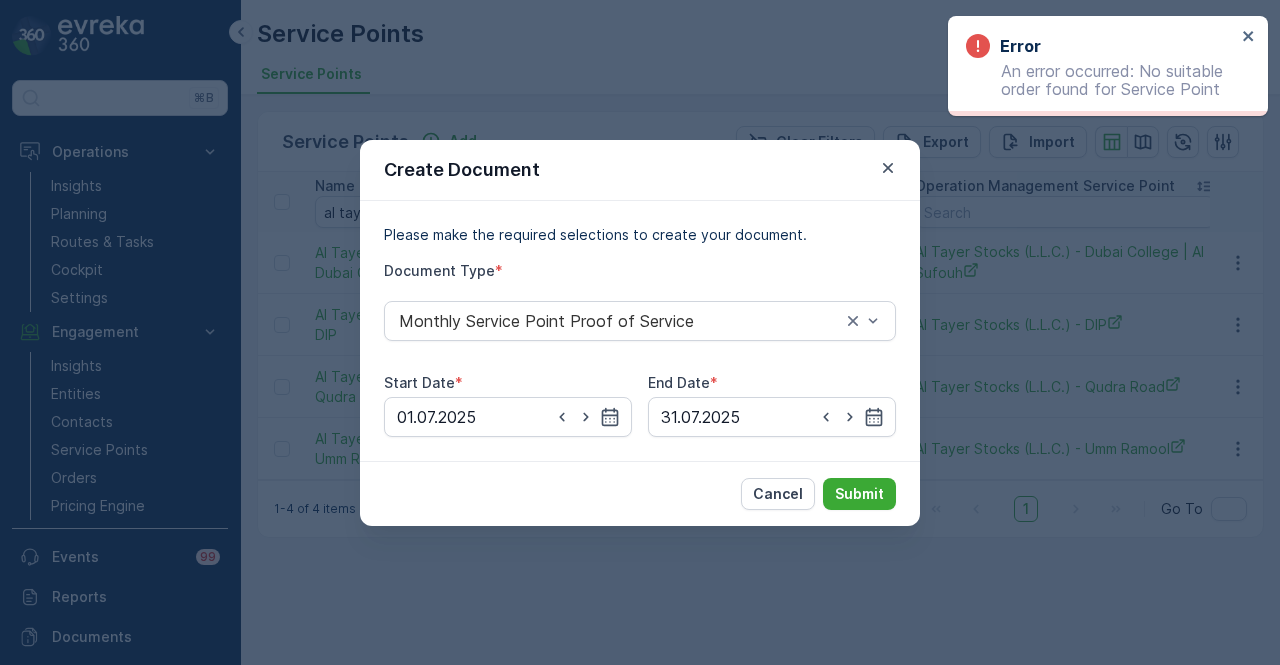 click on "Create Document" at bounding box center (640, 170) 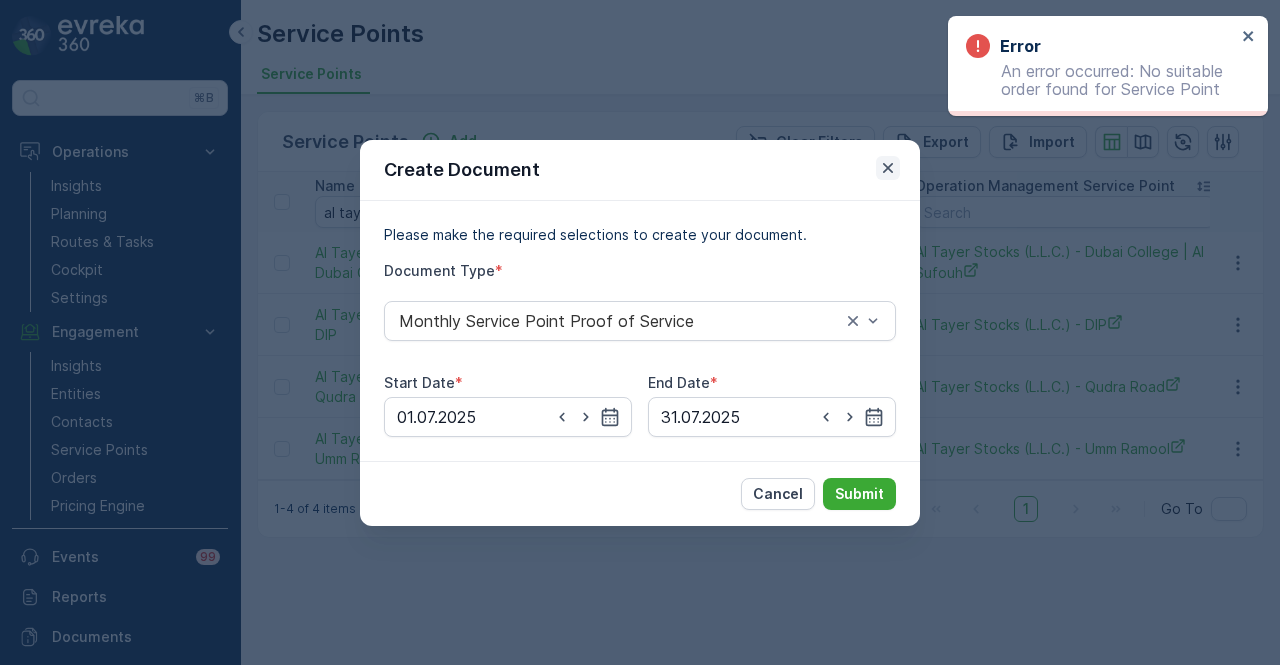 click 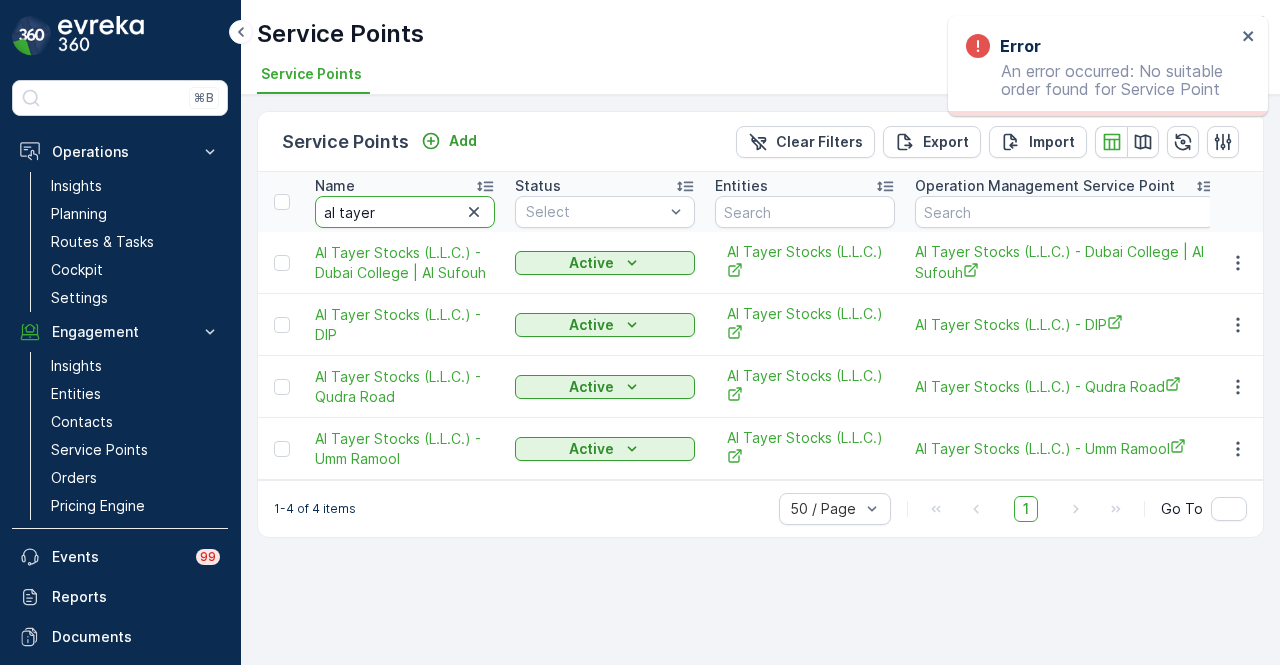 click on "al tayer" at bounding box center [405, 212] 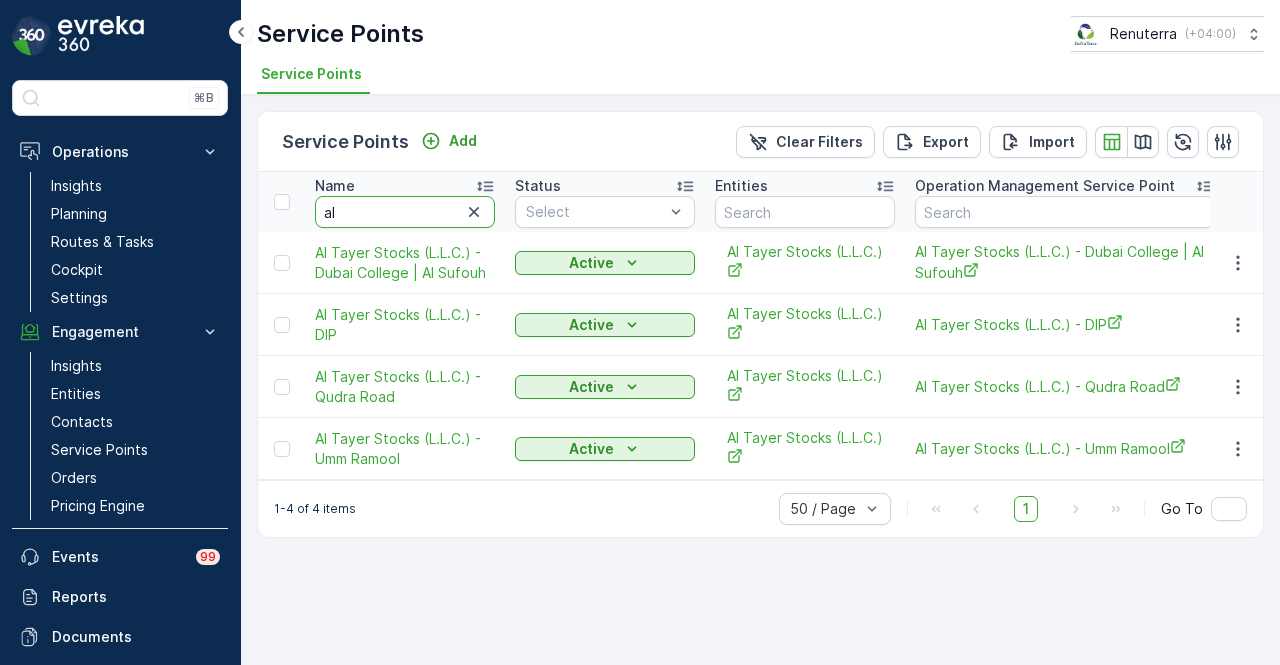 type on "a" 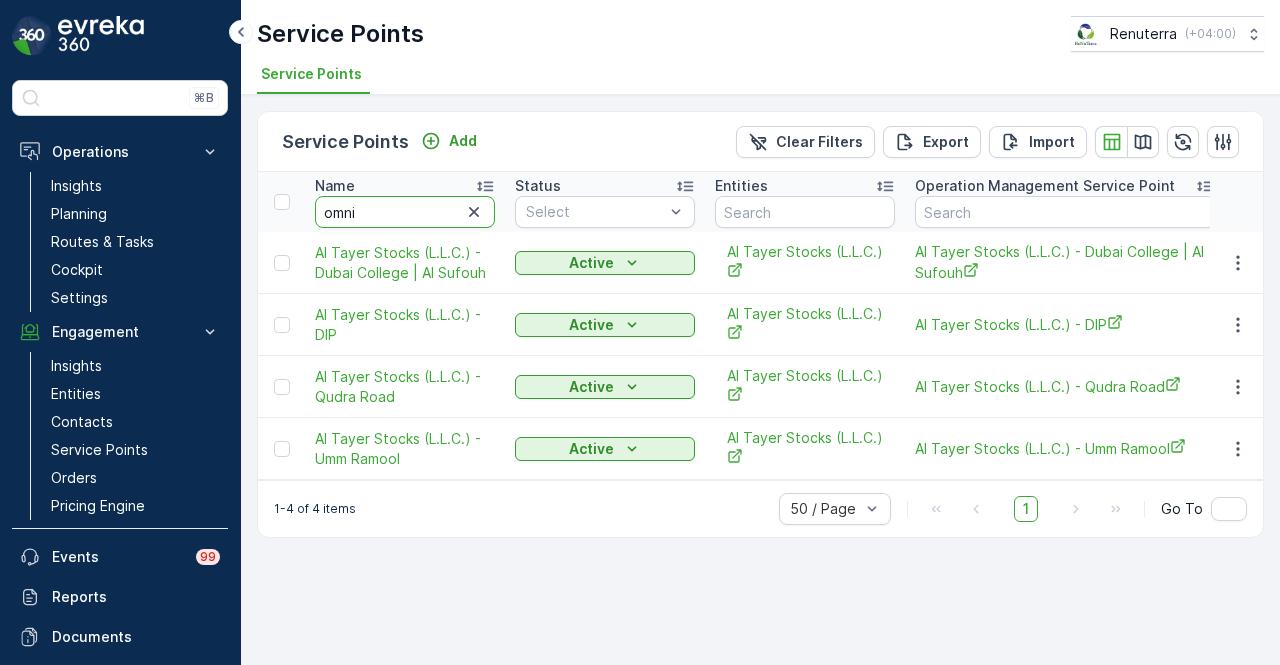 type on "omni" 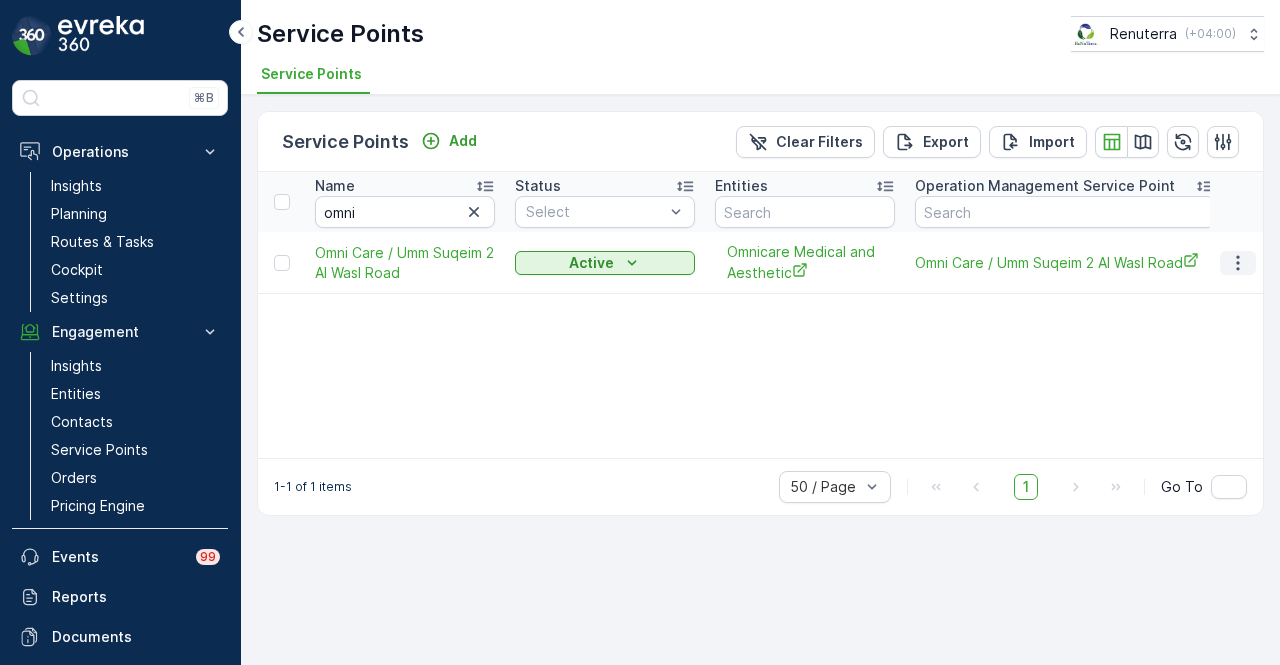 click 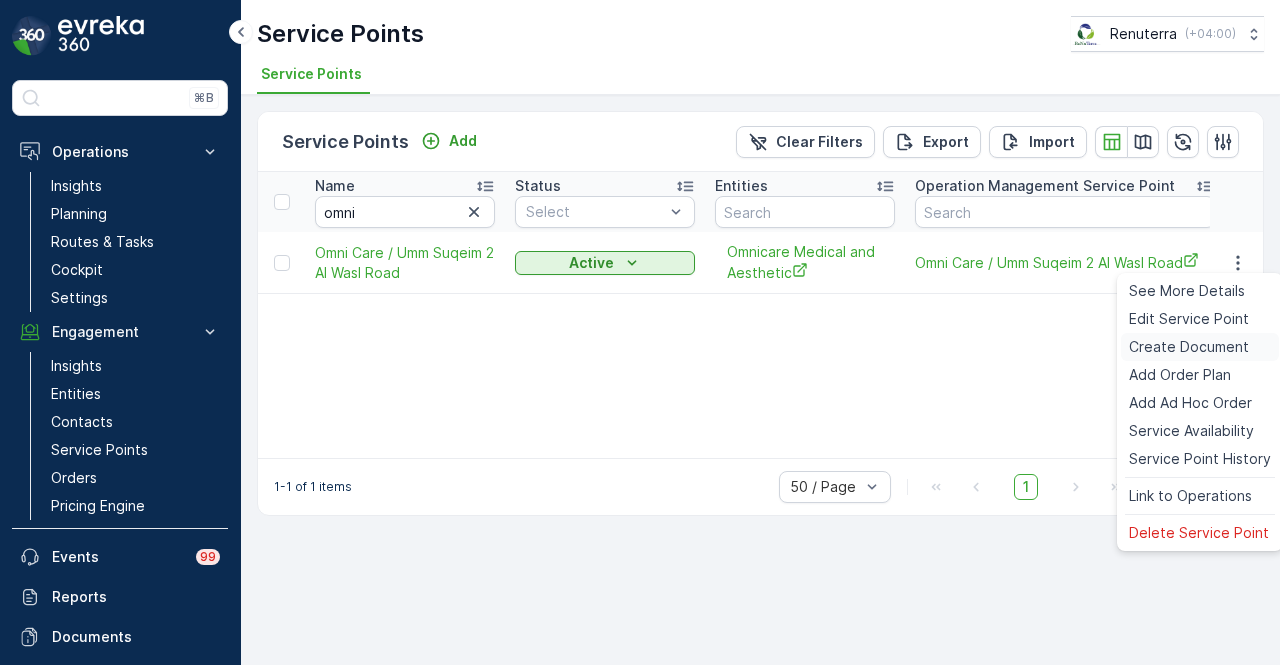 click on "Create Document" at bounding box center [1189, 347] 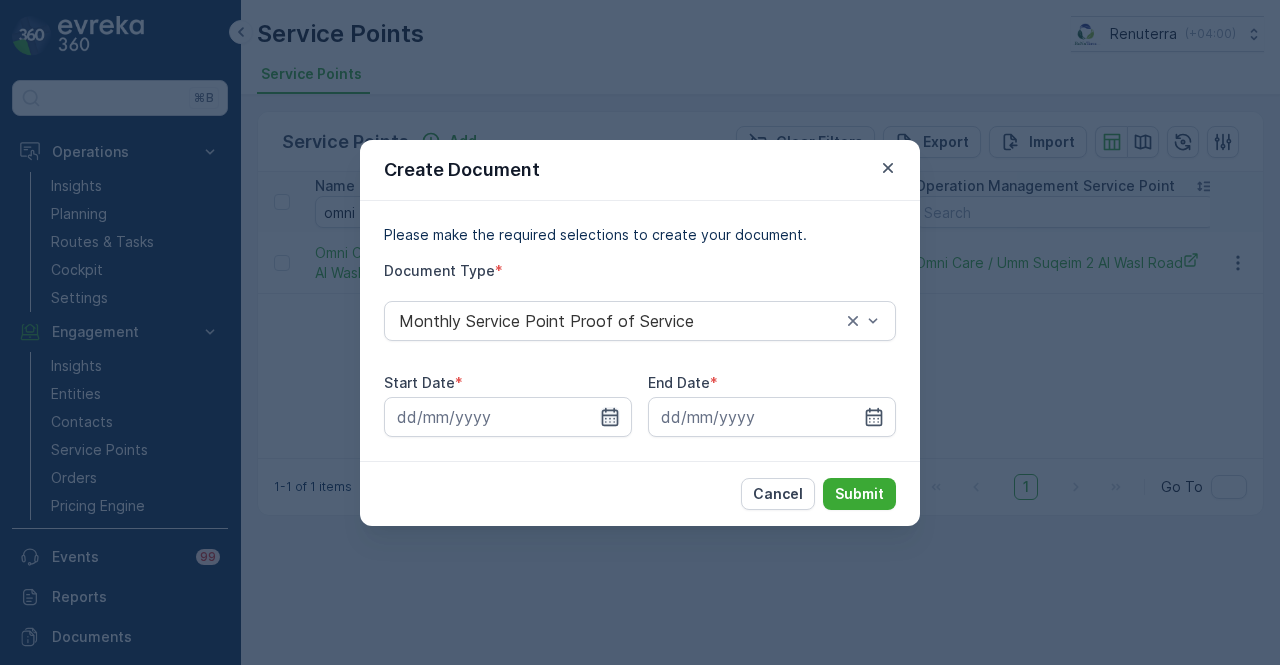 click 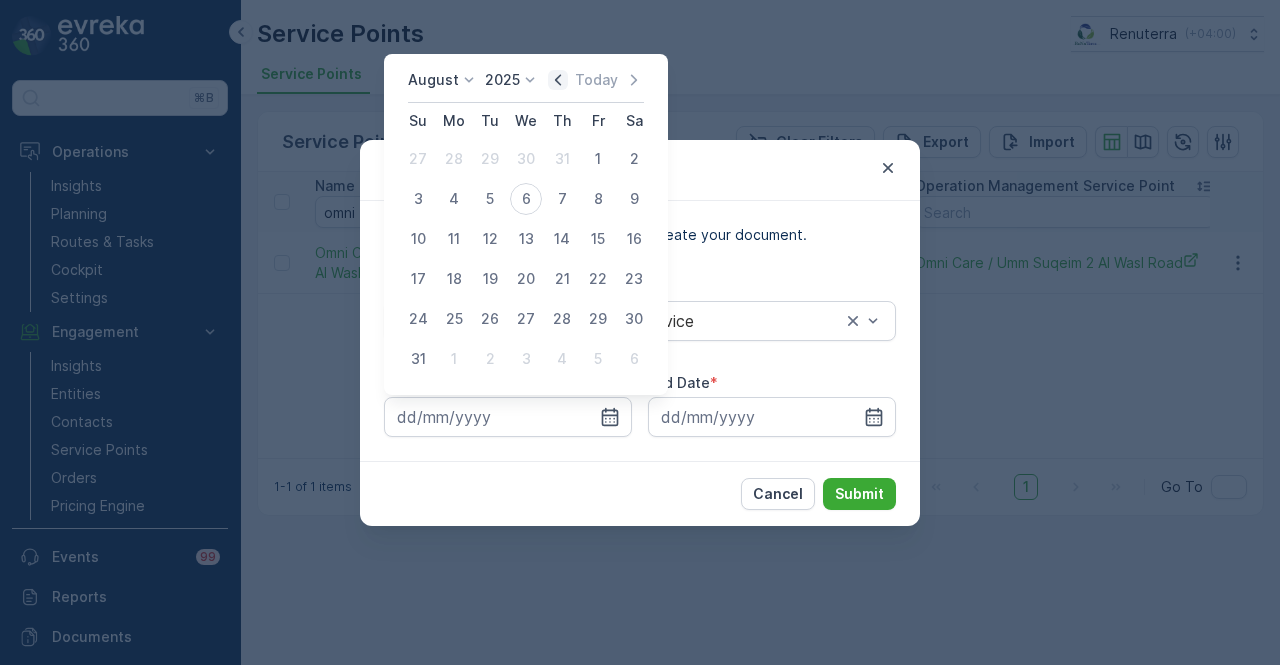 click 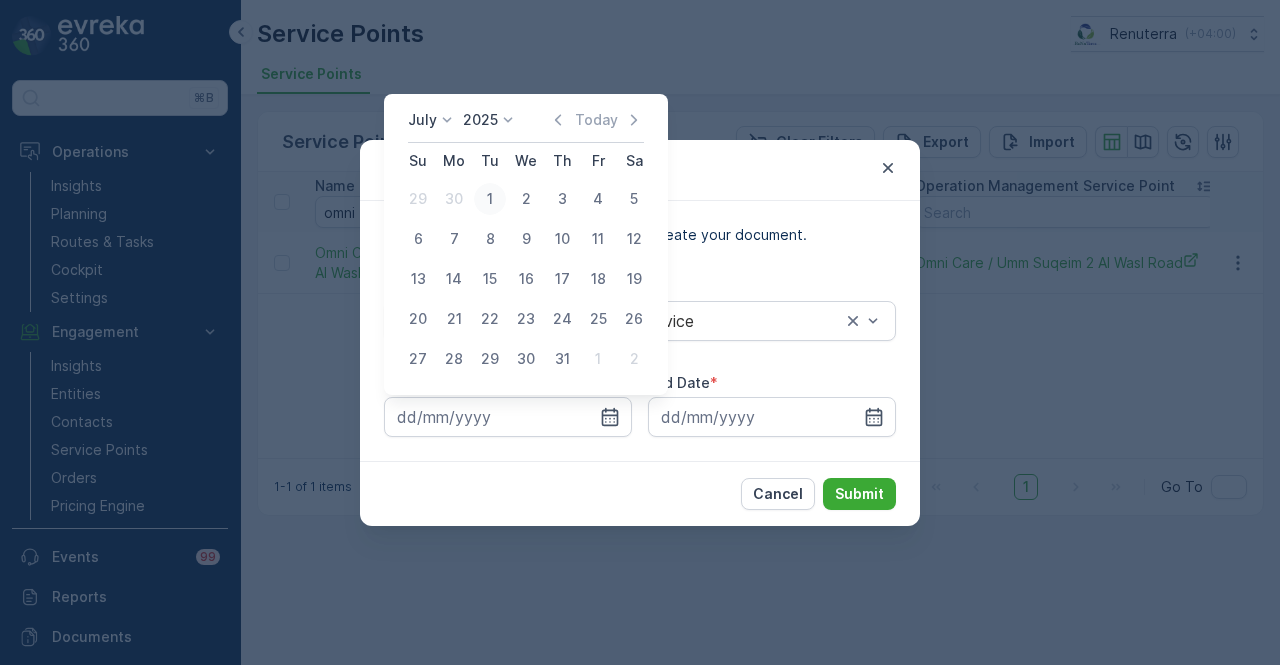 click on "1" at bounding box center [490, 199] 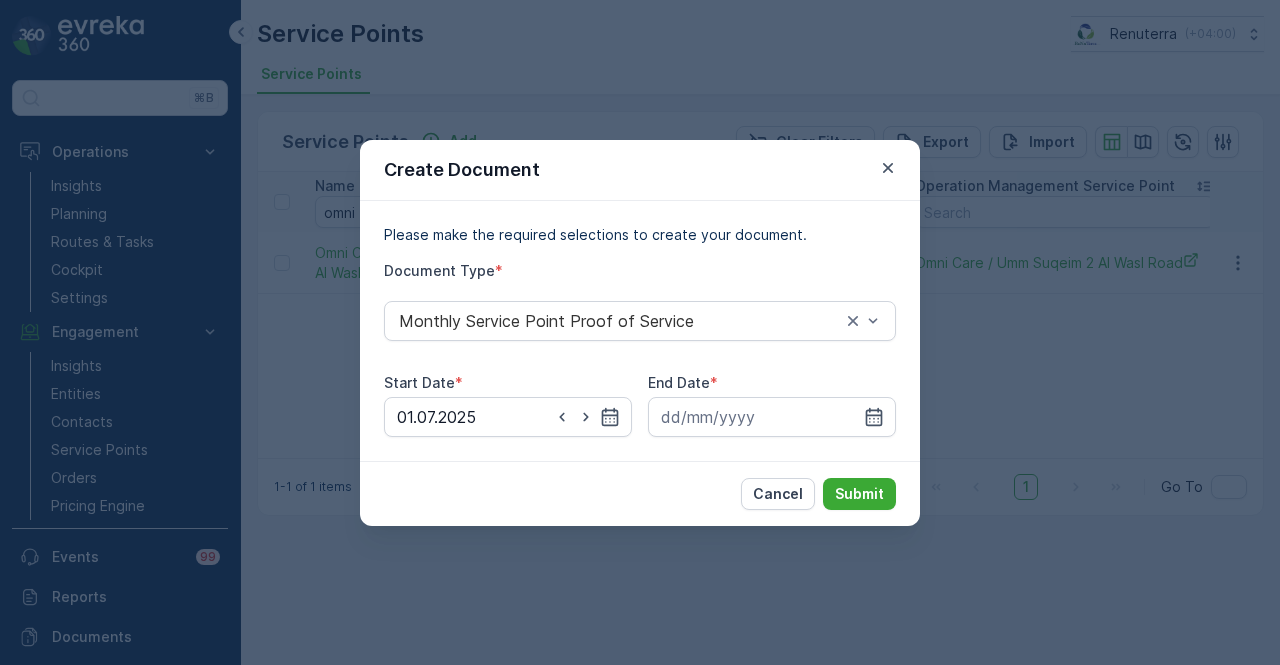 type on "01.07.2025" 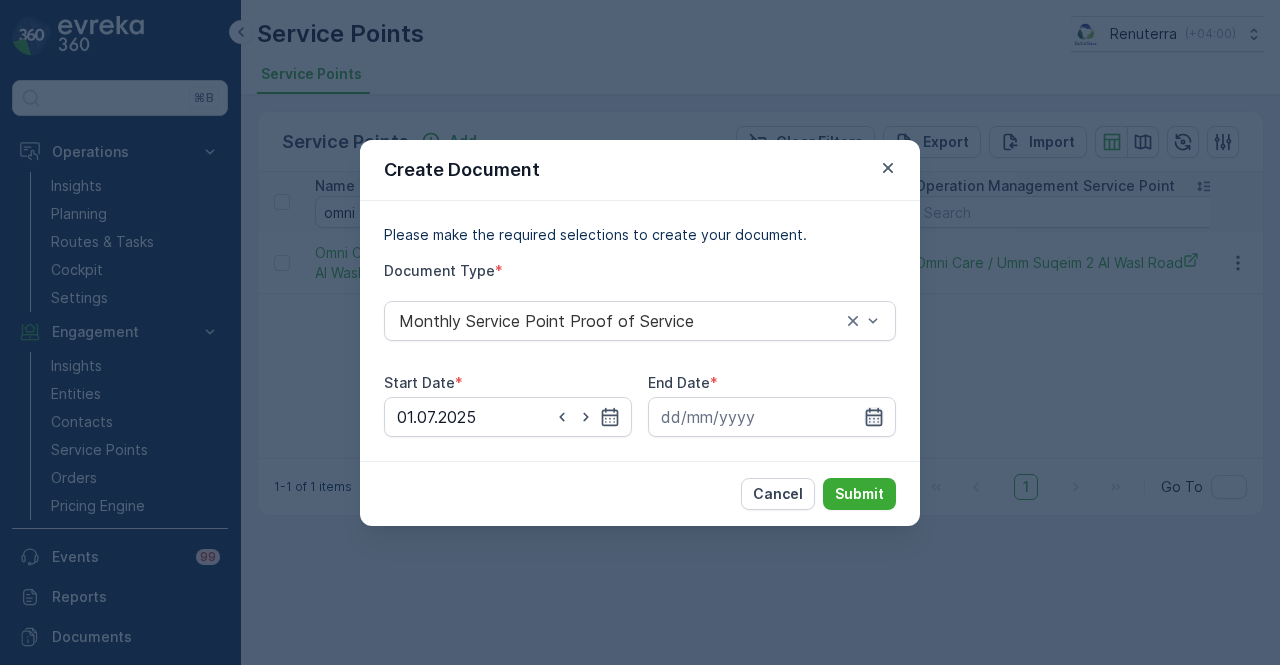 click 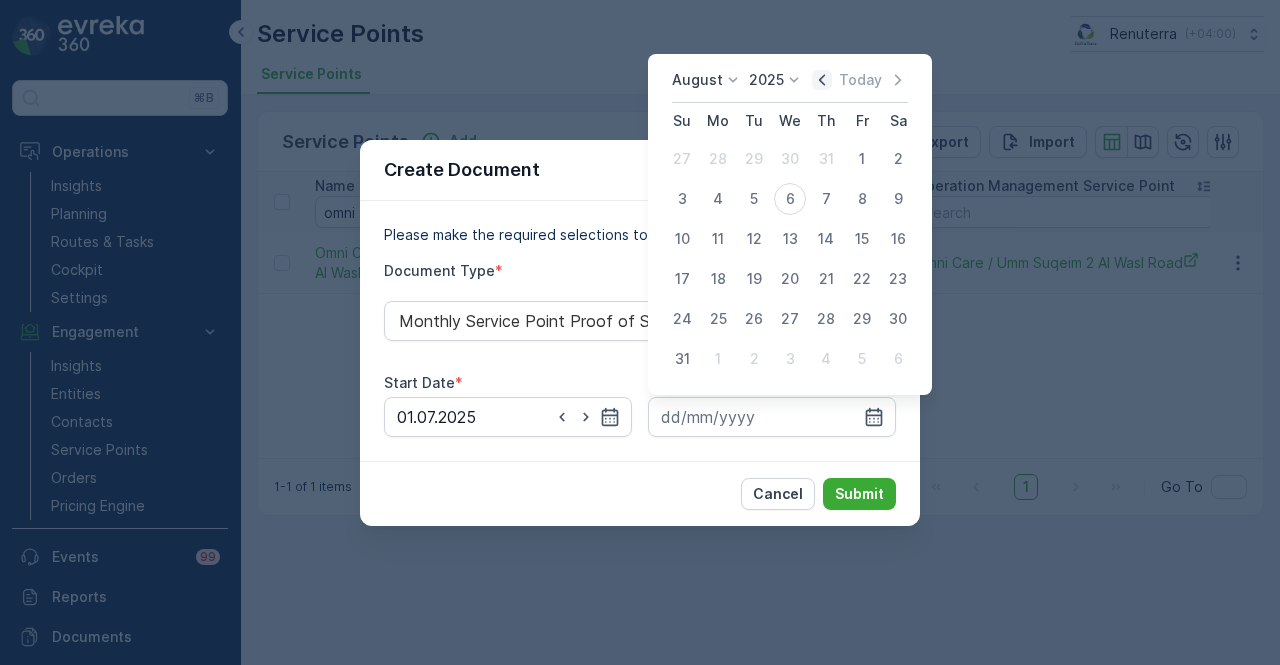 click 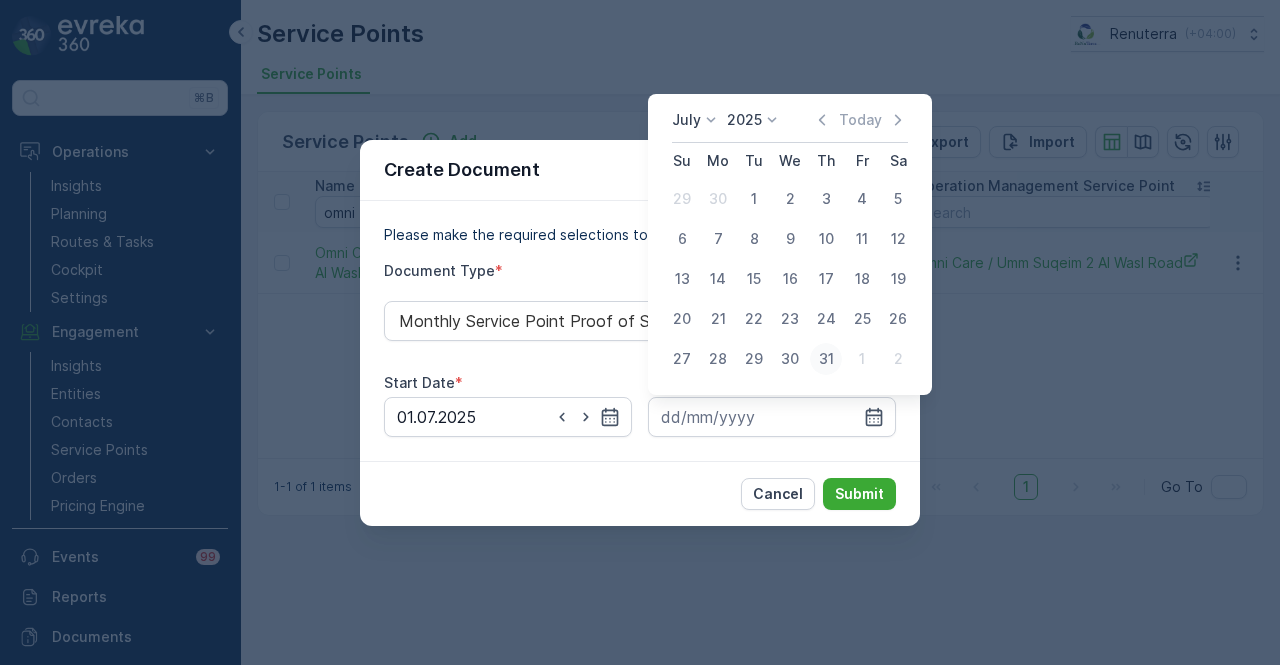 click on "31" at bounding box center (826, 359) 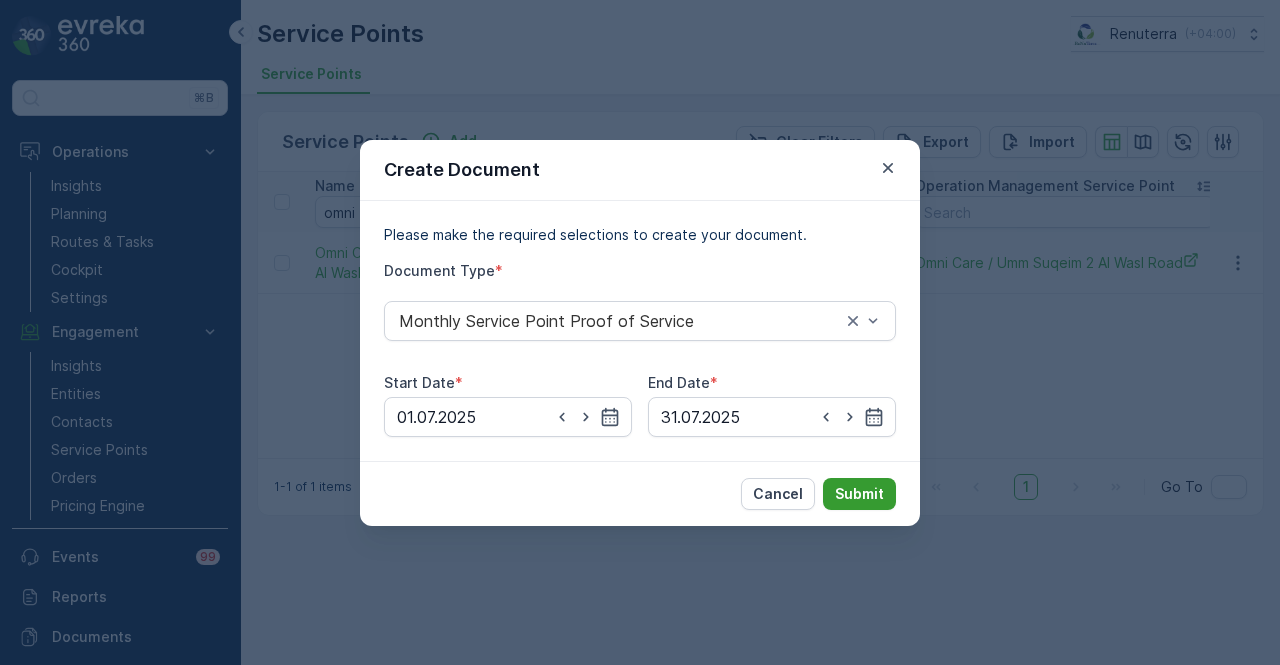 click on "Submit" at bounding box center (859, 494) 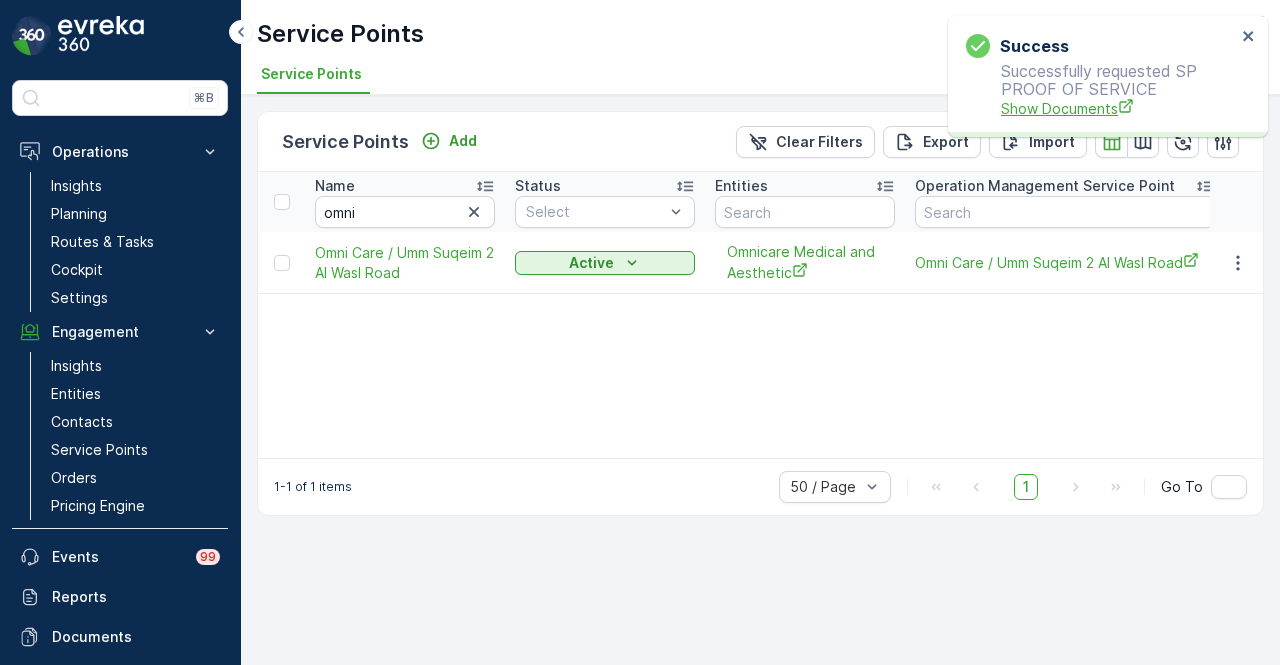 click on "Show Documents" at bounding box center (1118, 108) 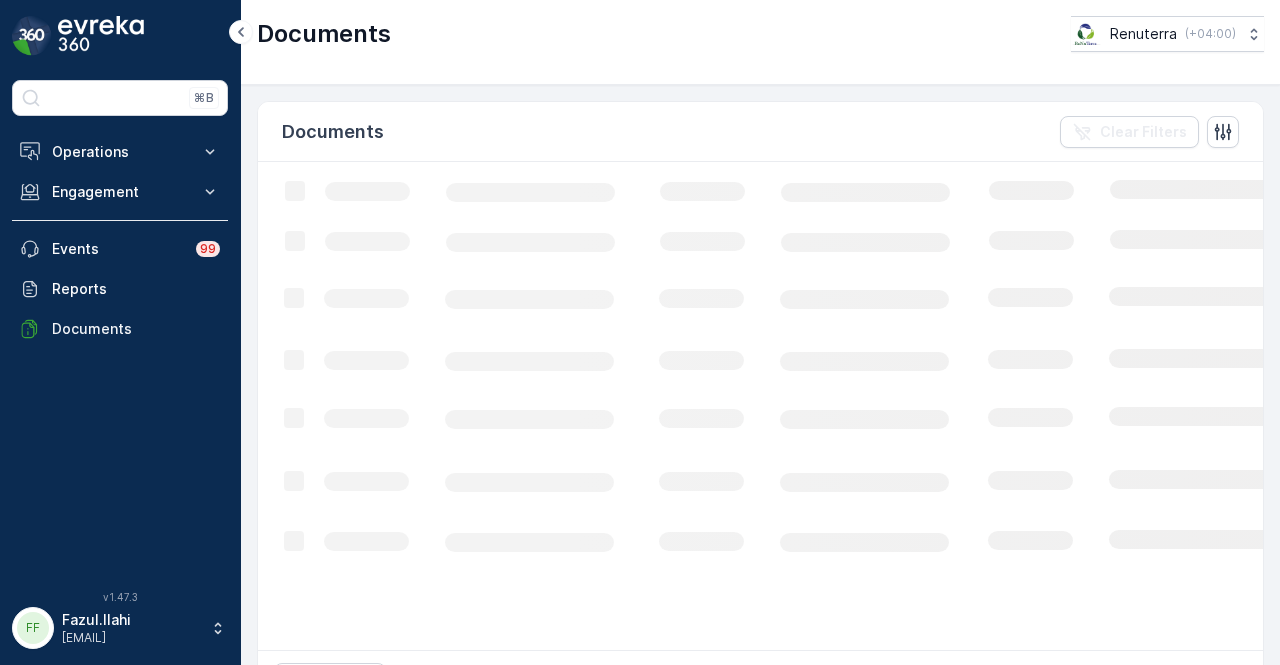 scroll, scrollTop: 0, scrollLeft: 0, axis: both 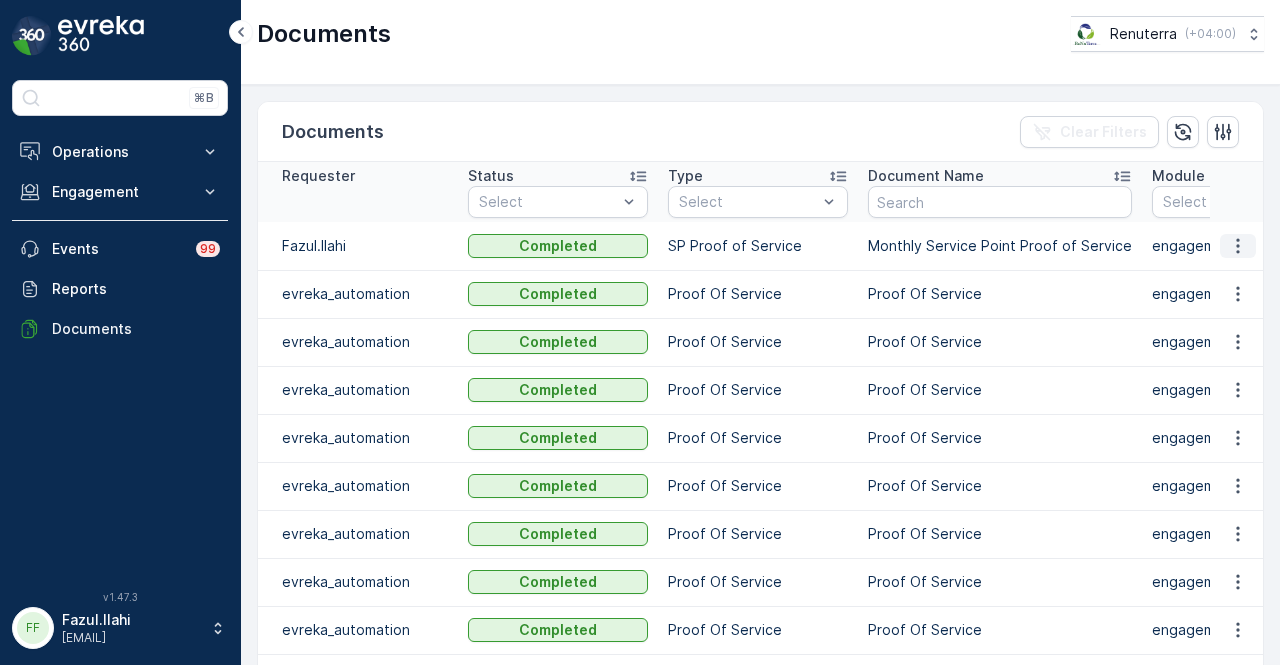 click 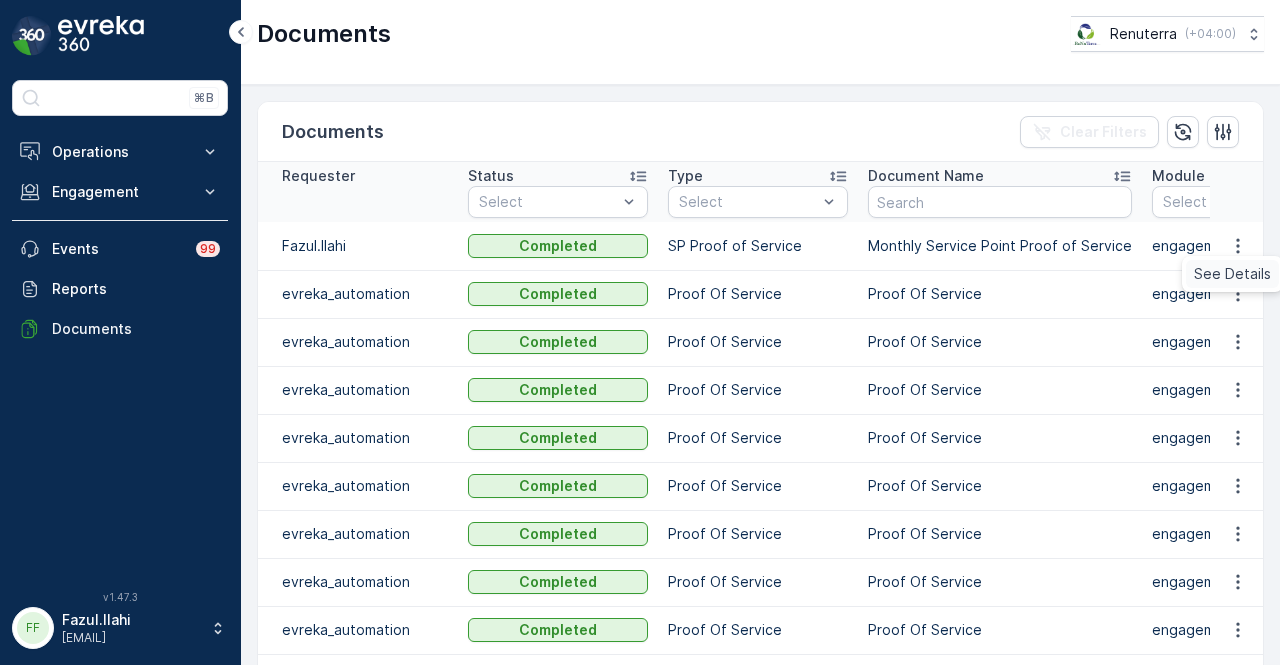click on "See Details" at bounding box center [1232, 274] 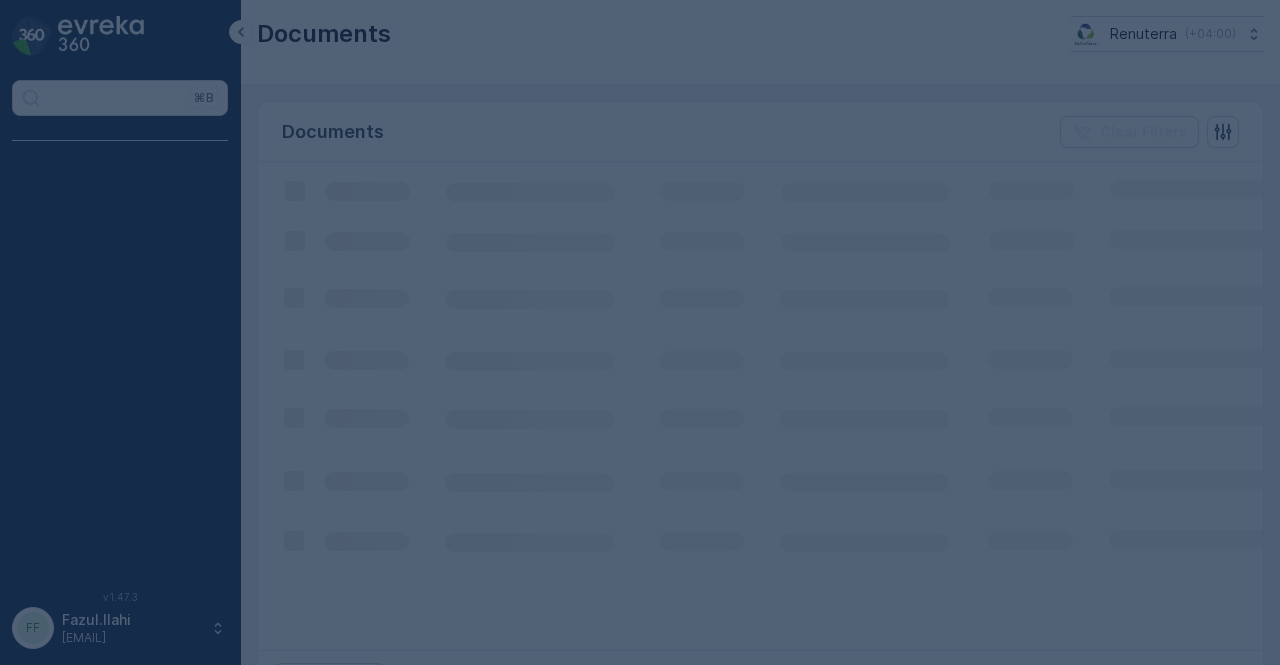 scroll, scrollTop: 0, scrollLeft: 0, axis: both 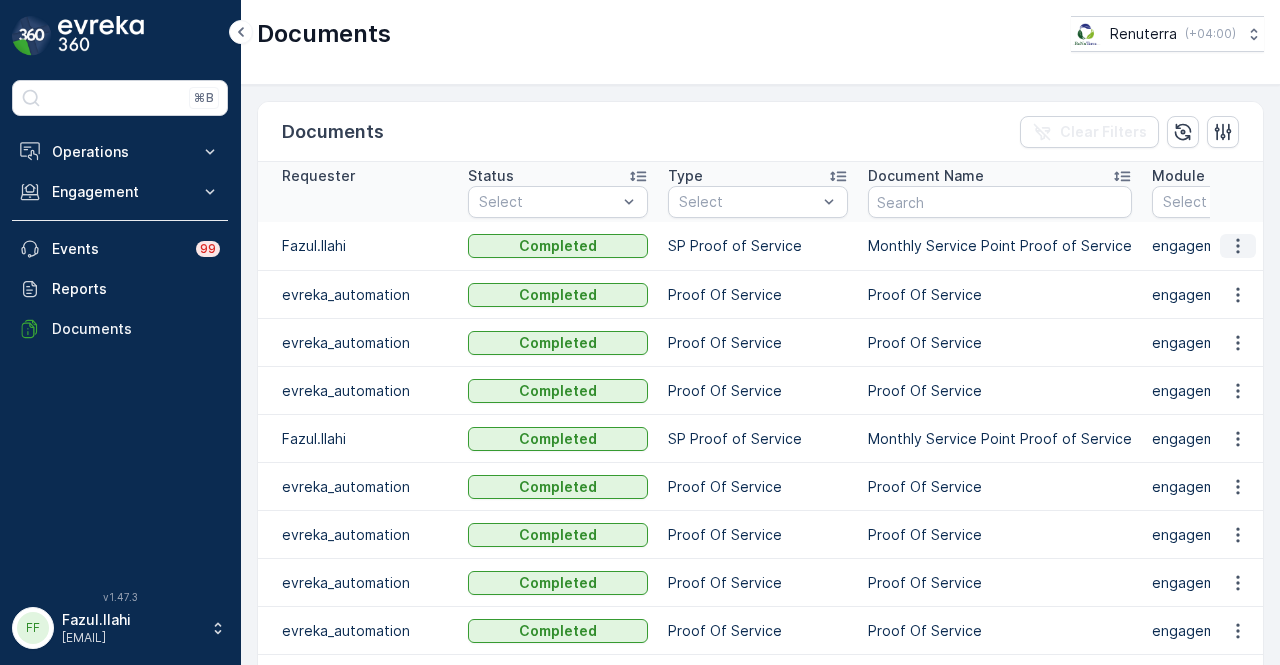 click 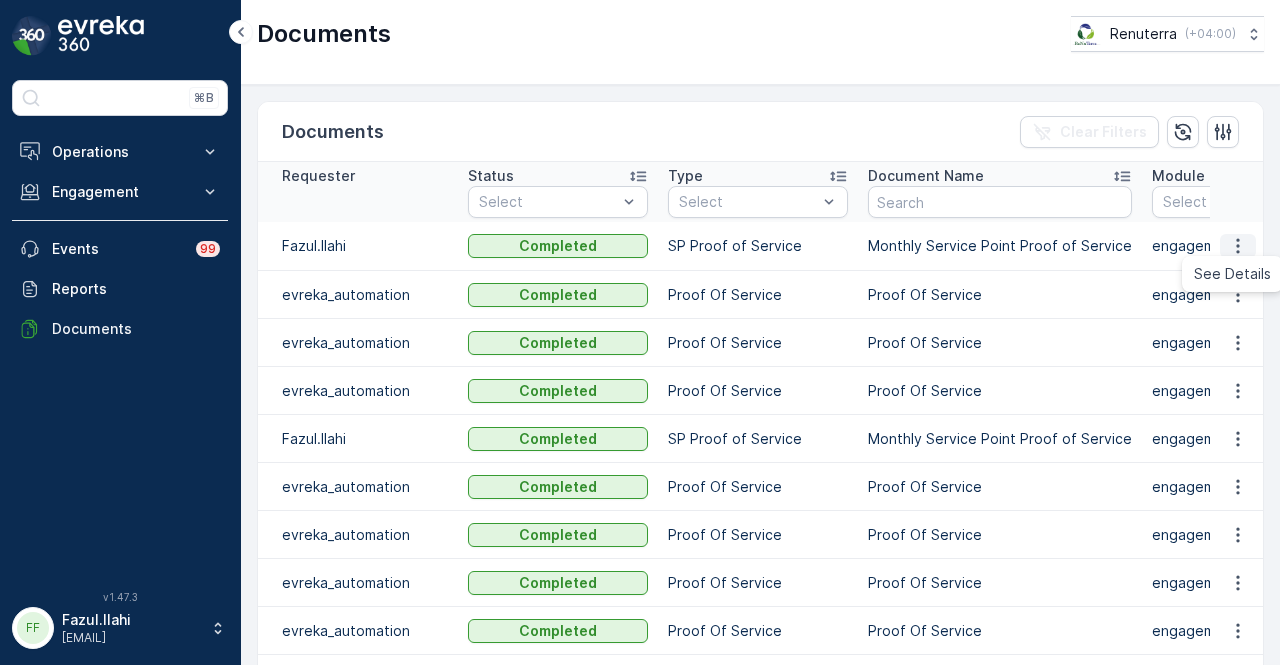 click on "See Details" at bounding box center (1232, 274) 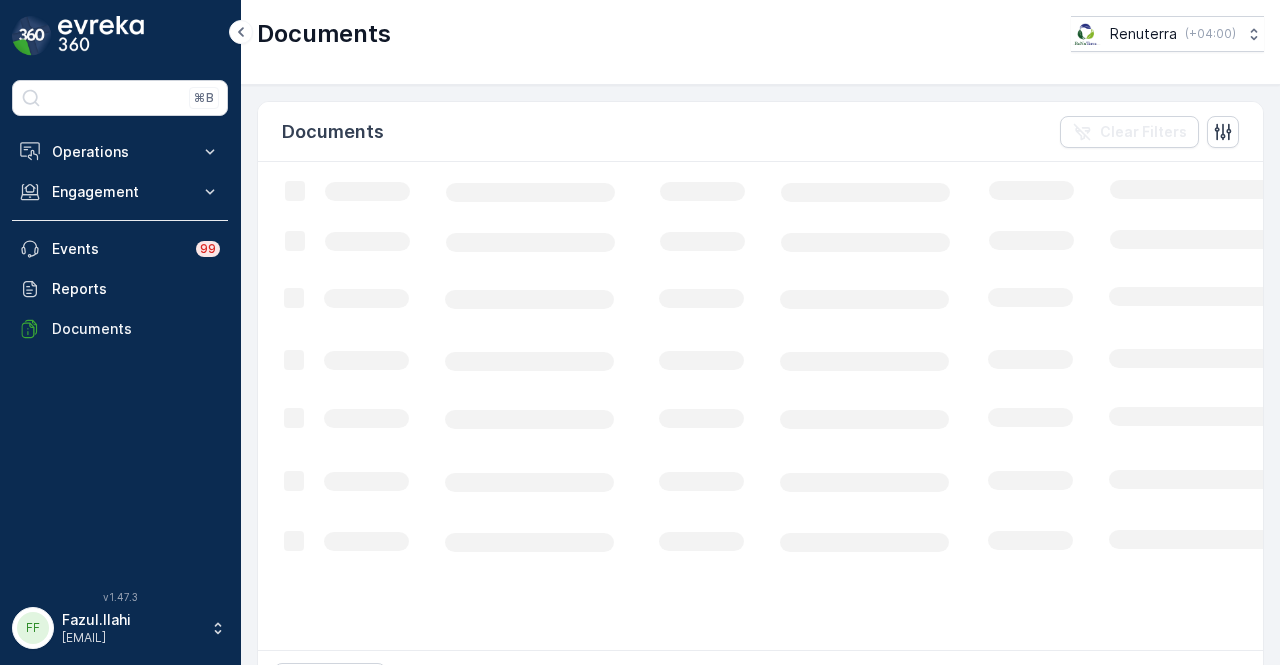 scroll, scrollTop: 0, scrollLeft: 0, axis: both 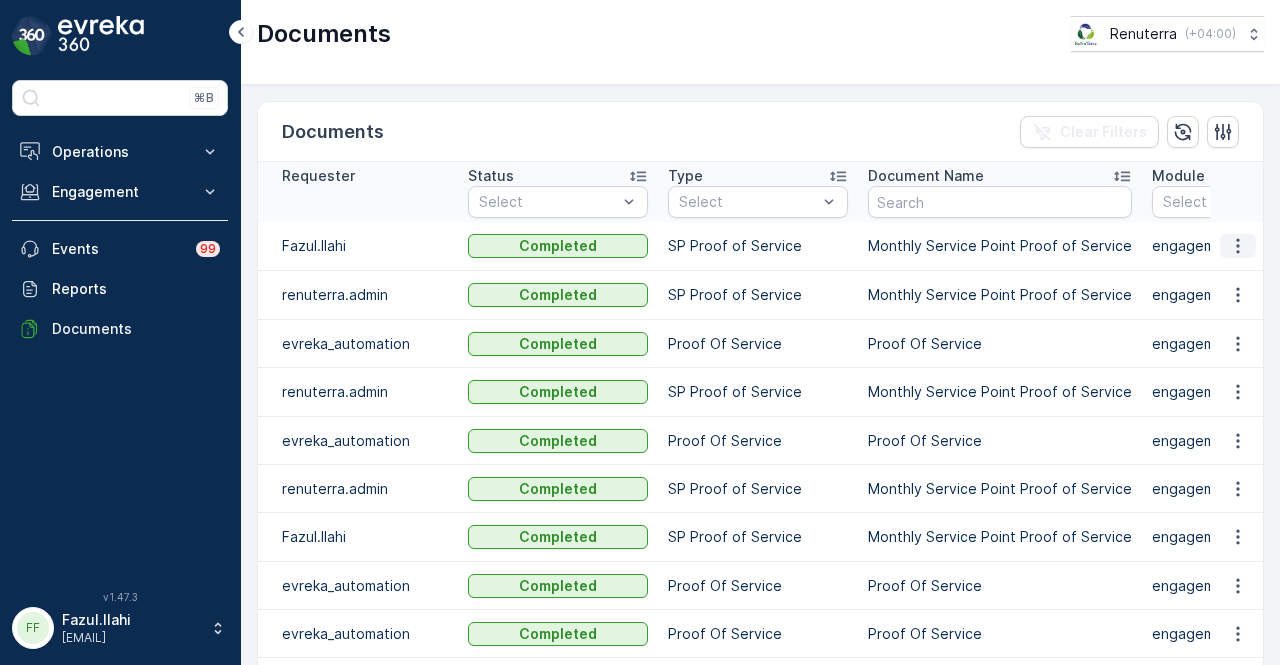 click 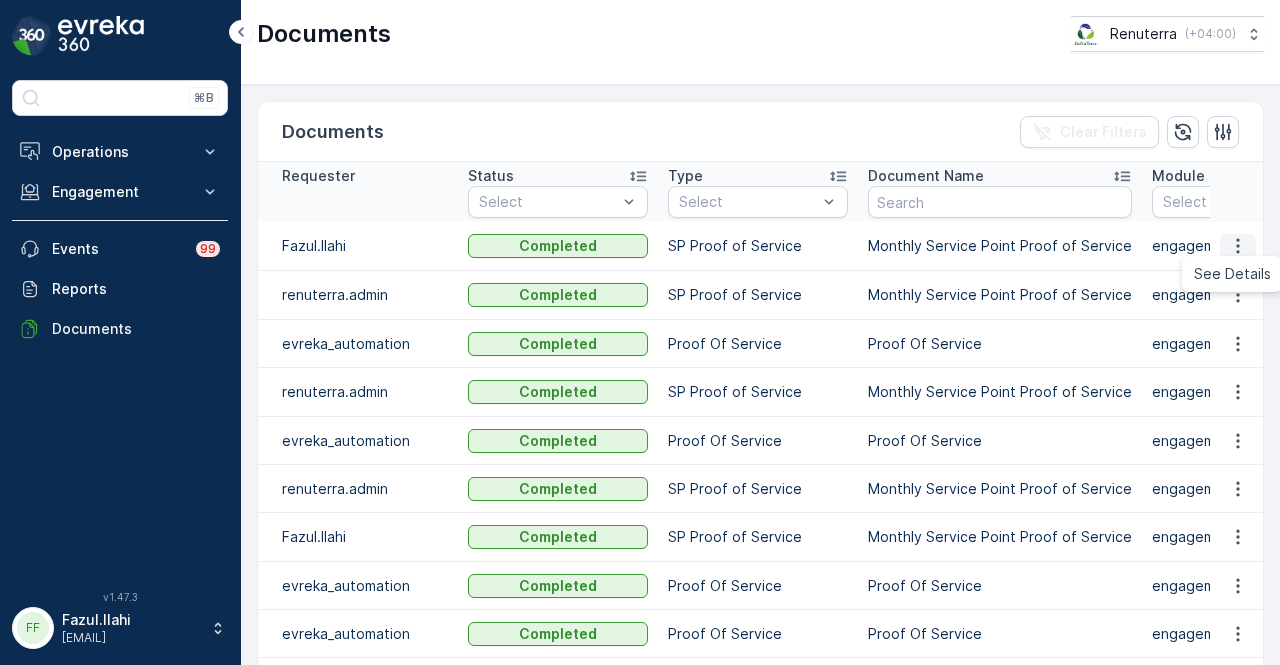click on "See Details" at bounding box center [1232, 274] 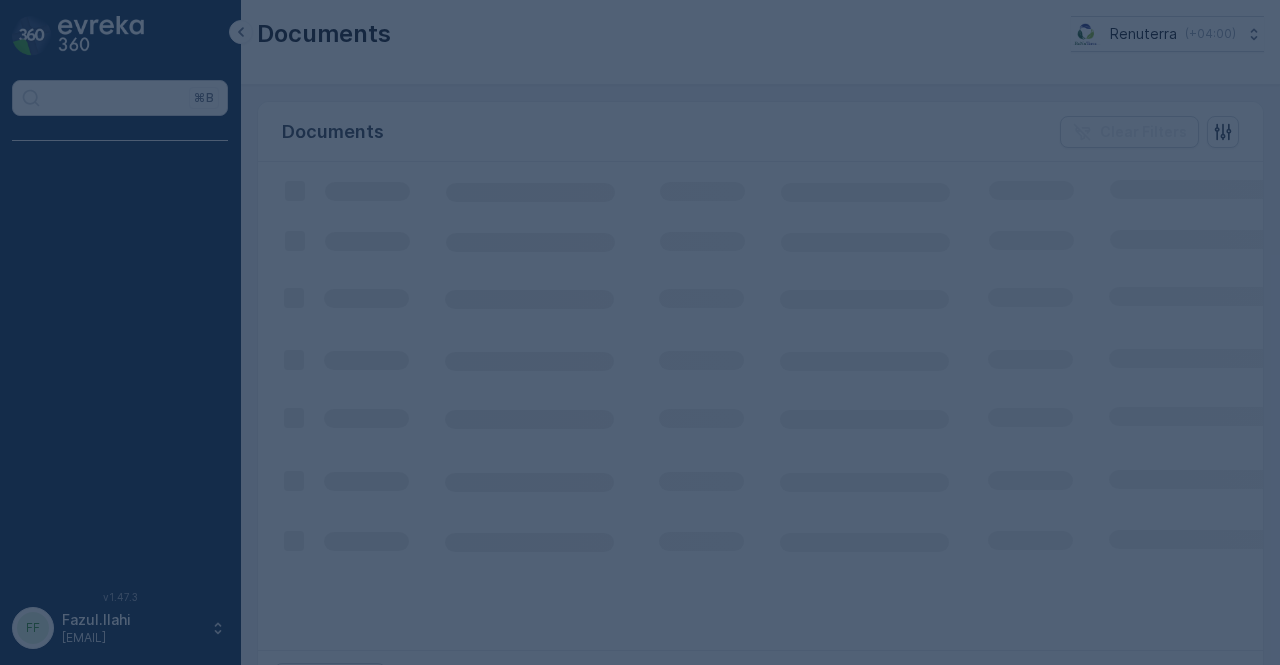 scroll, scrollTop: 0, scrollLeft: 0, axis: both 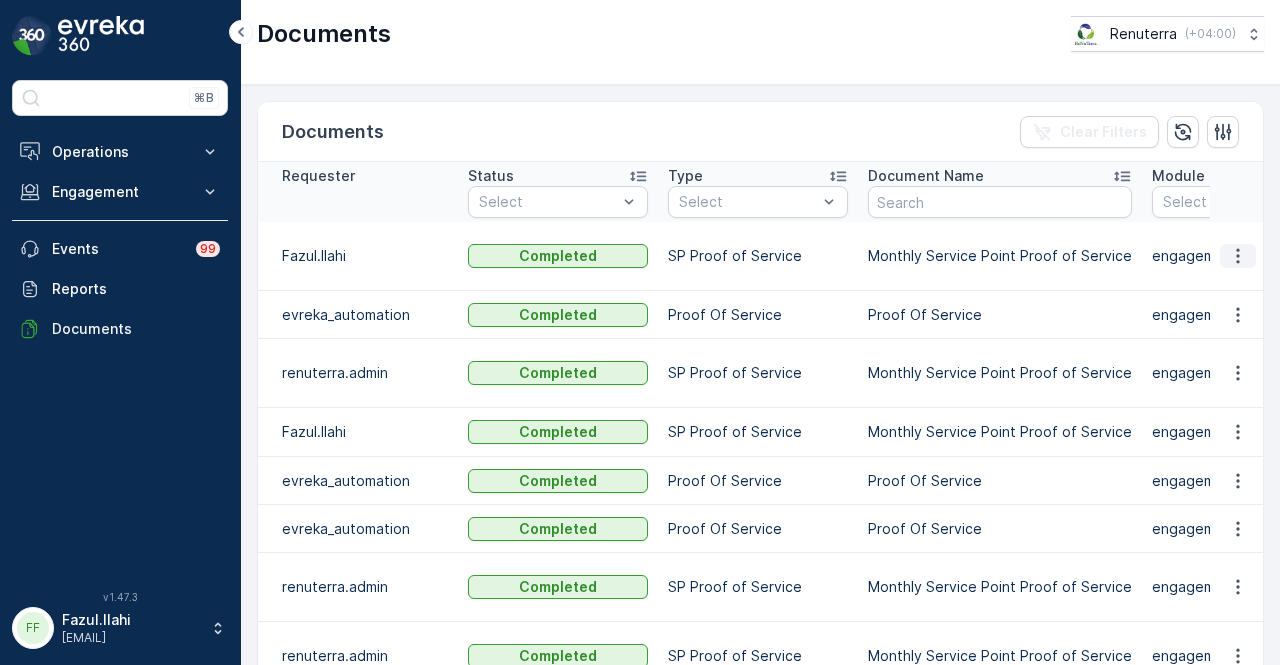 click 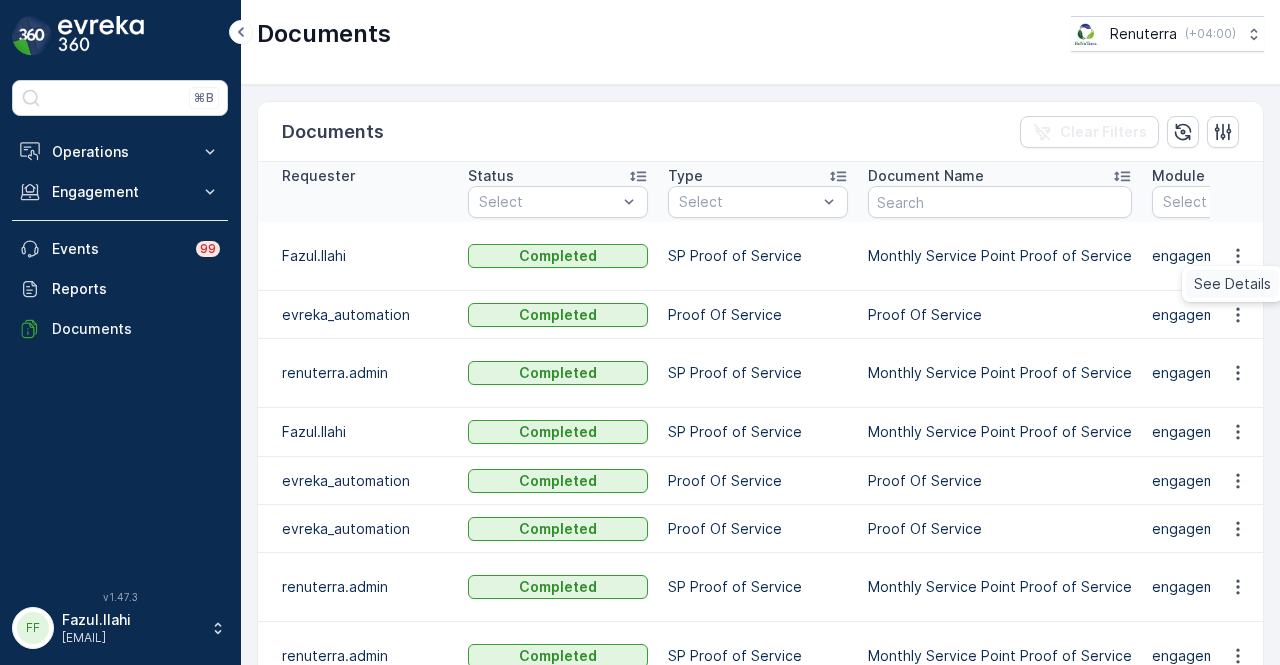 click on "See Details" at bounding box center (1232, 284) 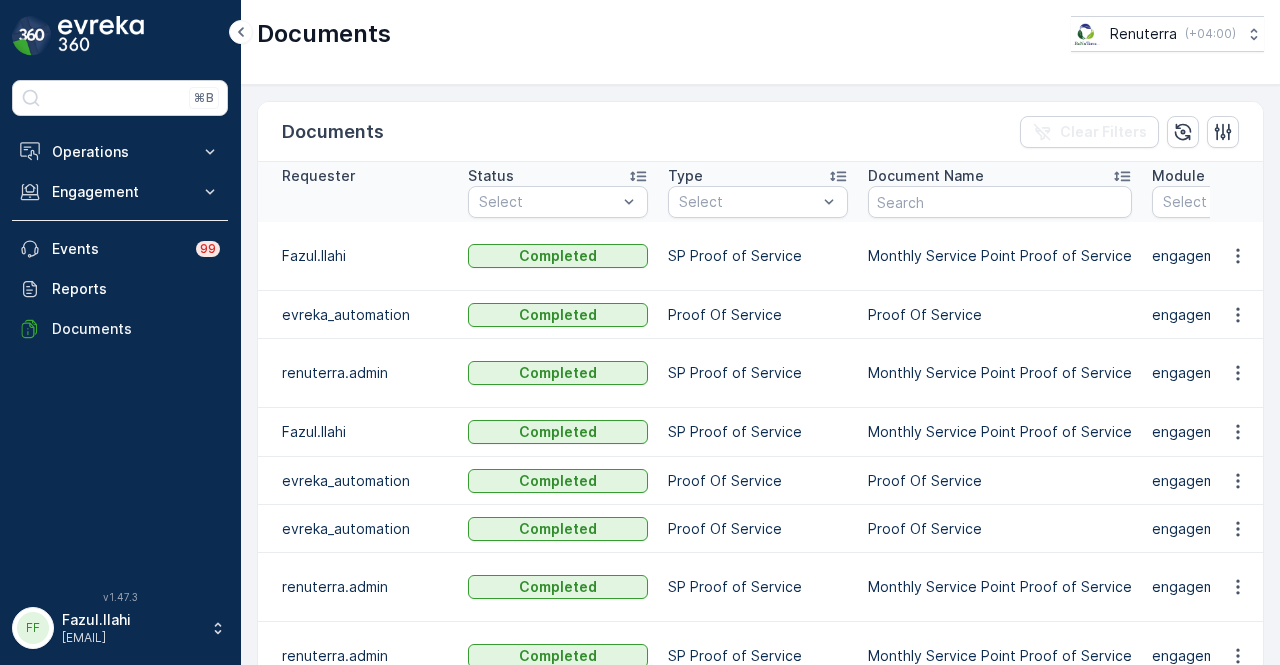 click on "Documents Clear Filters Requester Status Select Type Select Document Name Module Select Source Select Object Requested At - Fazul.Ilahi Completed SP Proof of Service Monthly Service Point Proof of Service engagement ServicePoint SHEHAR SIALKOT RESTAURANT AND SWEETS / Satwa 06.08.2025 10:00 evreka_automation Completed Proof Of Service Proof Of Service engagement Order Order #83514 06.08.2025 09:59 renuterra.admin Completed SP Proof of Service Monthly Service Point Proof of Service engagement ServicePoint Dutch Foundation & Concrete Processing Co. LLC 06.08.2025 09:59 Fazul.Ilahi Completed SP Proof of Service Monthly Service Point Proof of Service engagement ServicePoint TOP TASTY CAFETERIA & RESTAURANTRA 06.08.2025 09:59 evreka_automation Completed Proof Of Service Proof Of Service engagement Order Order #83513 06.08.2025 09:58 evreka_automation Completed Proof Of Service Proof Of Service engagement Order Order #83512 06.08.2025 09:58 renuterra.admin Completed SP Proof of Service engagement ServicePoint Order" at bounding box center (760, 375) 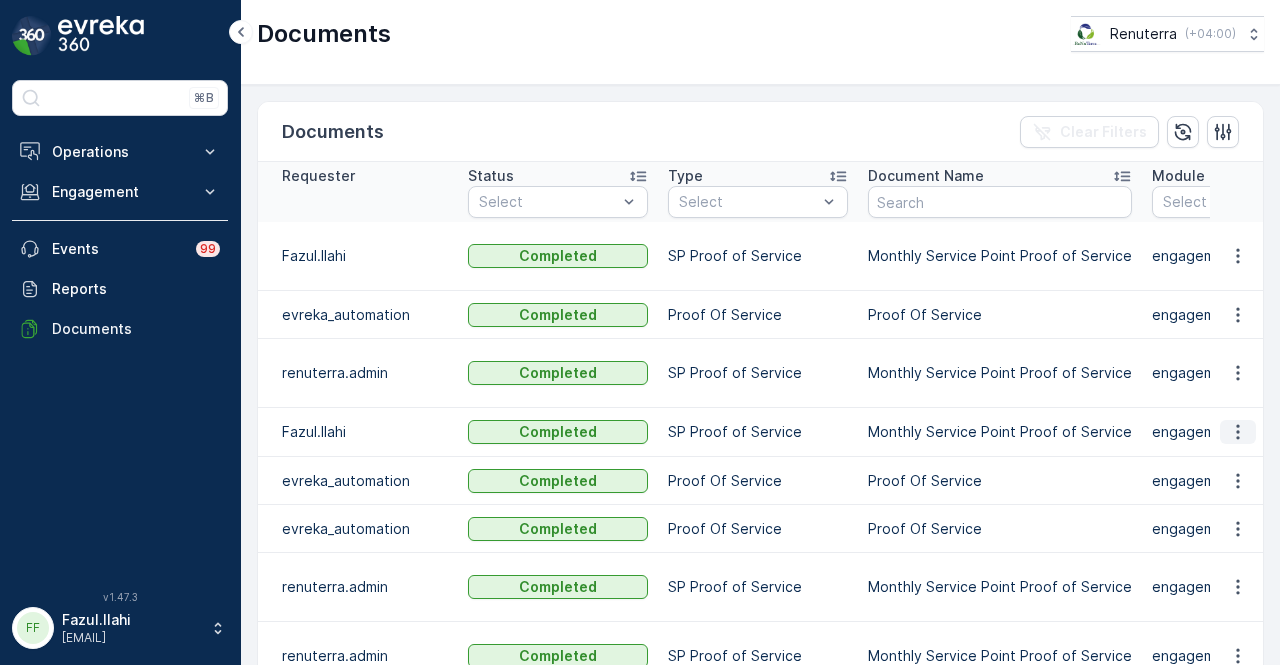 click 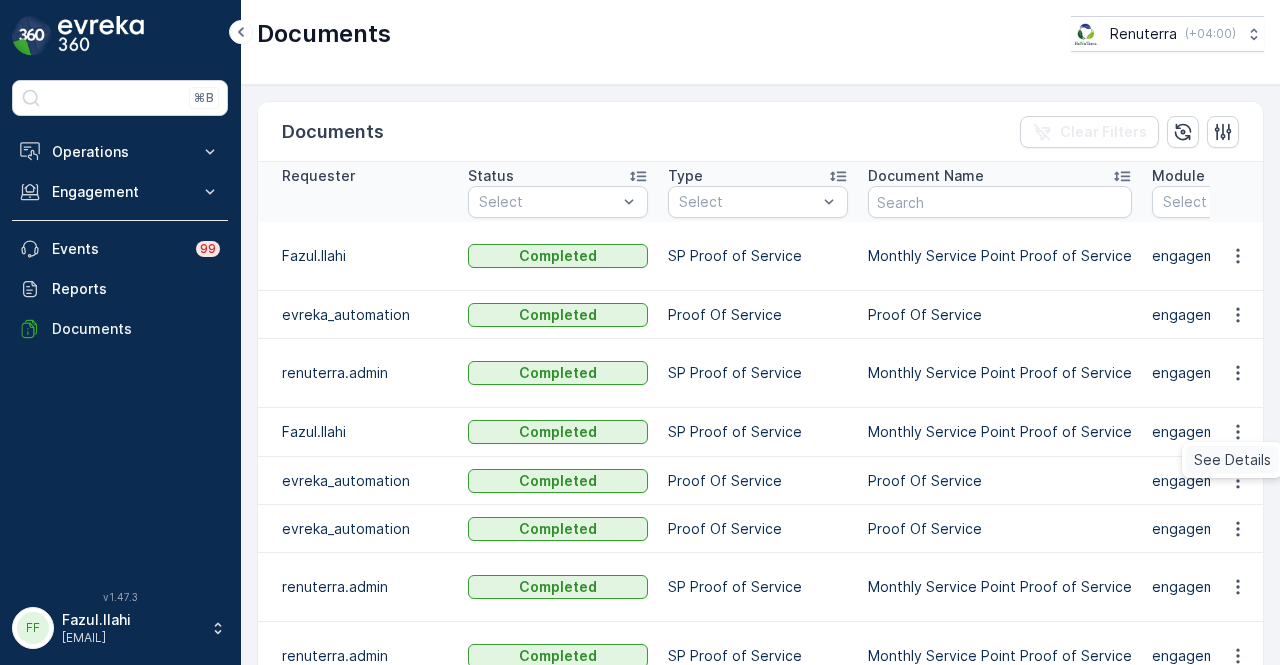 click on "See Details" at bounding box center [1232, 460] 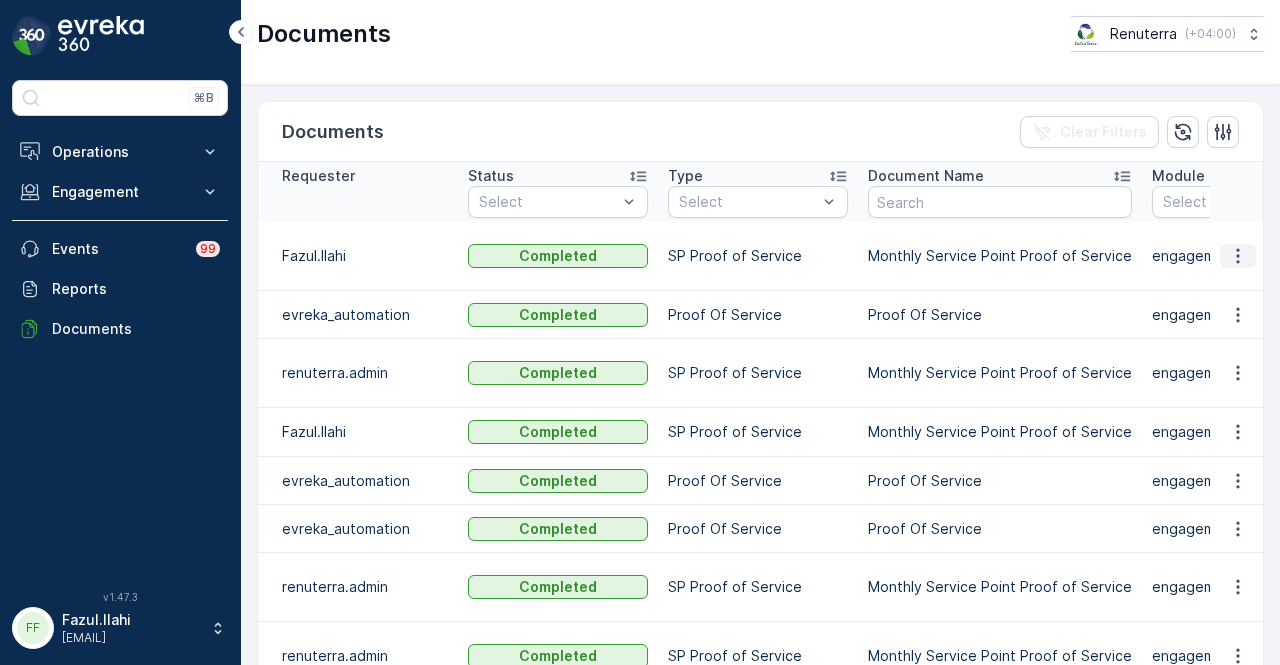 click 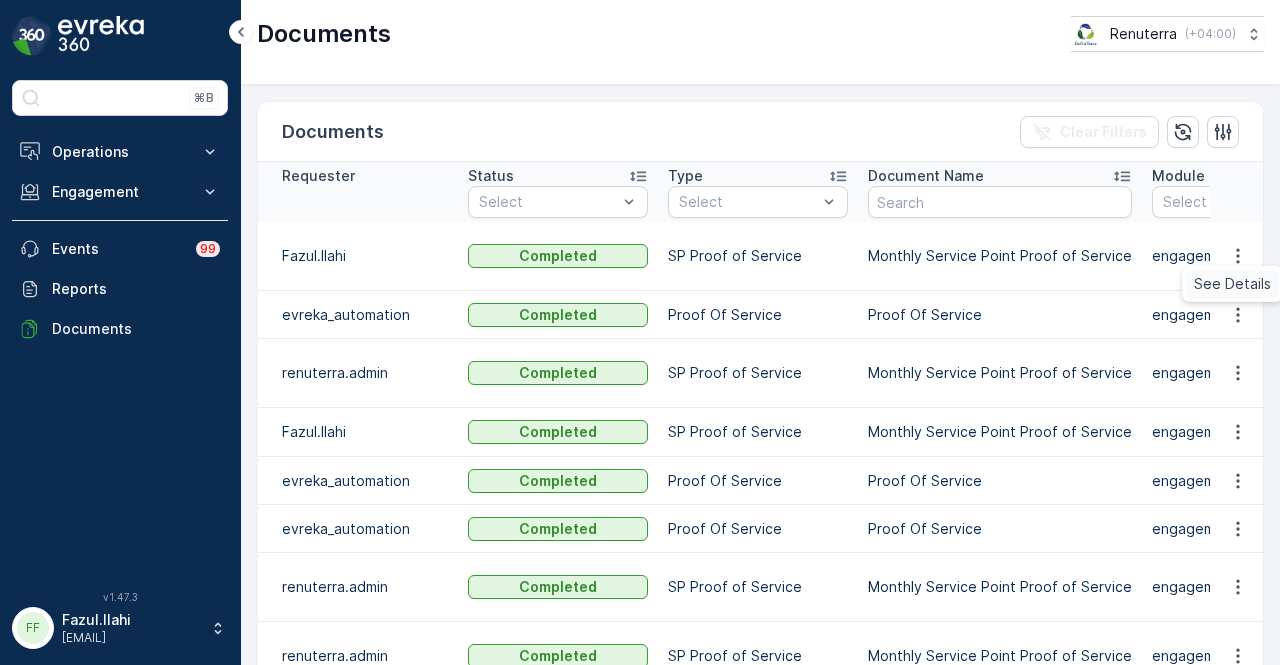 click on "See Details" at bounding box center (1232, 284) 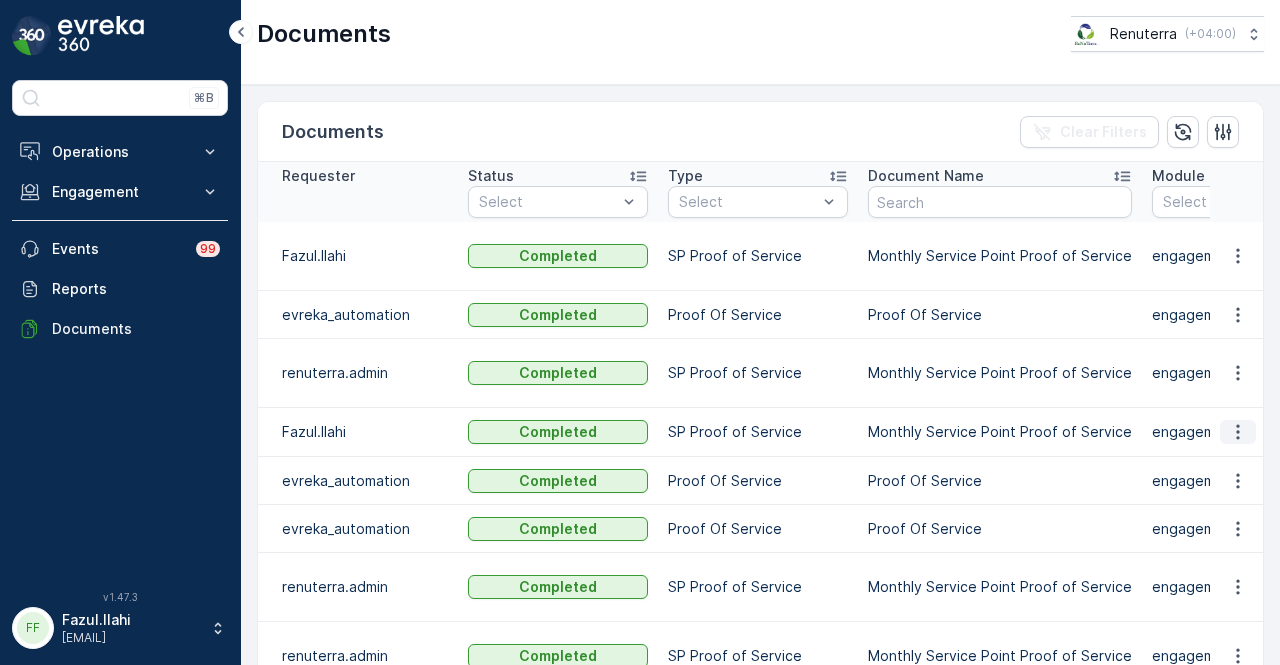 click at bounding box center (1238, 432) 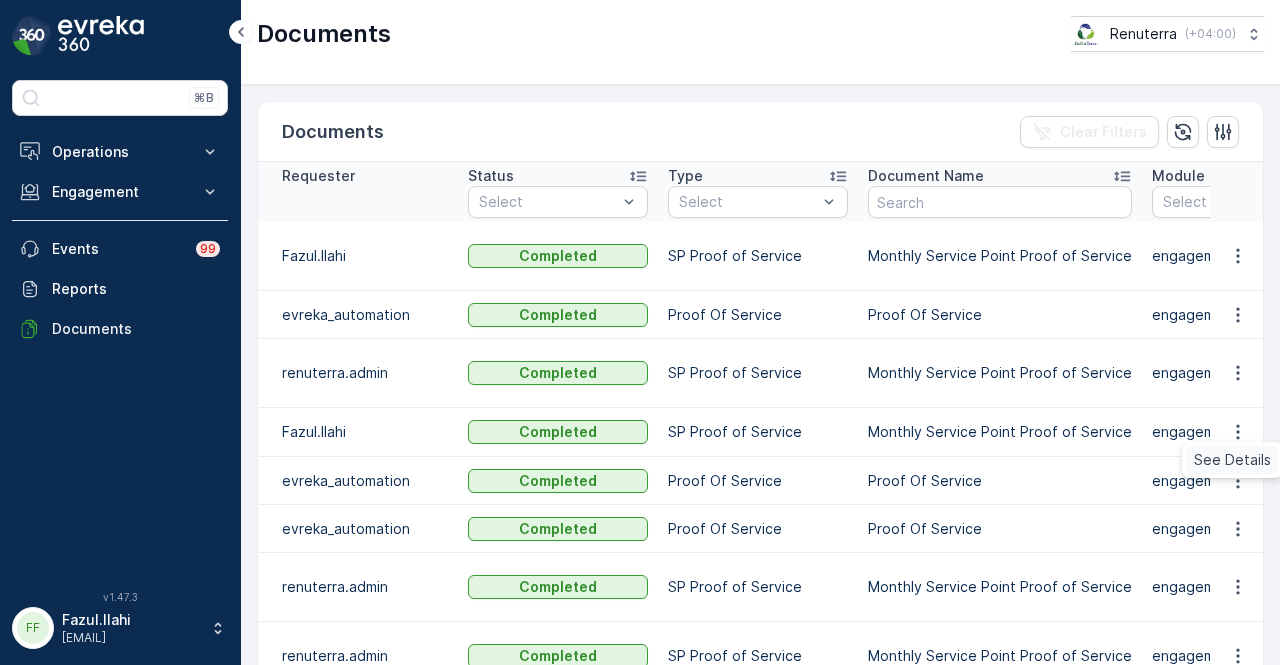 click on "See Details" at bounding box center (1232, 460) 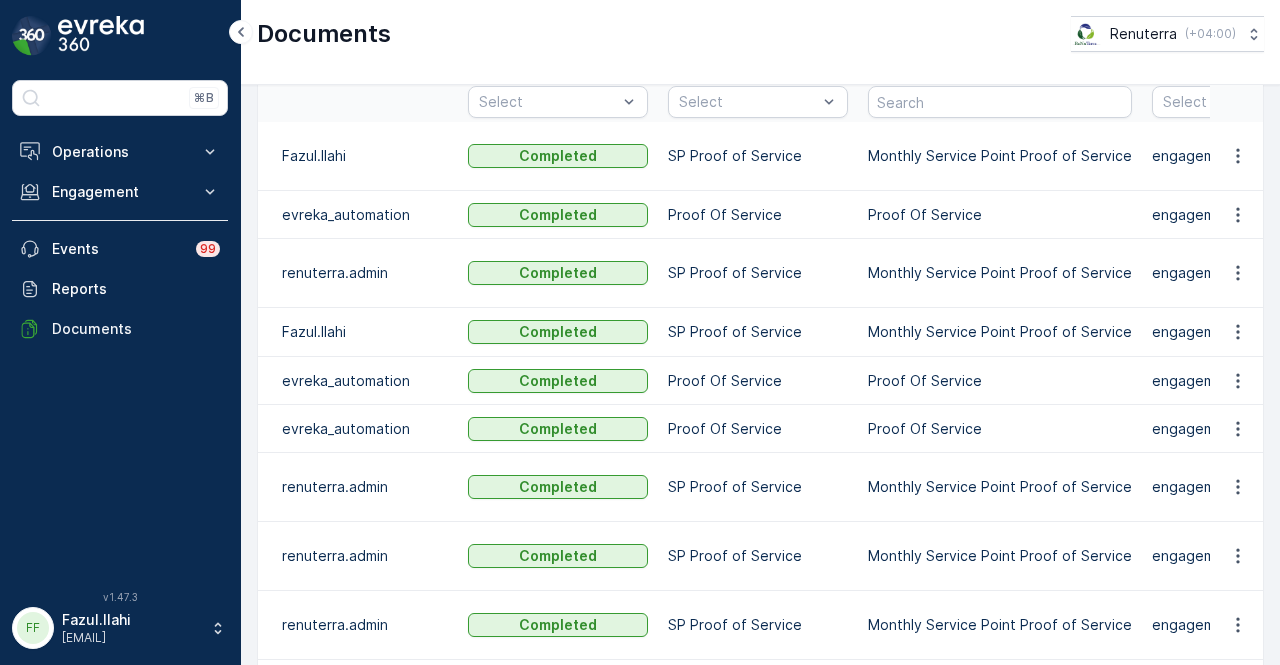 scroll, scrollTop: 0, scrollLeft: 0, axis: both 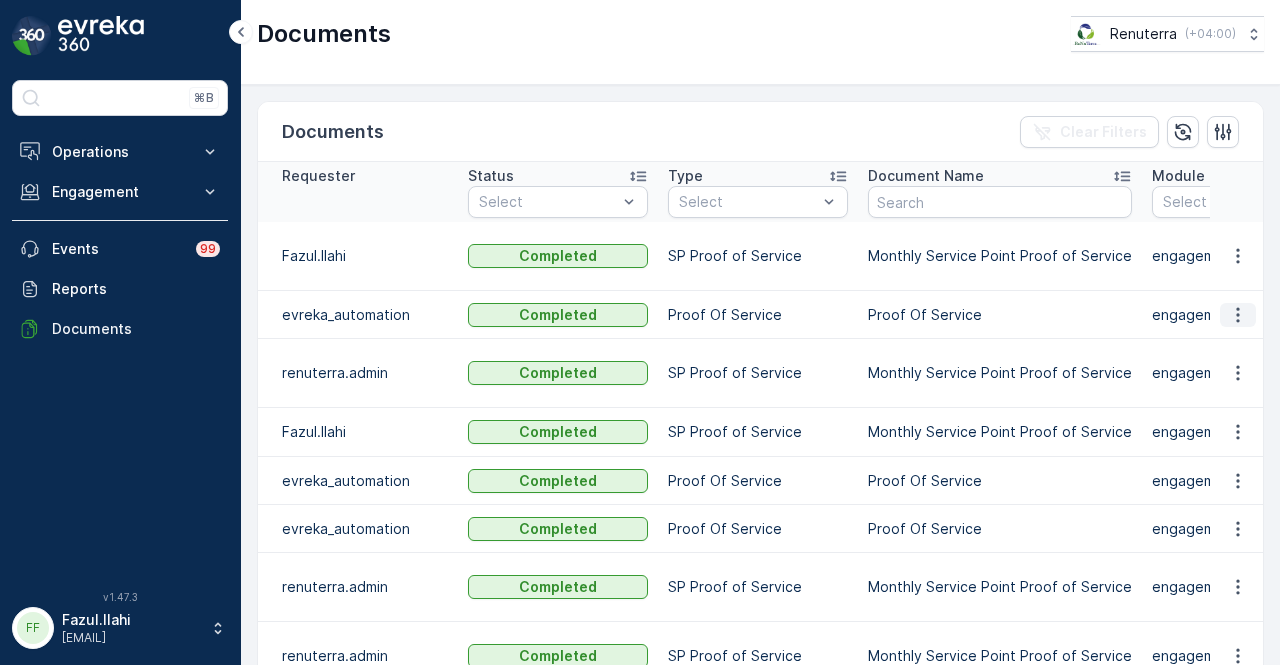 click 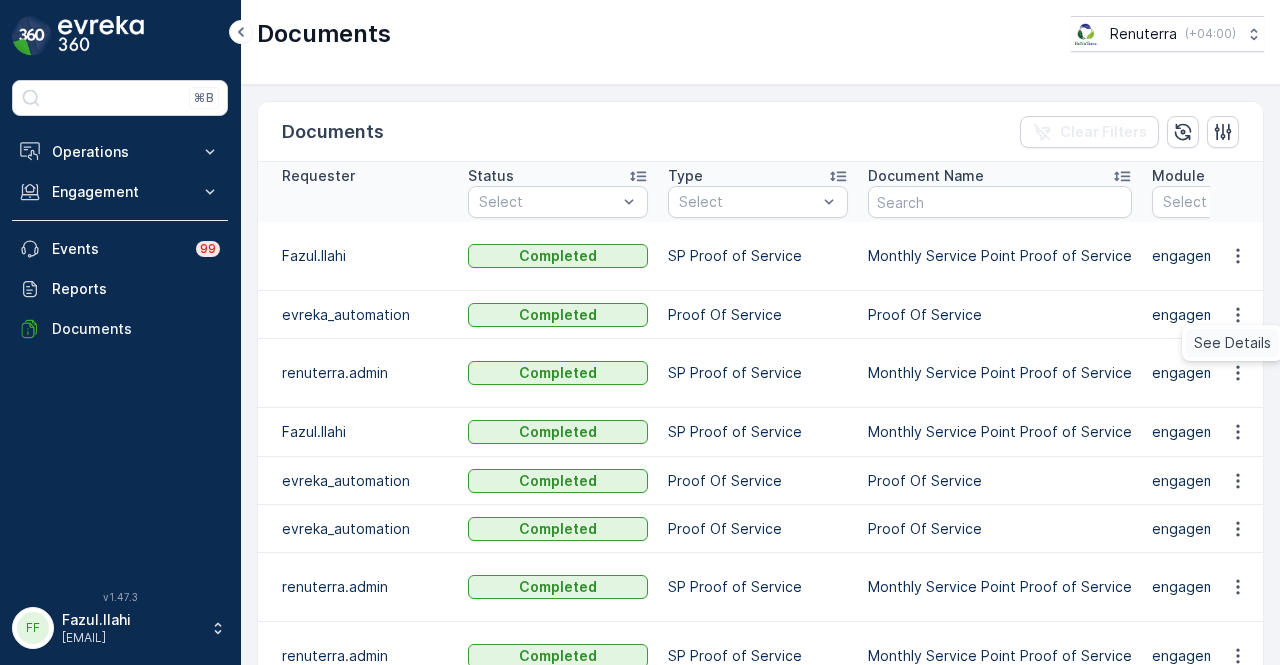 click on "See Details" at bounding box center [1232, 343] 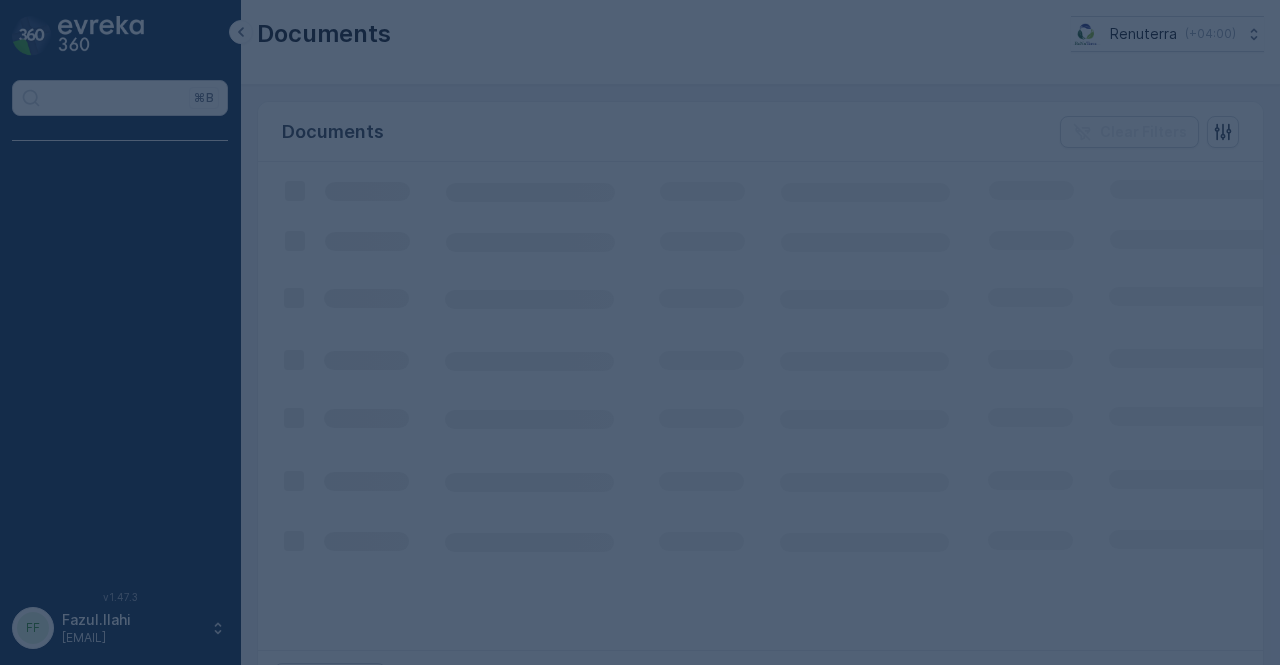 scroll, scrollTop: 0, scrollLeft: 0, axis: both 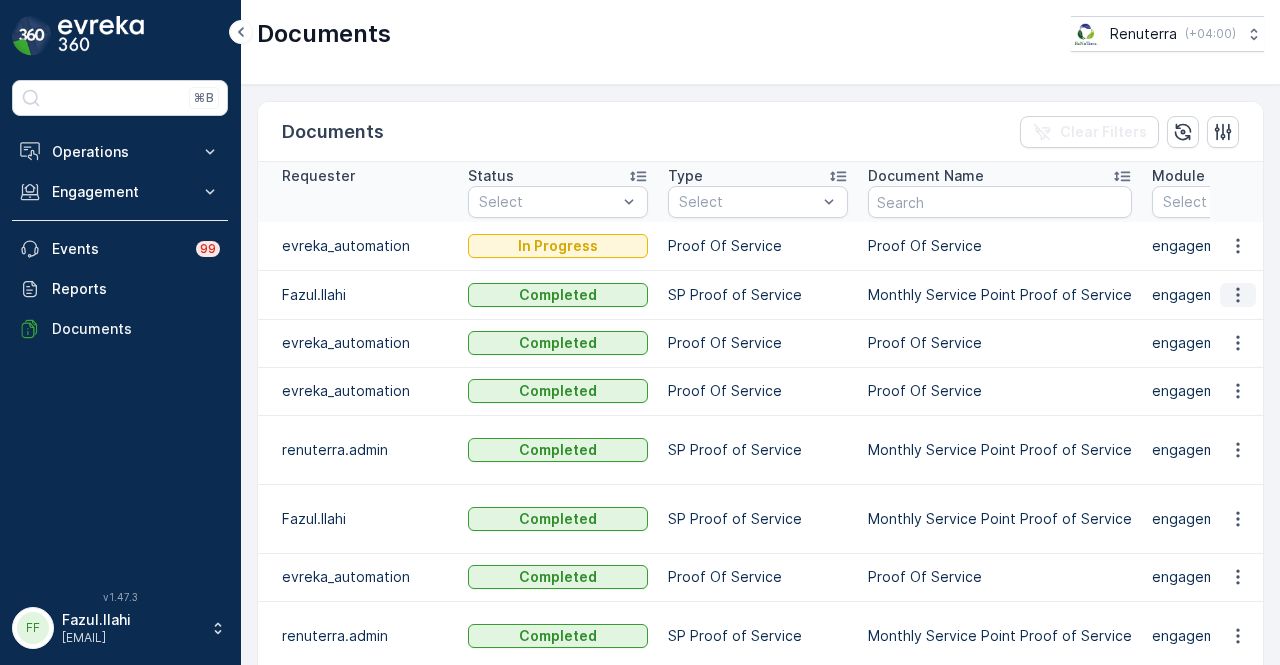 click 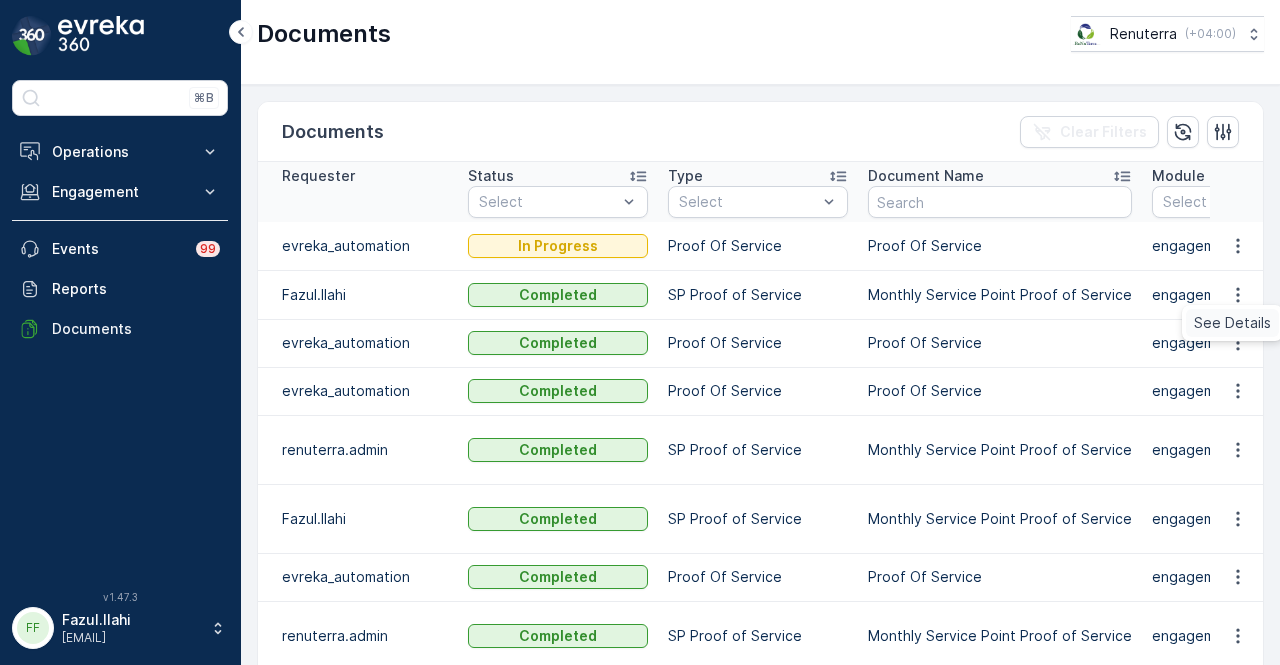 click on "See Details" at bounding box center [1232, 323] 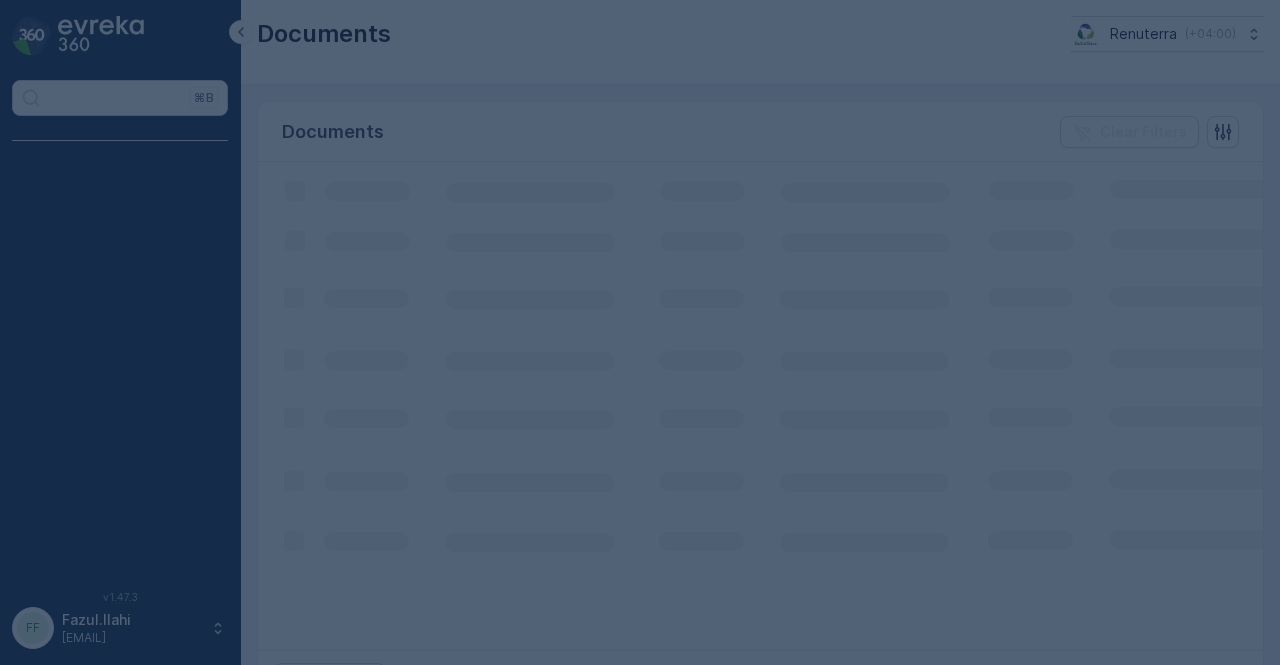 scroll, scrollTop: 0, scrollLeft: 0, axis: both 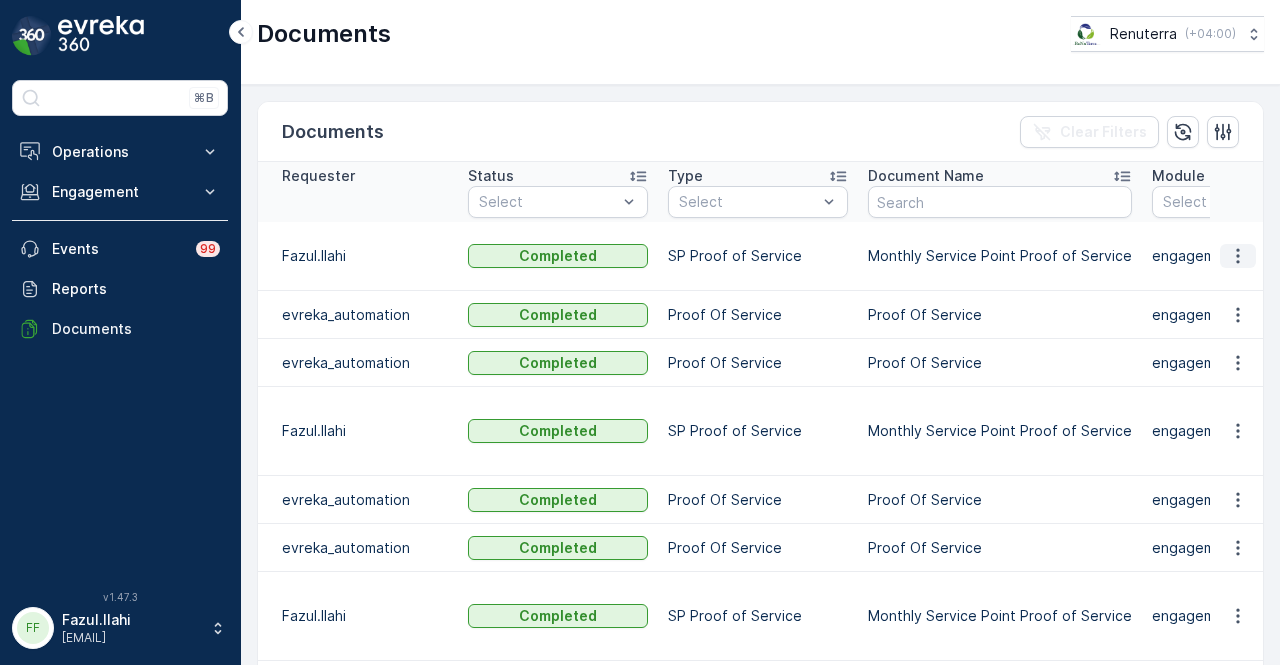 click 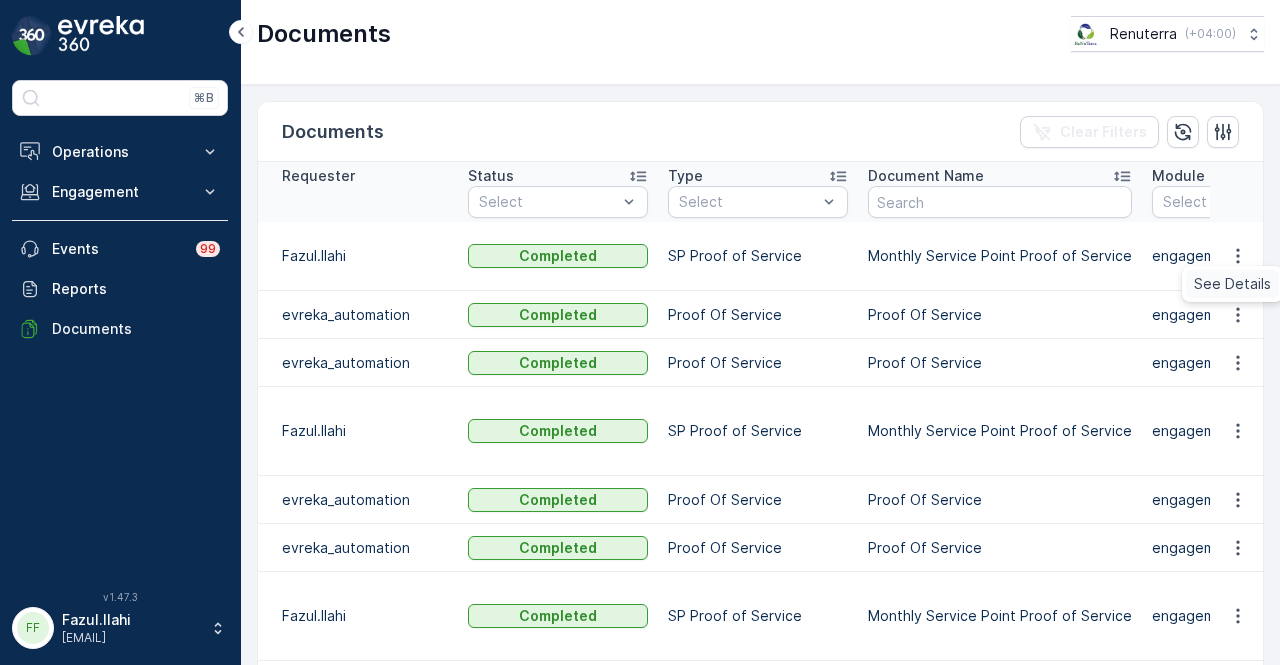 click on "See Details" at bounding box center [1232, 284] 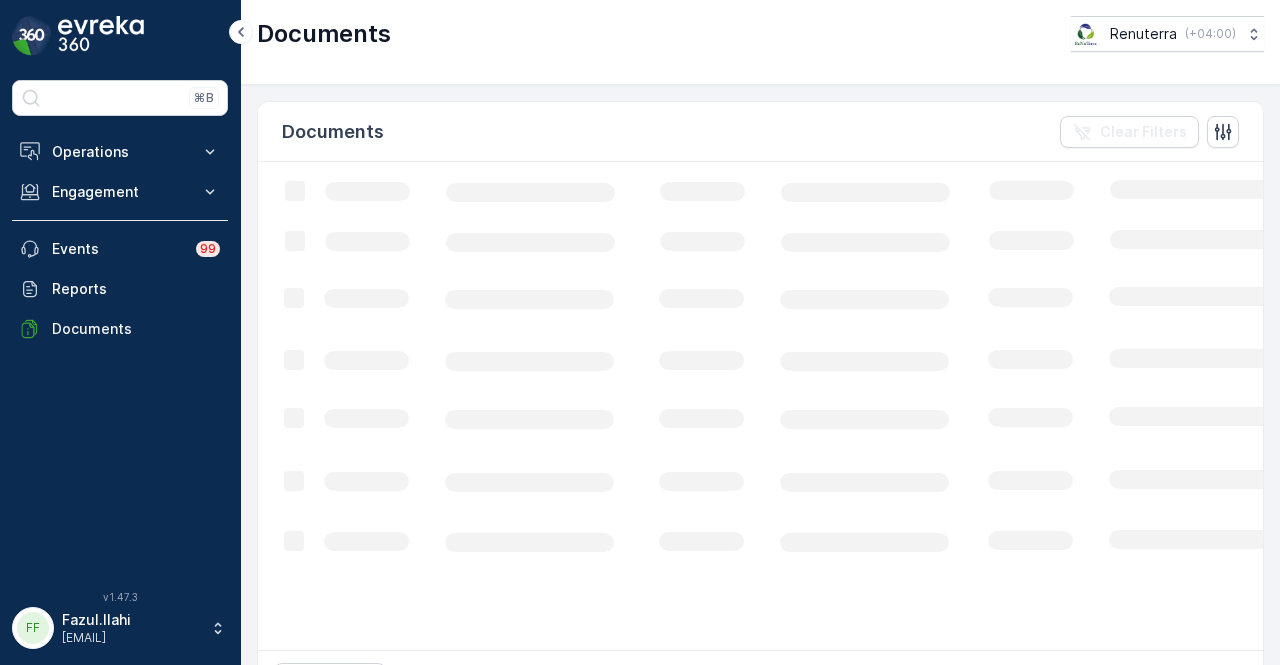 scroll, scrollTop: 0, scrollLeft: 0, axis: both 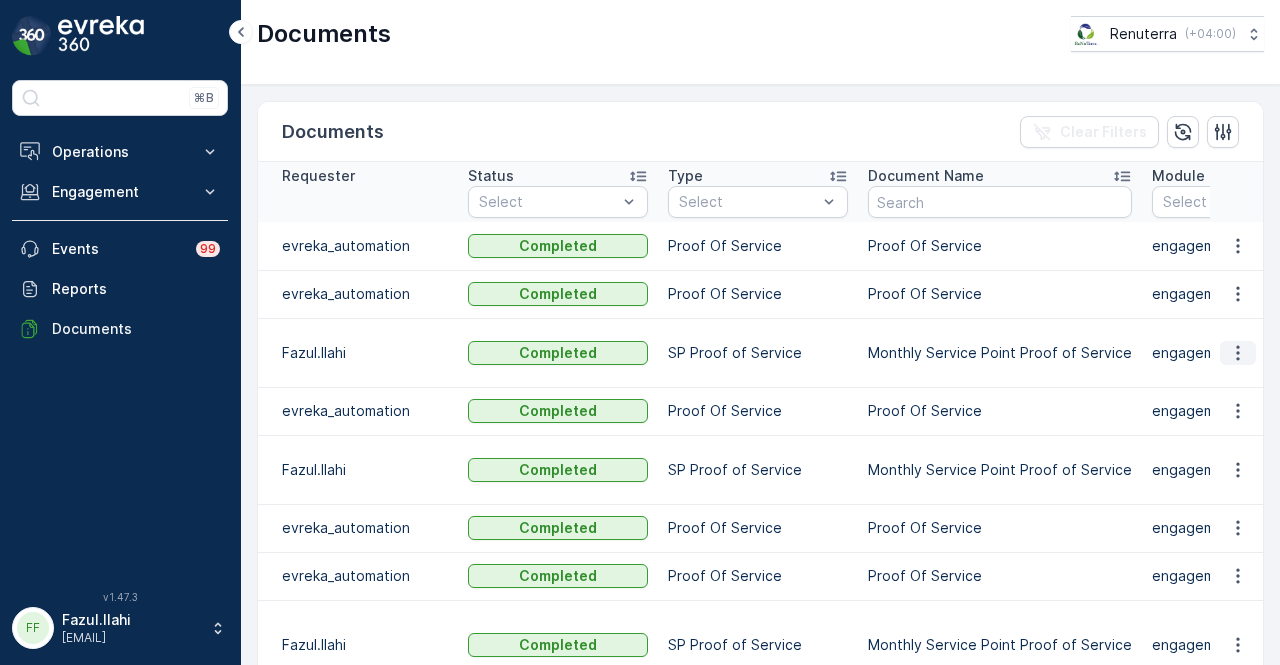 click 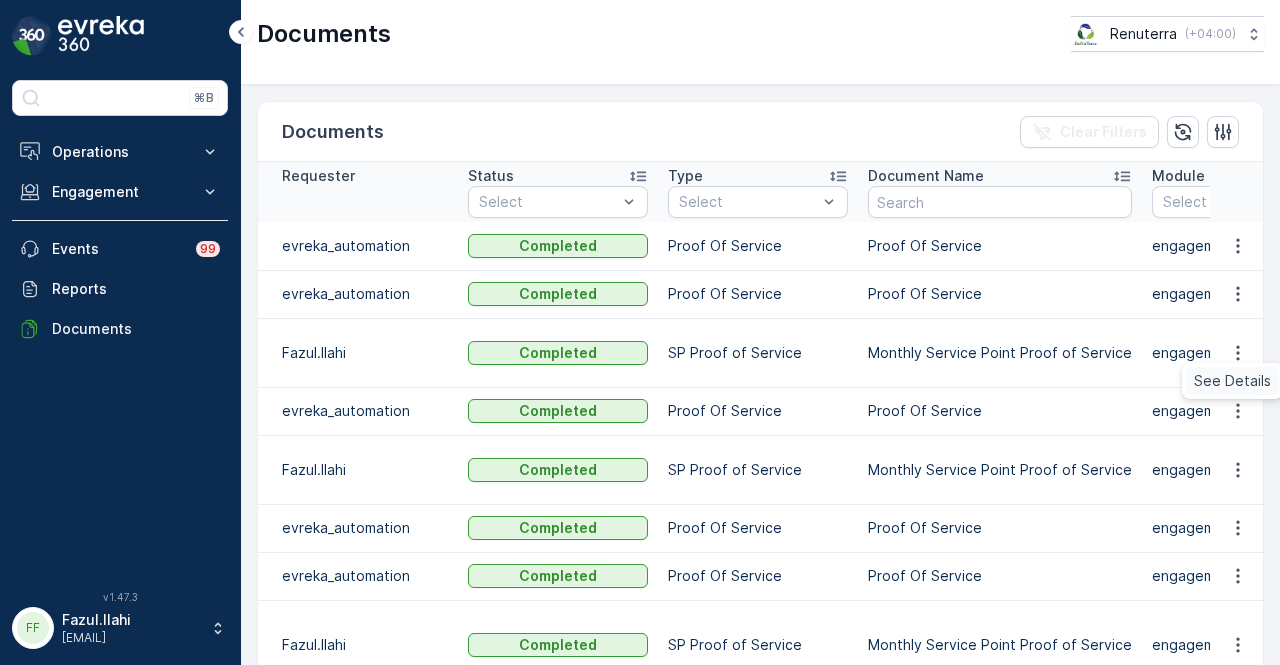 click on "See Details" at bounding box center [1232, 381] 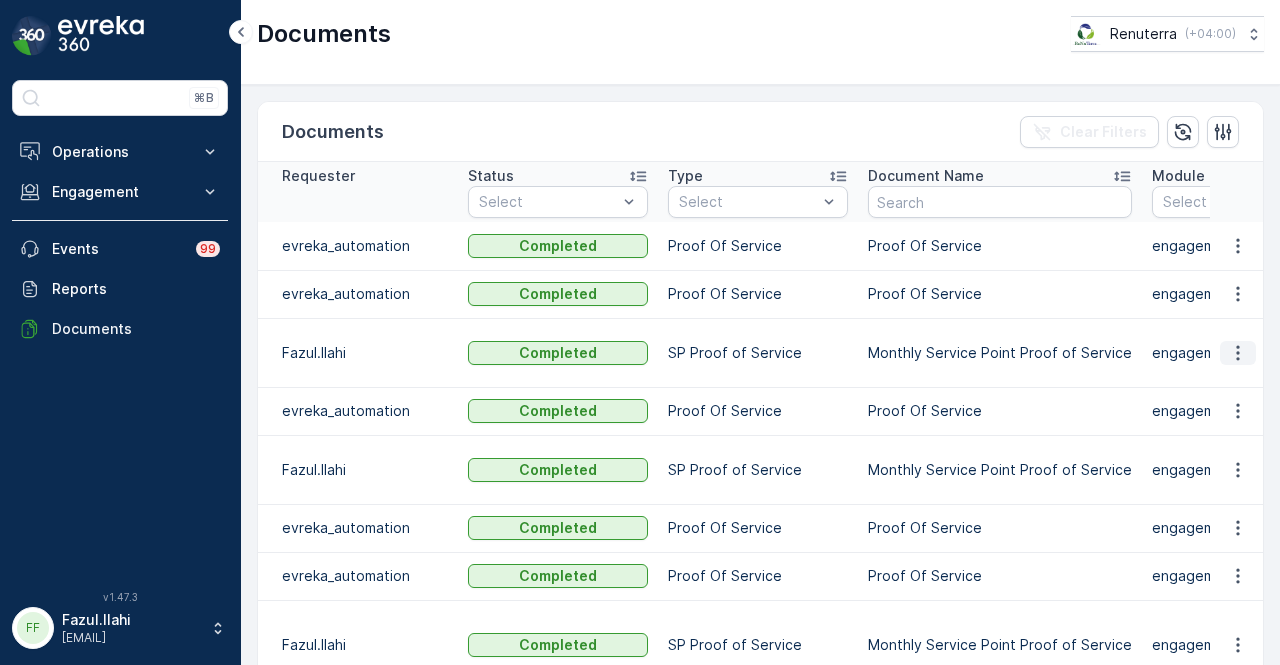 click 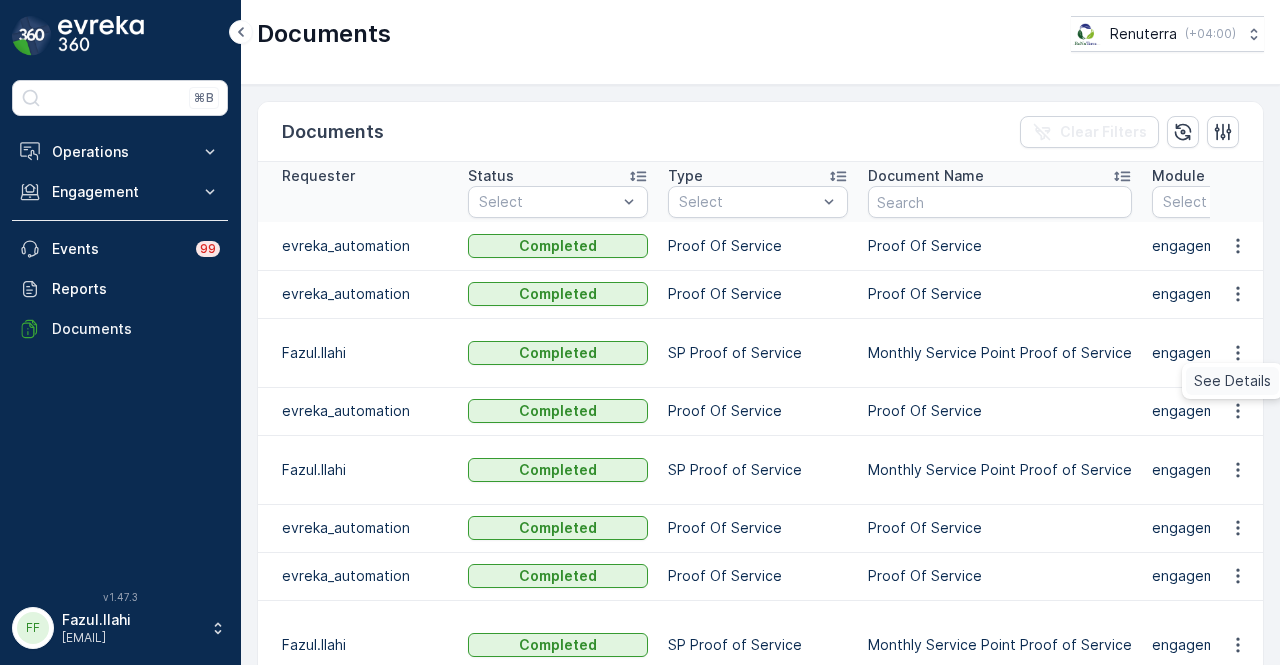 click on "See Details" at bounding box center (1232, 381) 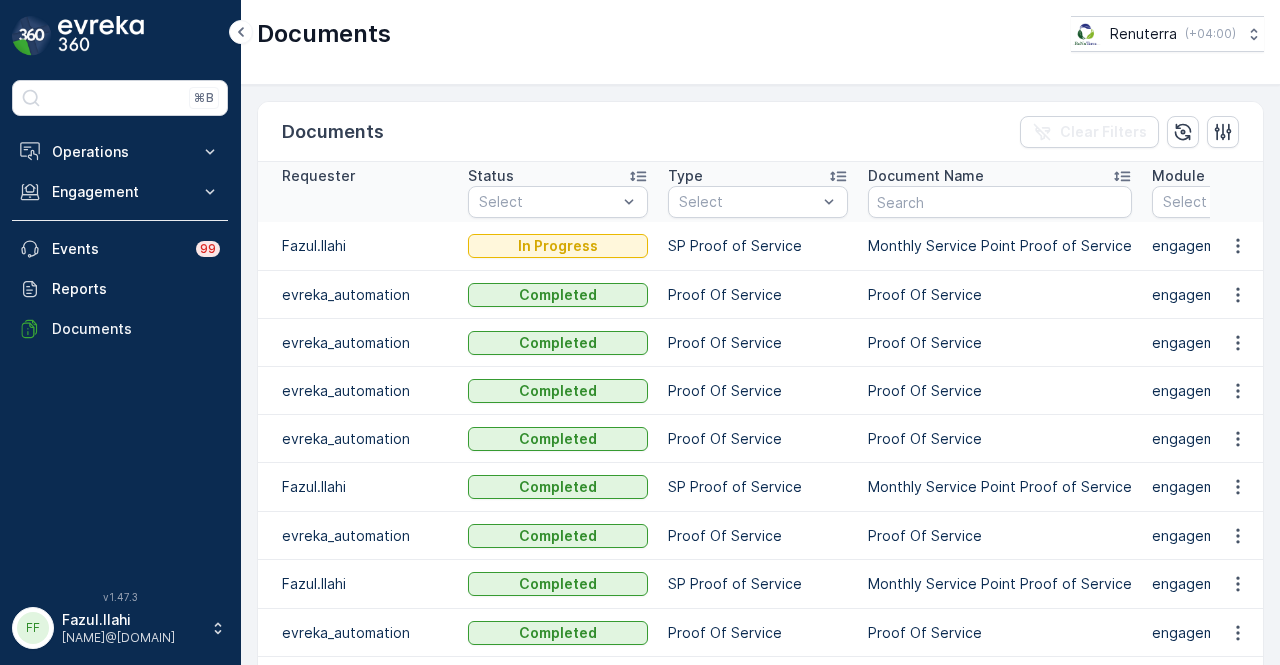 scroll, scrollTop: 0, scrollLeft: 0, axis: both 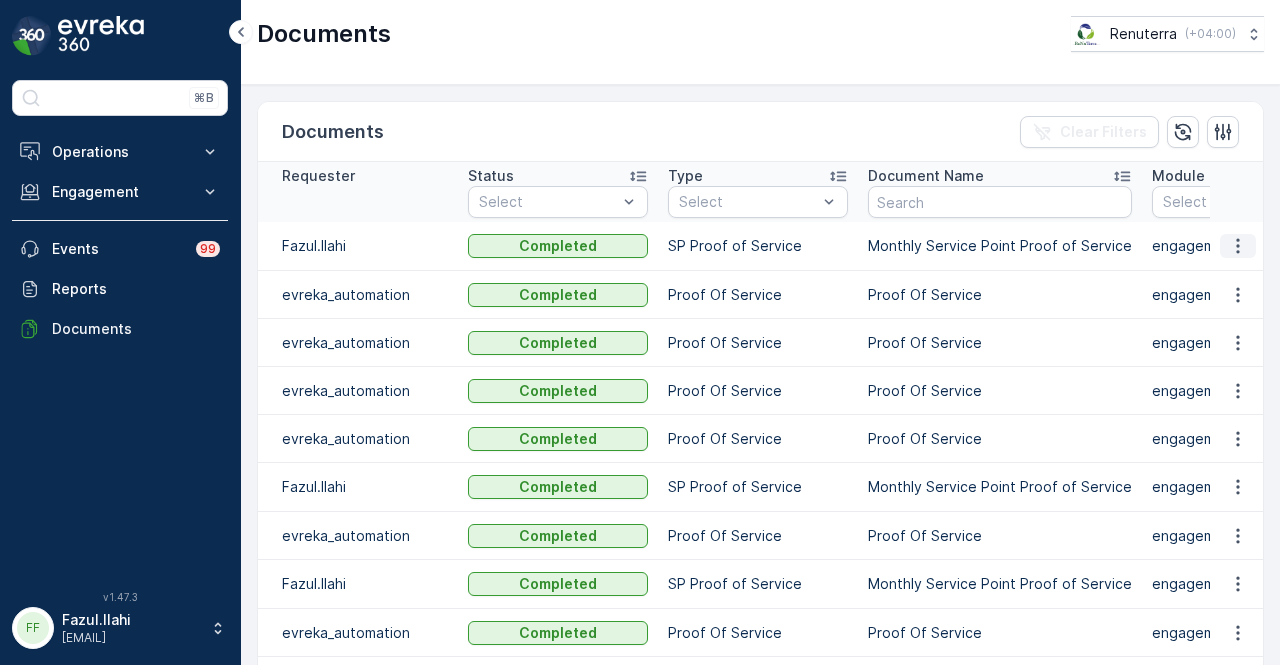 click 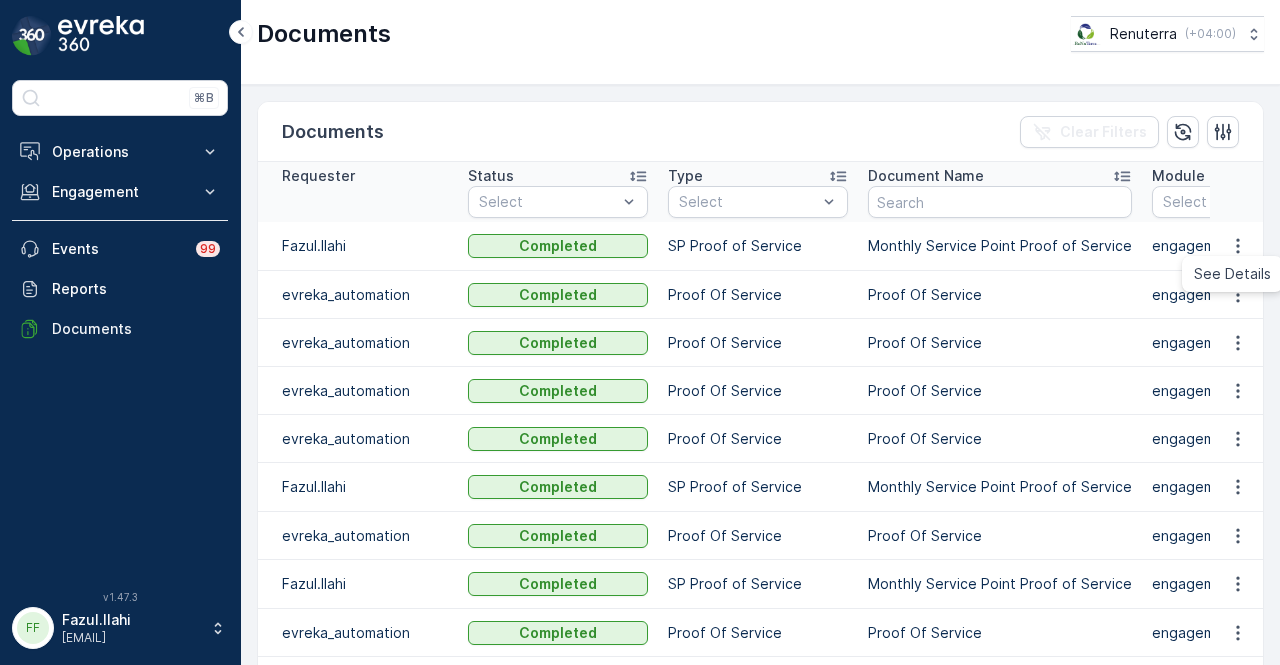 drag, startPoint x: 1226, startPoint y: 276, endPoint x: 1212, endPoint y: 261, distance: 20.518284 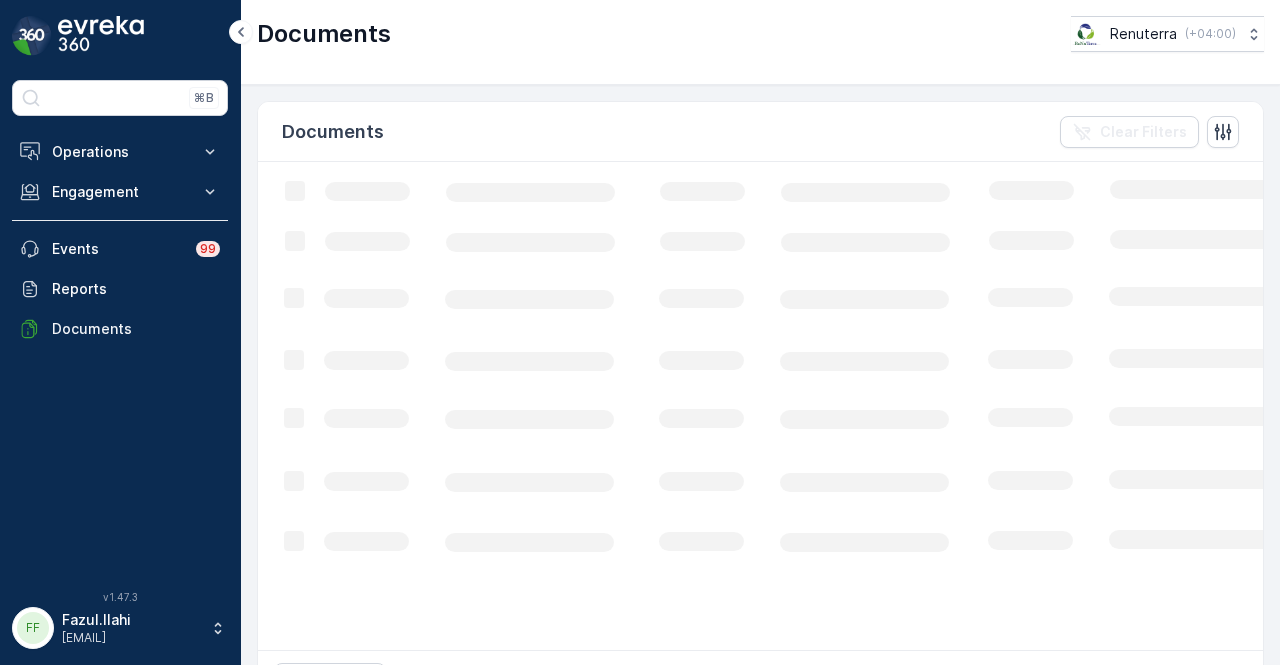 scroll, scrollTop: 0, scrollLeft: 0, axis: both 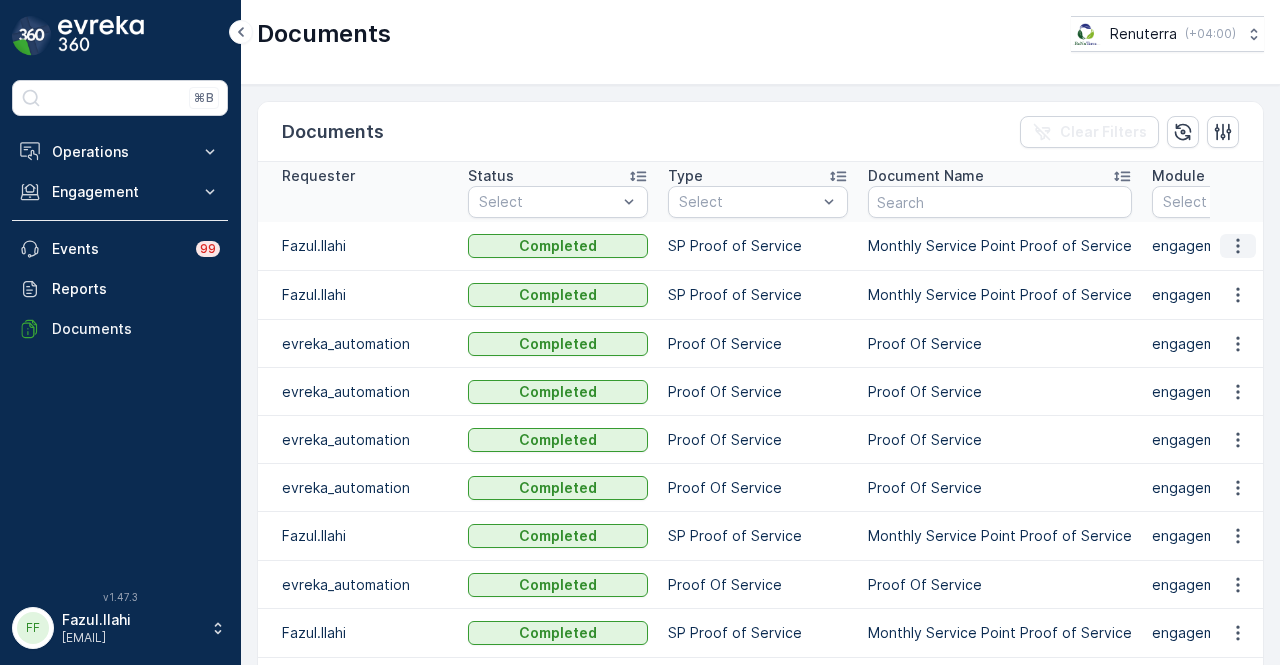 click at bounding box center [1238, 246] 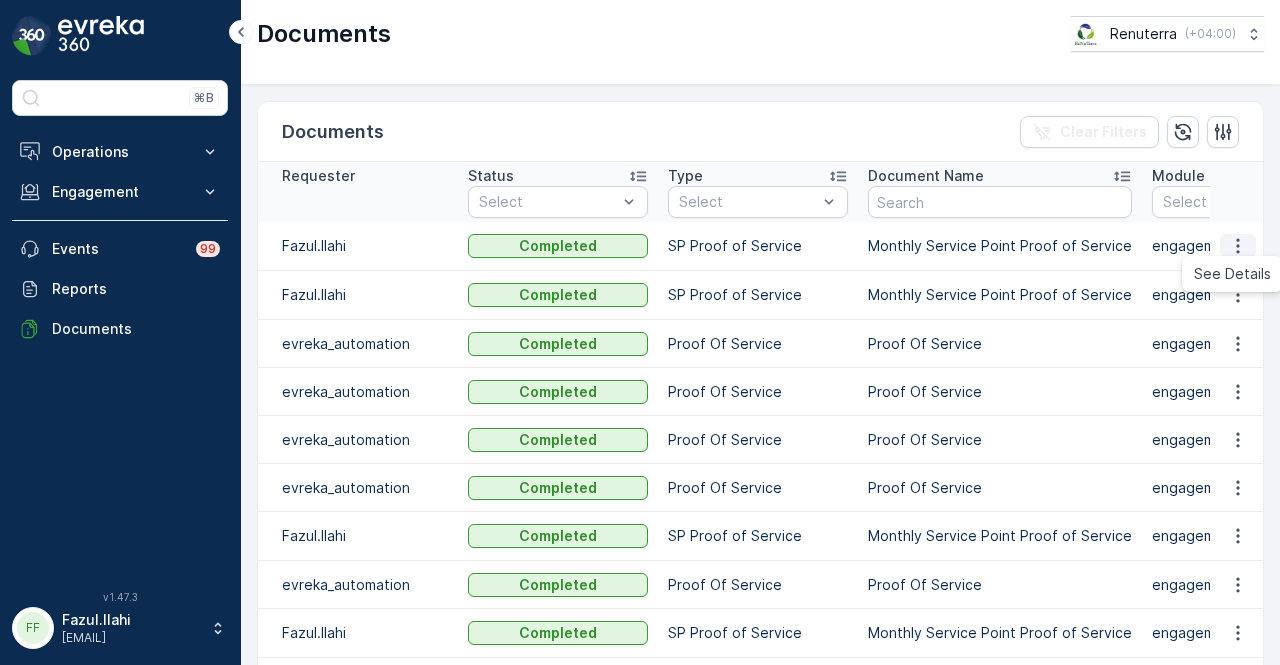 click on "See Details" at bounding box center [1232, 274] 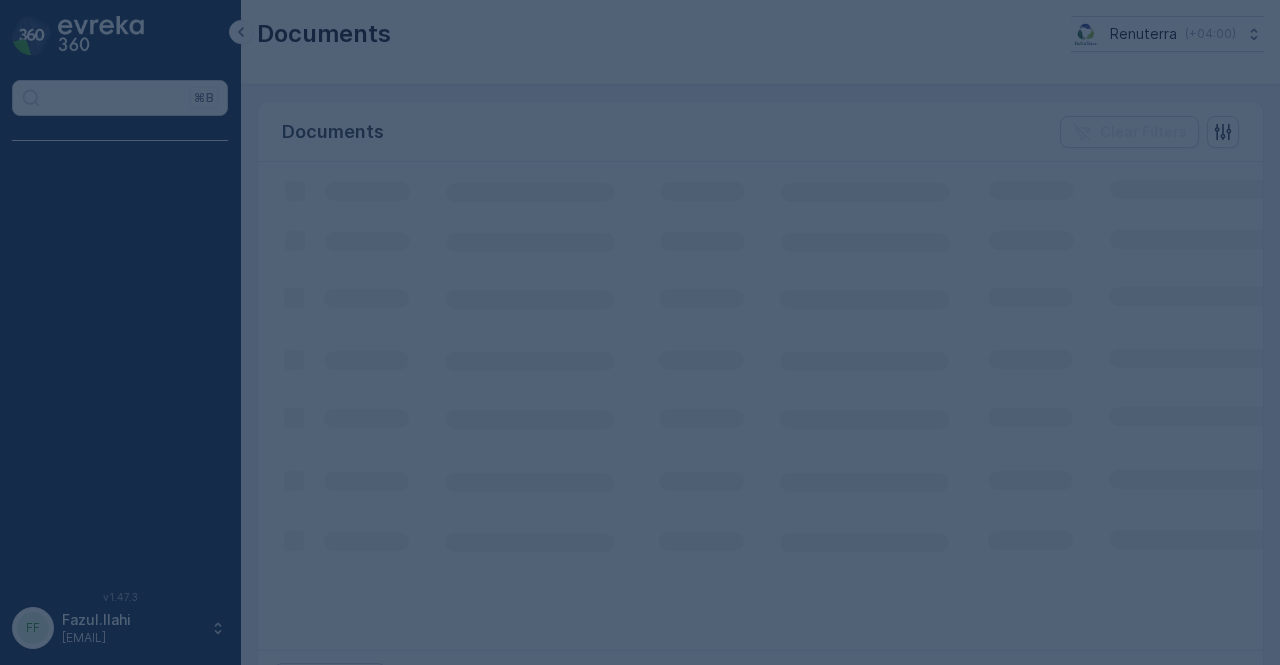 scroll, scrollTop: 0, scrollLeft: 0, axis: both 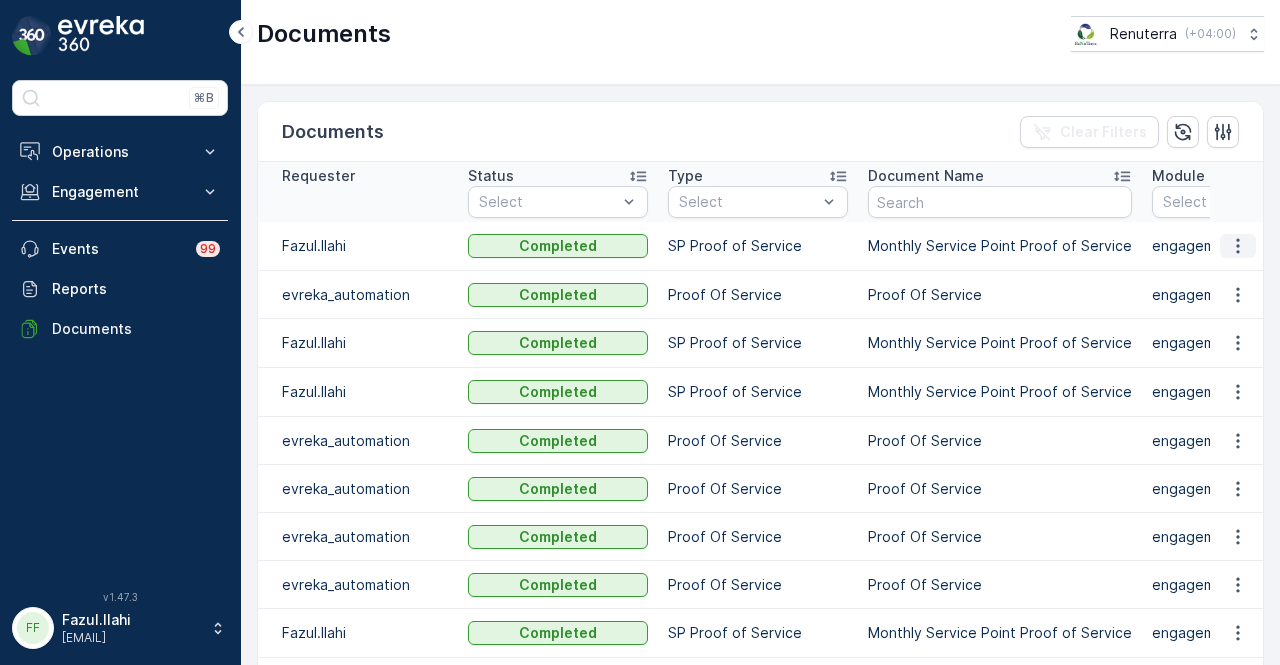 click 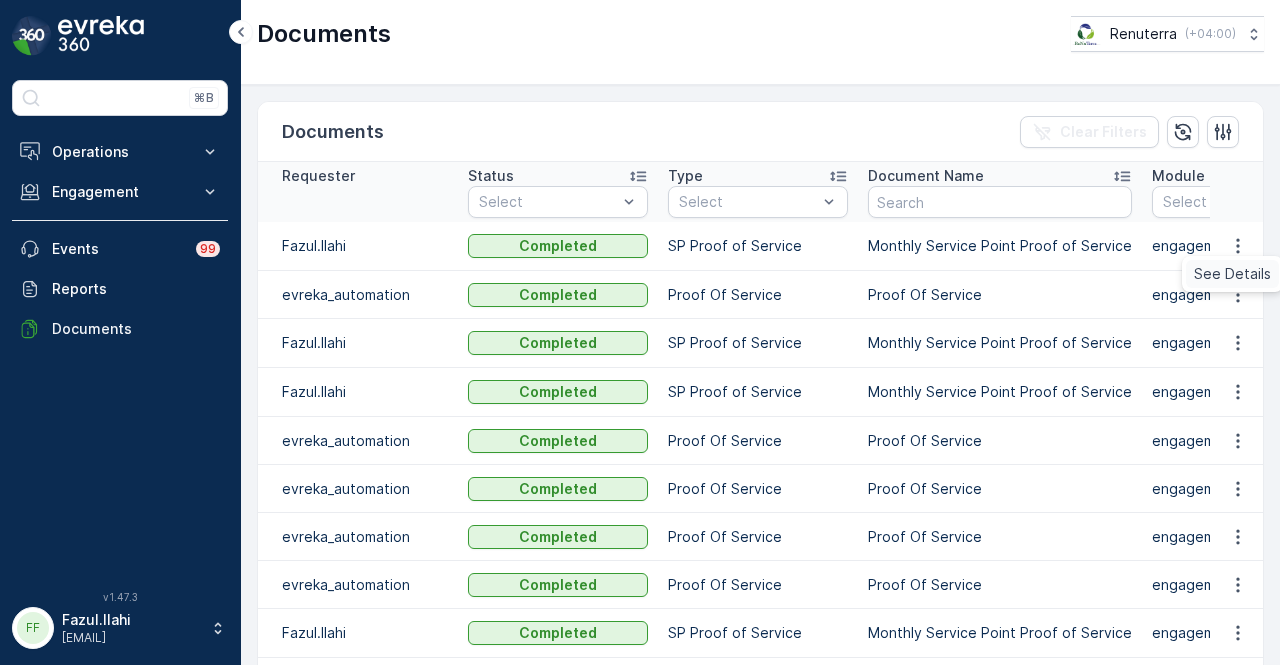 click on "See Details" at bounding box center [1232, 274] 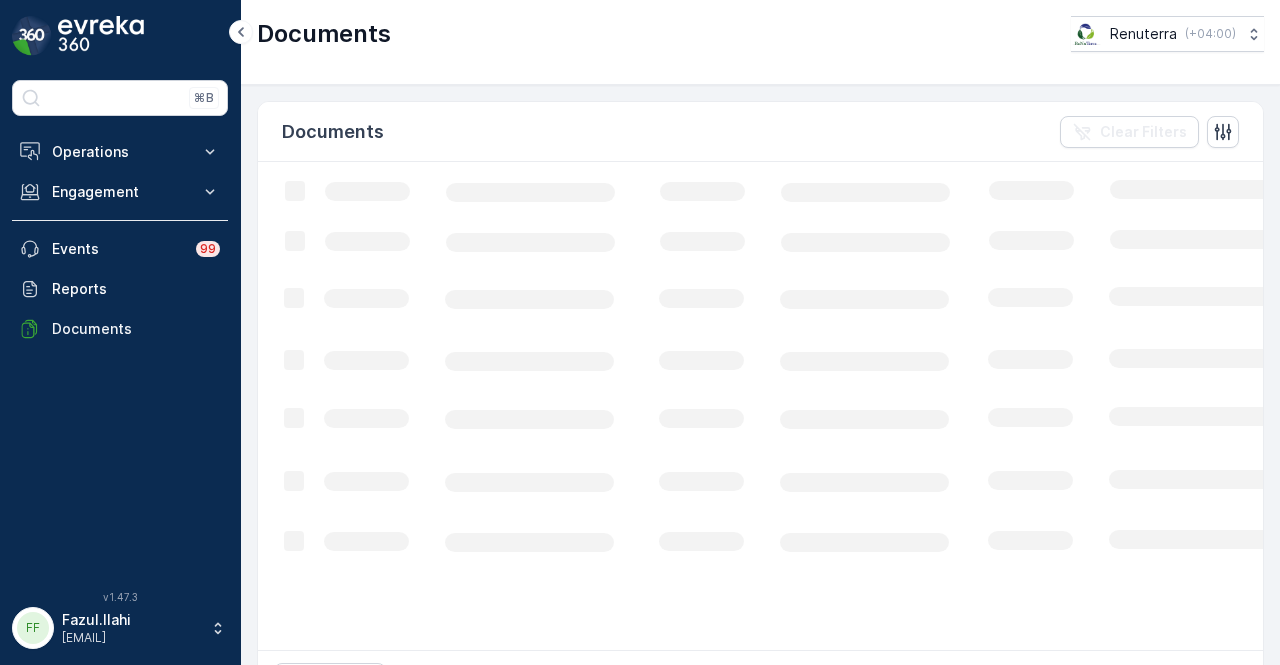 scroll, scrollTop: 0, scrollLeft: 0, axis: both 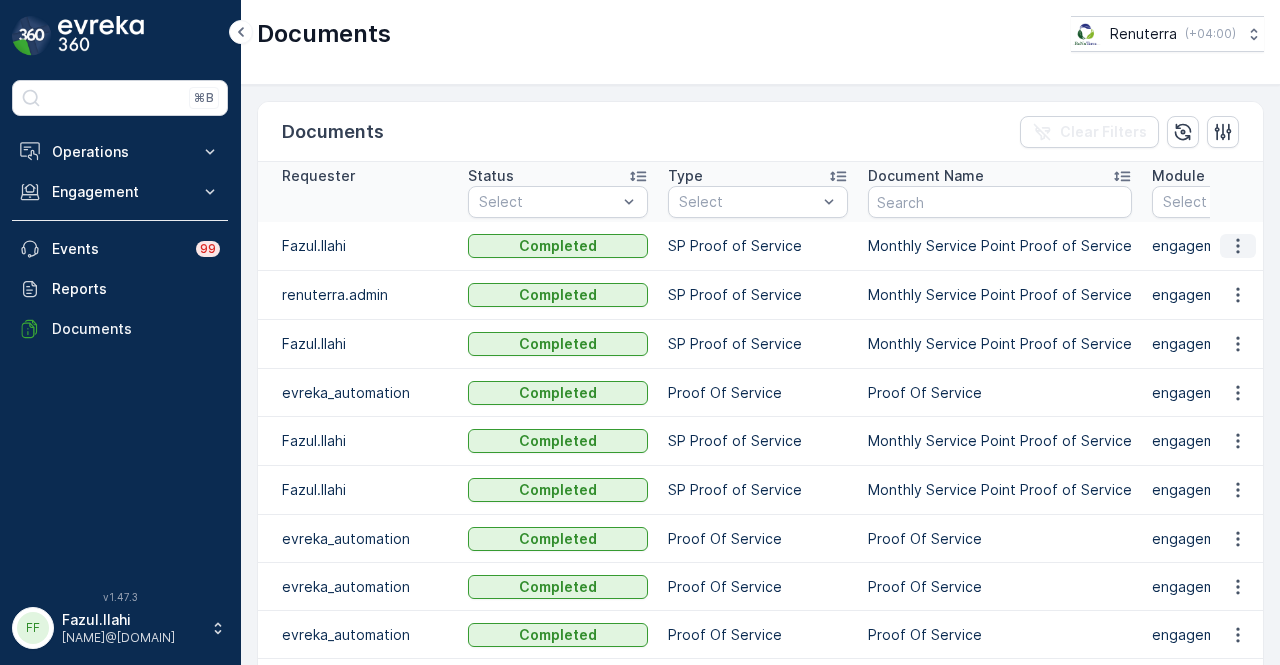 click 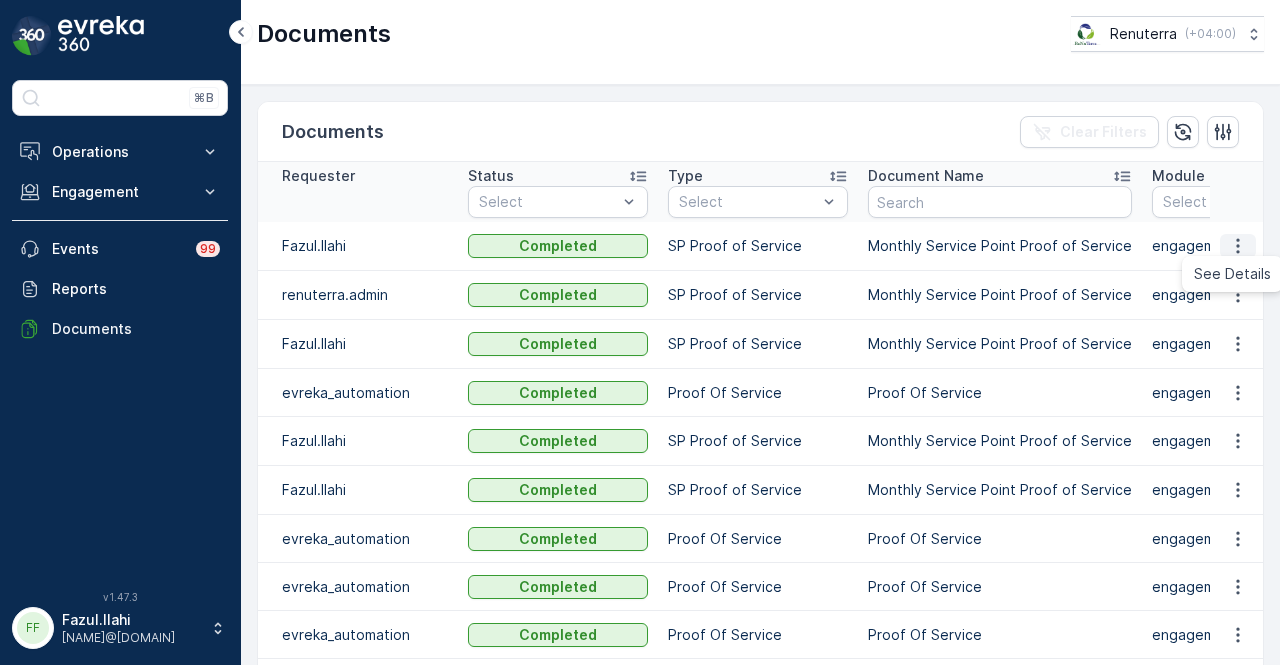 click on "See Details" at bounding box center [1232, 274] 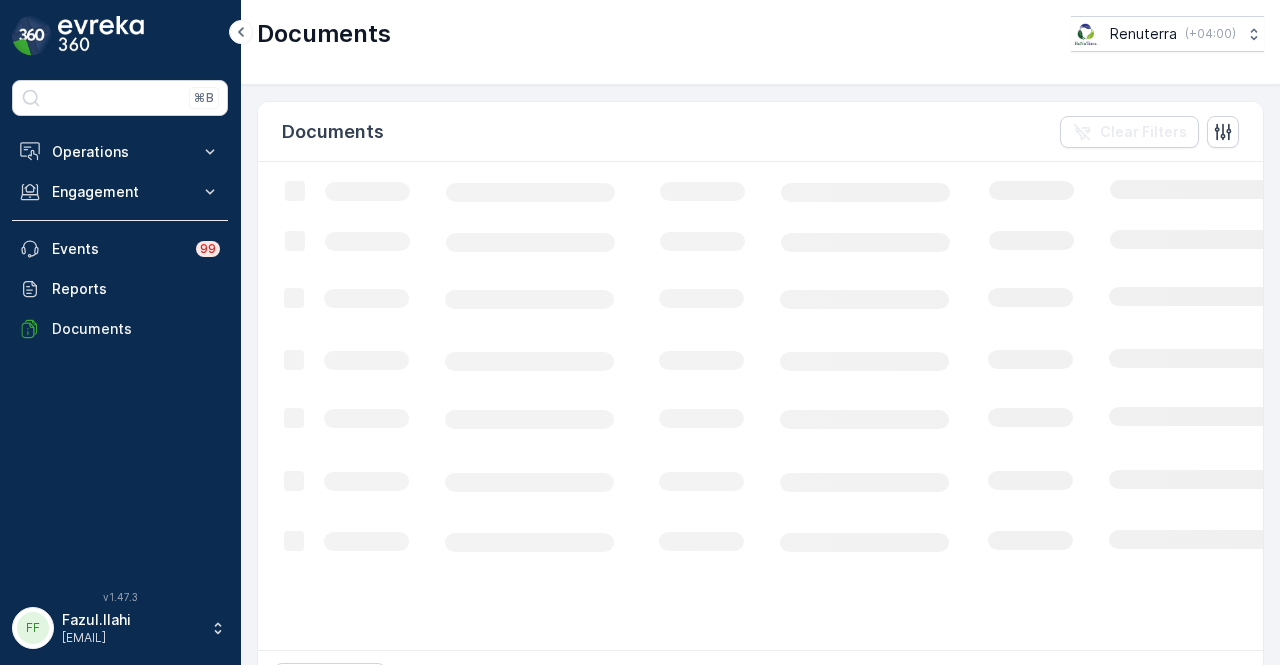 scroll, scrollTop: 0, scrollLeft: 0, axis: both 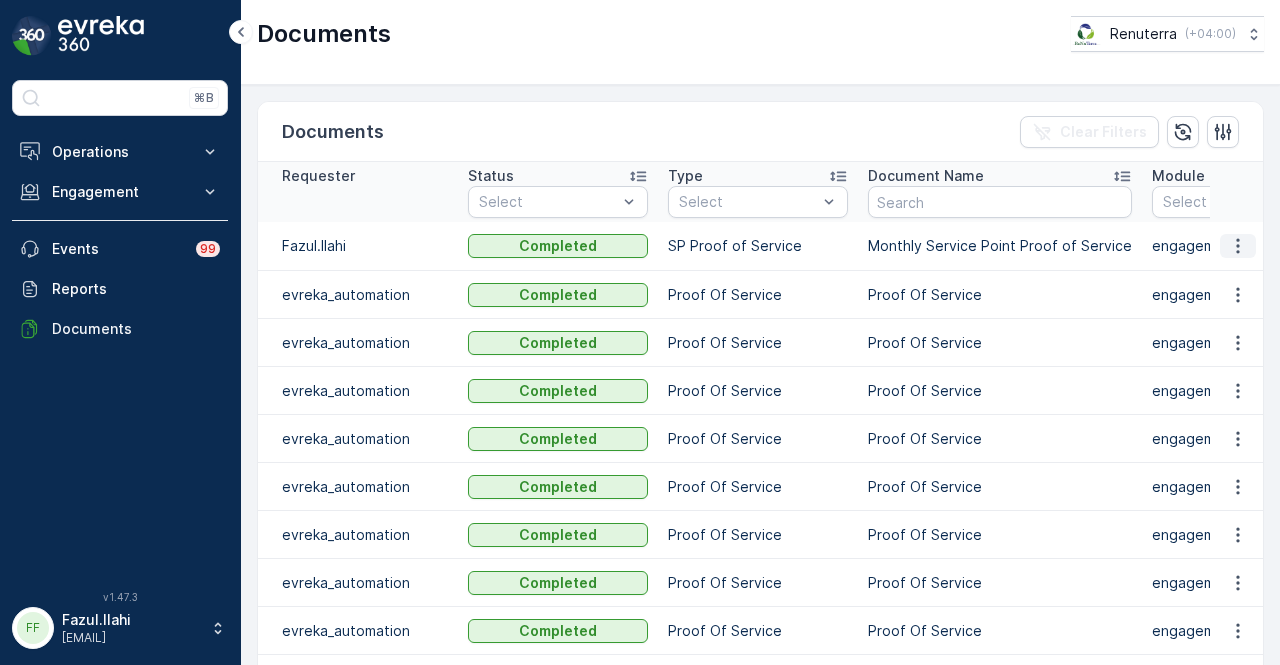 click at bounding box center (1238, 246) 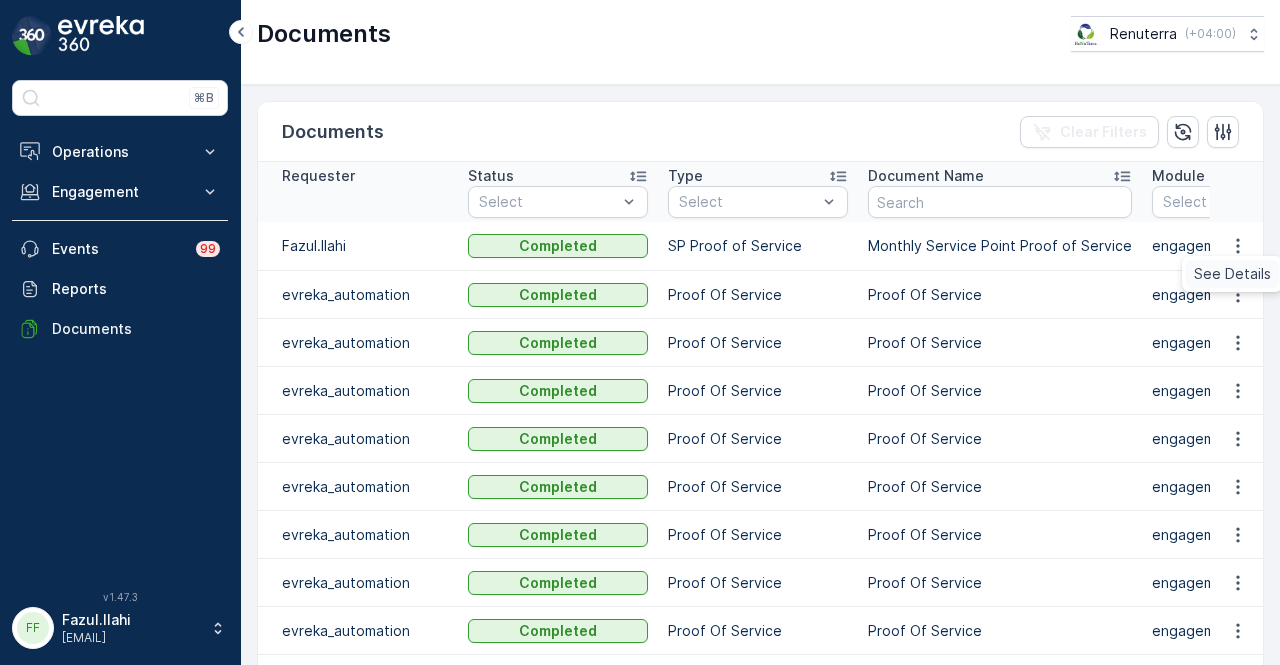 click on "See Details" at bounding box center (1232, 274) 